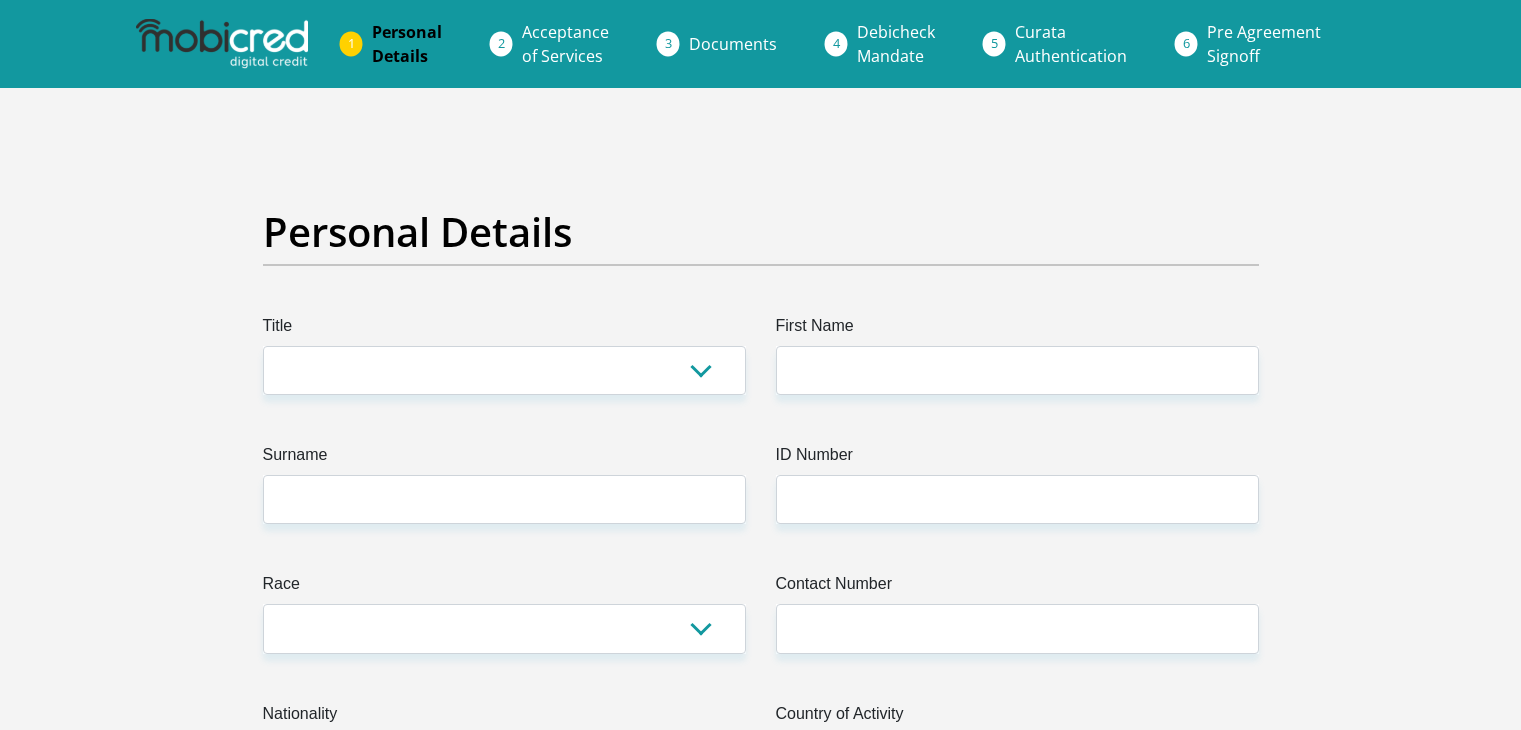 scroll, scrollTop: 0, scrollLeft: 0, axis: both 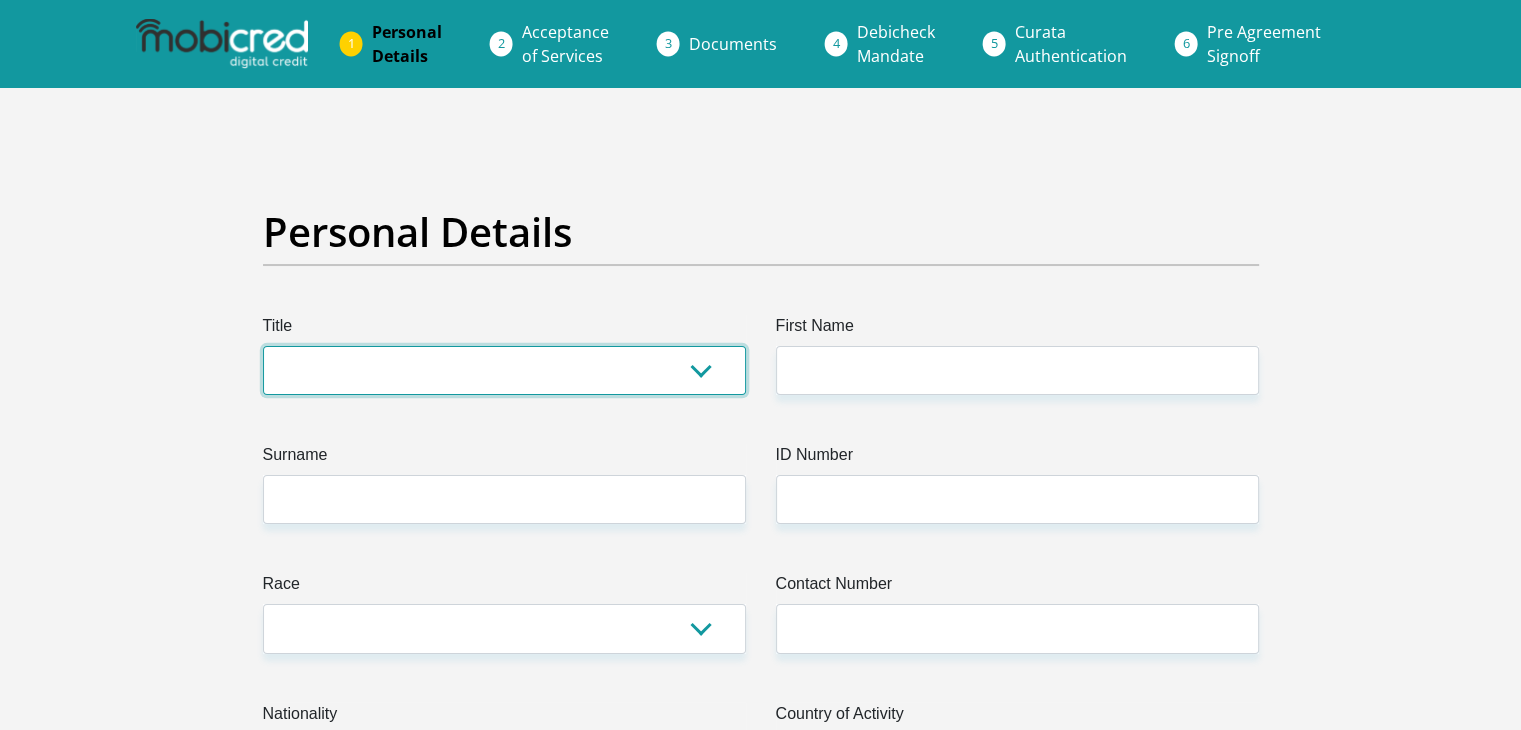 click on "Mr
Ms
Mrs
Dr
Other" at bounding box center (504, 370) 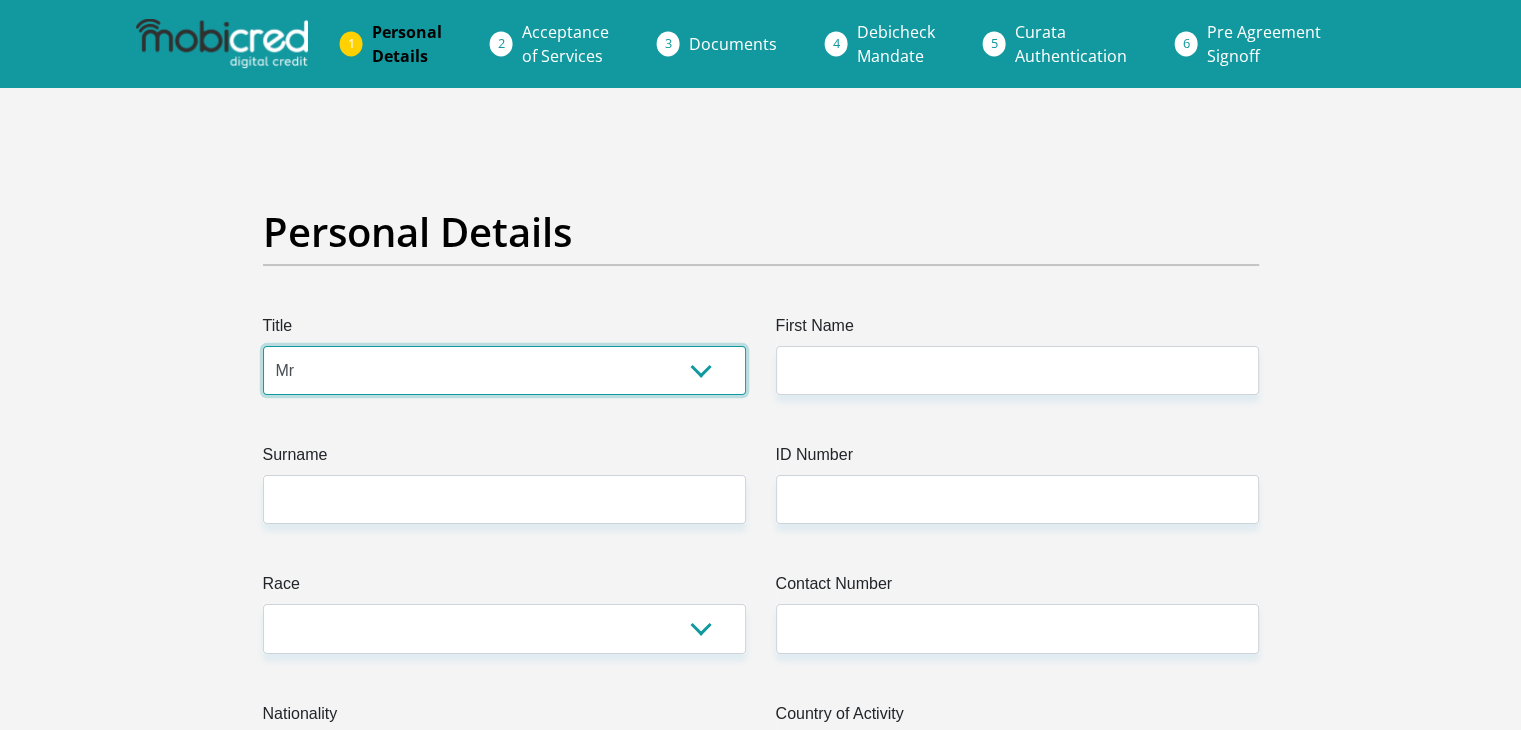 click on "Mr
Ms
Mrs
Dr
Other" at bounding box center (504, 370) 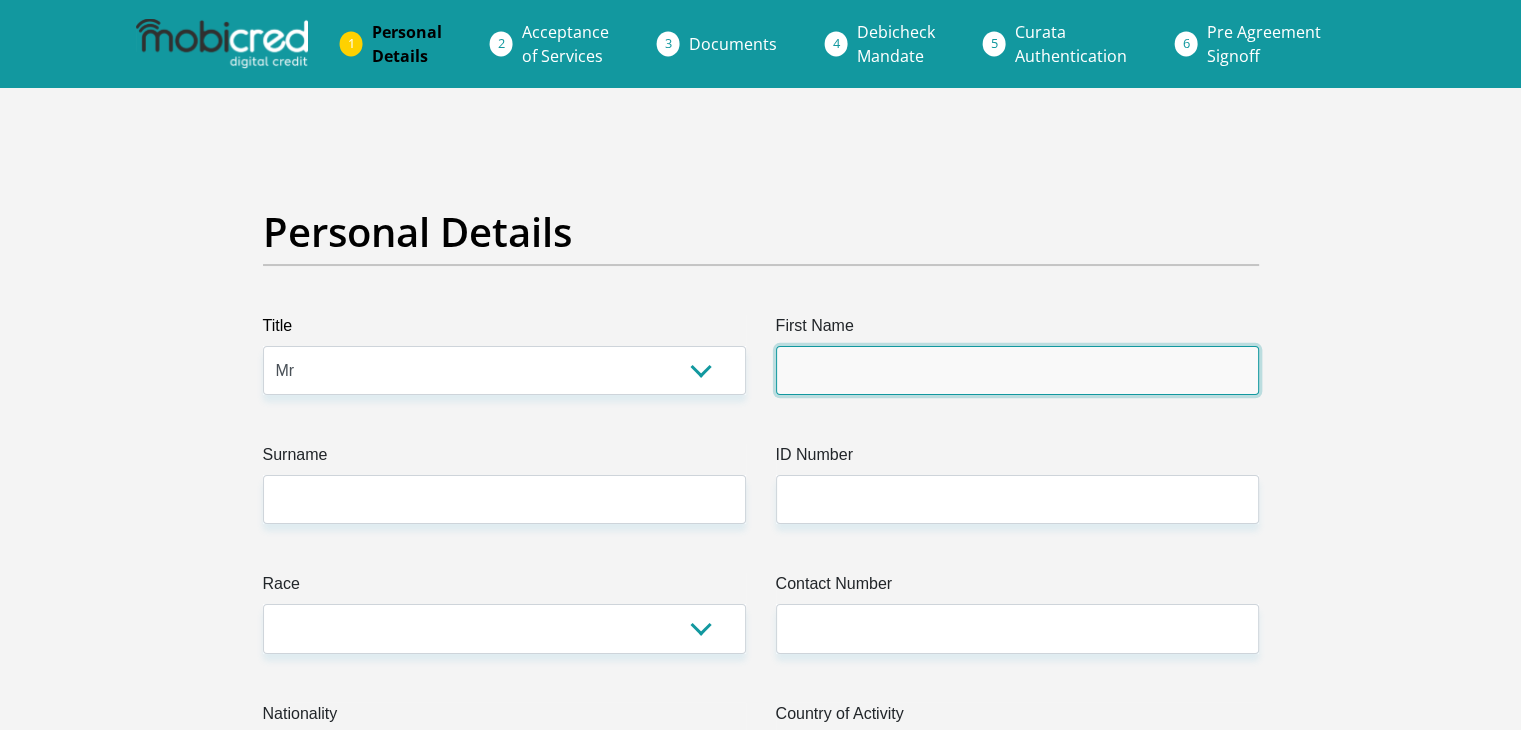 click on "First Name" at bounding box center [1017, 370] 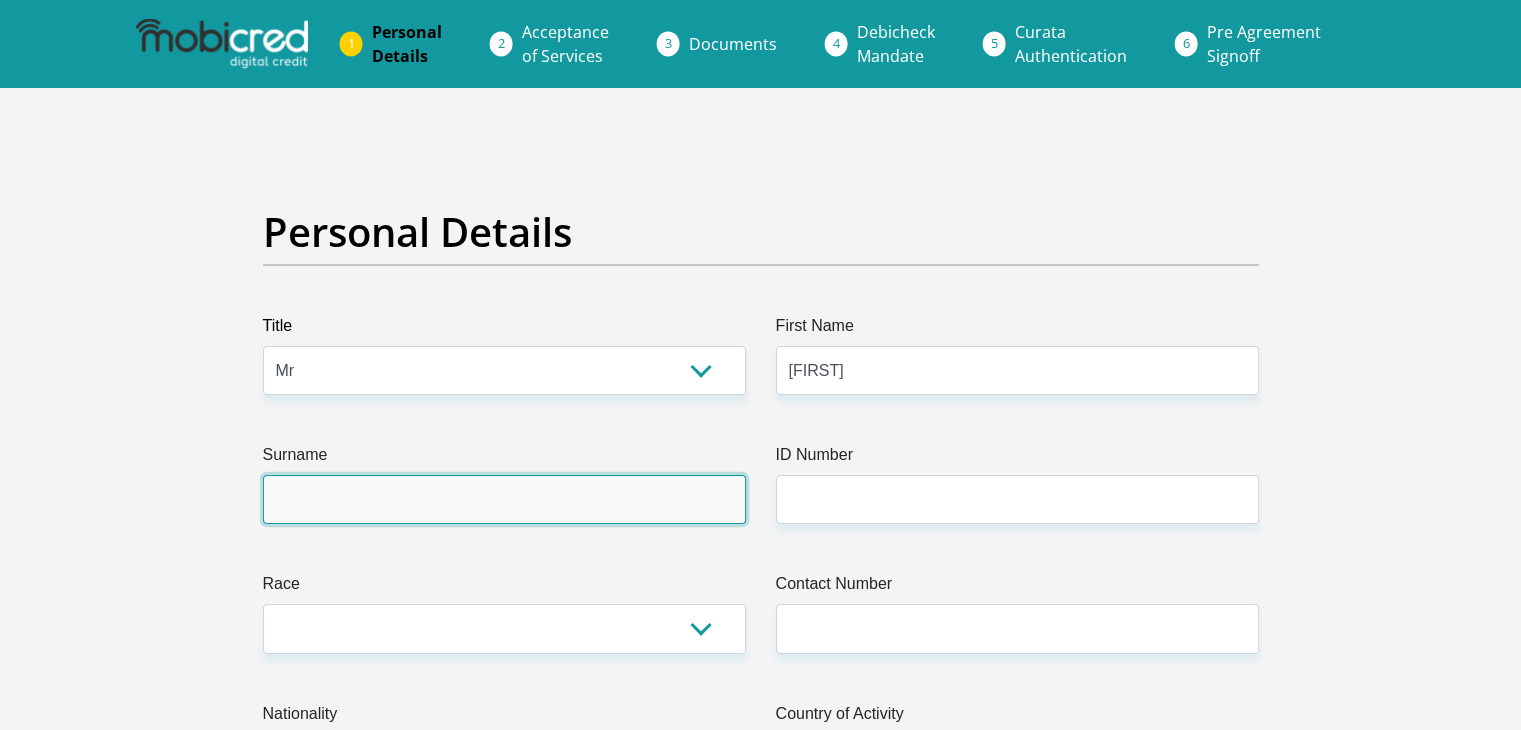 type on "[LAST]" 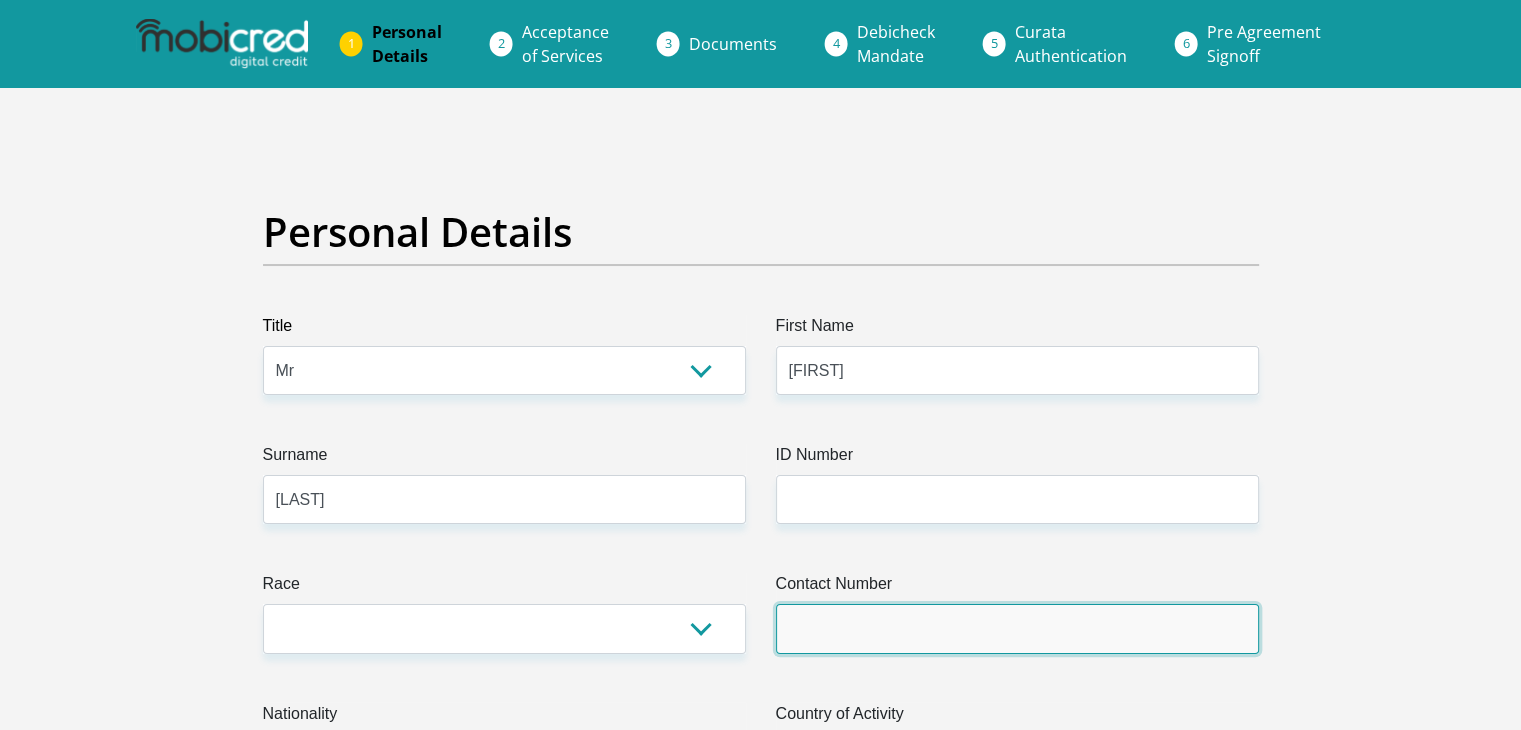 type on "[PHONE]" 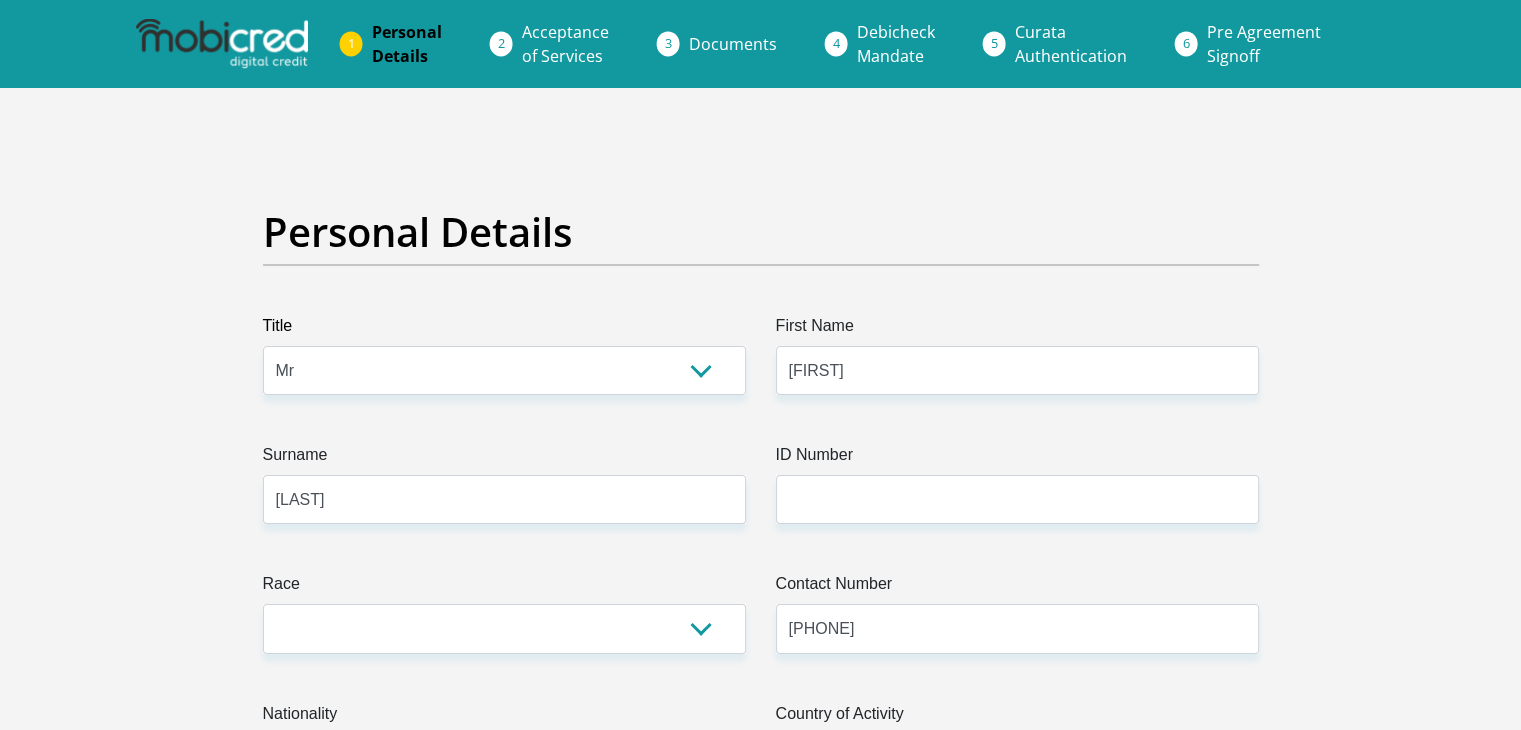 select on "ZAF" 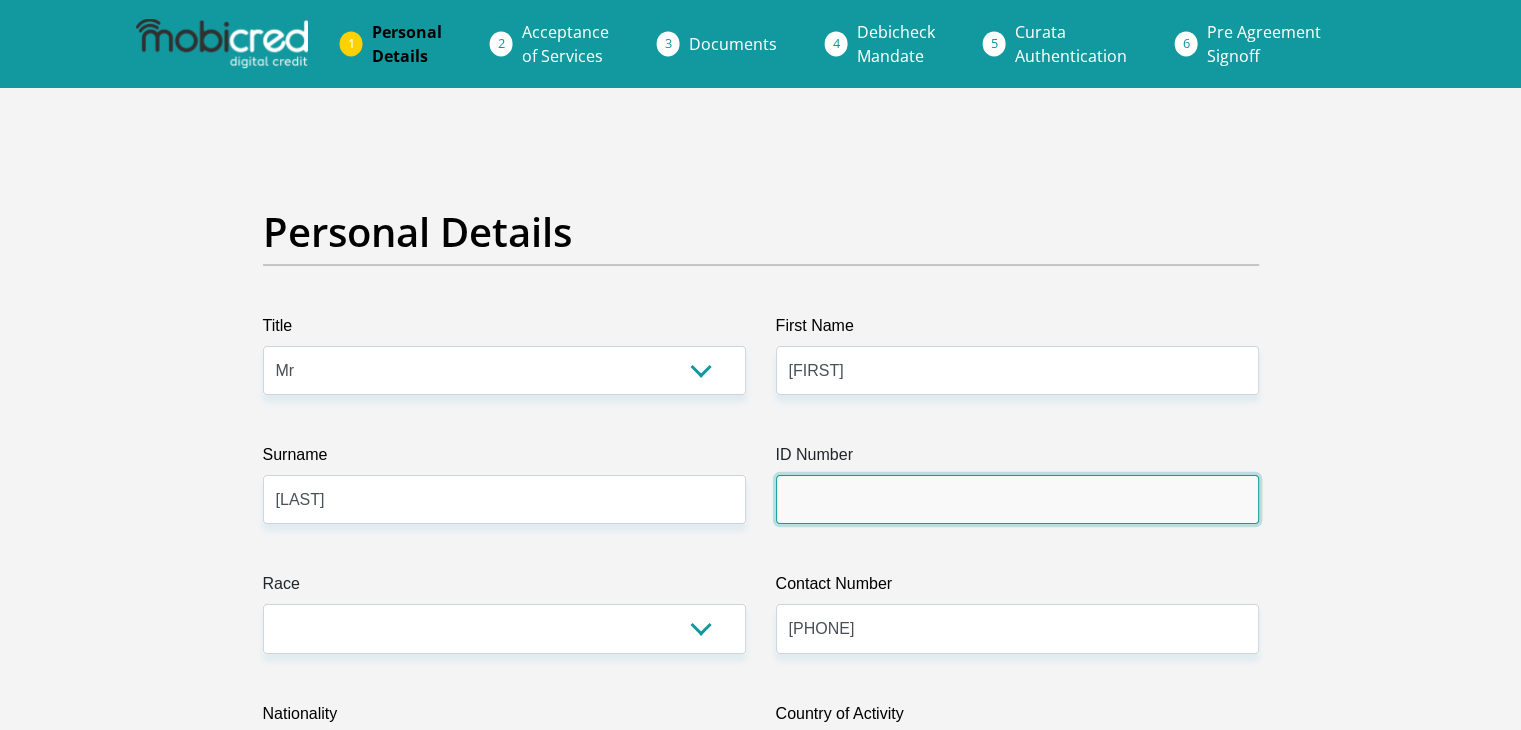 click on "ID Number" at bounding box center [1017, 499] 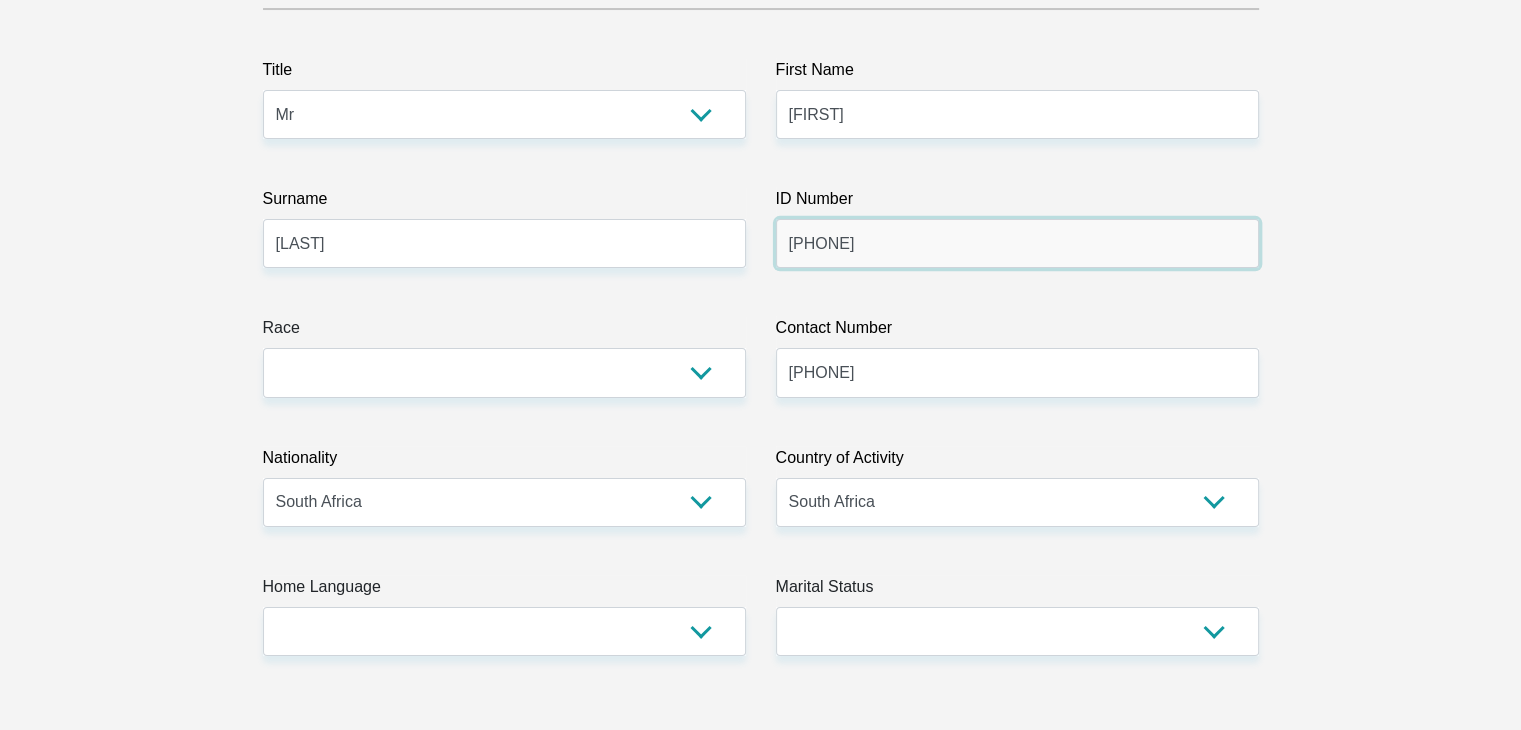 scroll, scrollTop: 260, scrollLeft: 0, axis: vertical 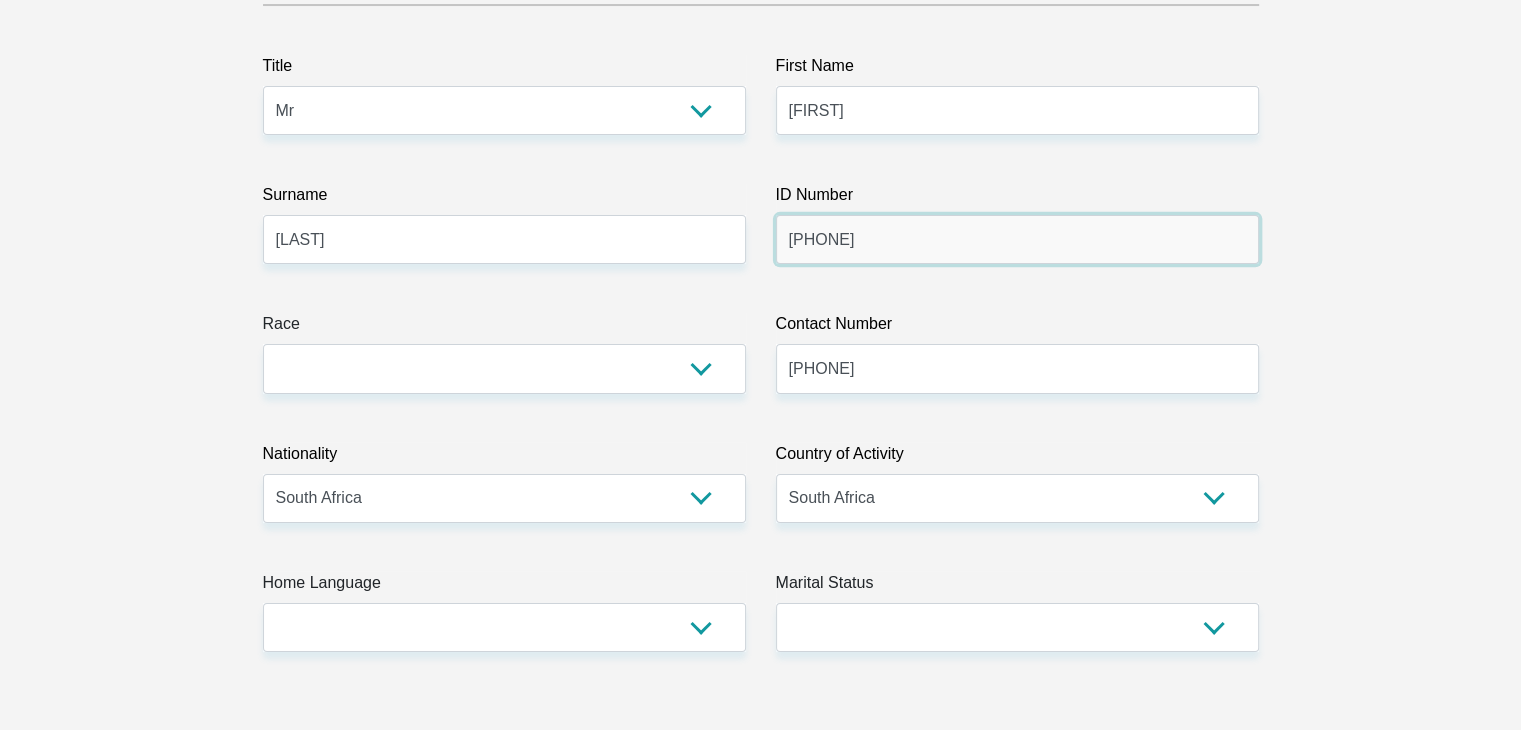 type on "[PHONE]" 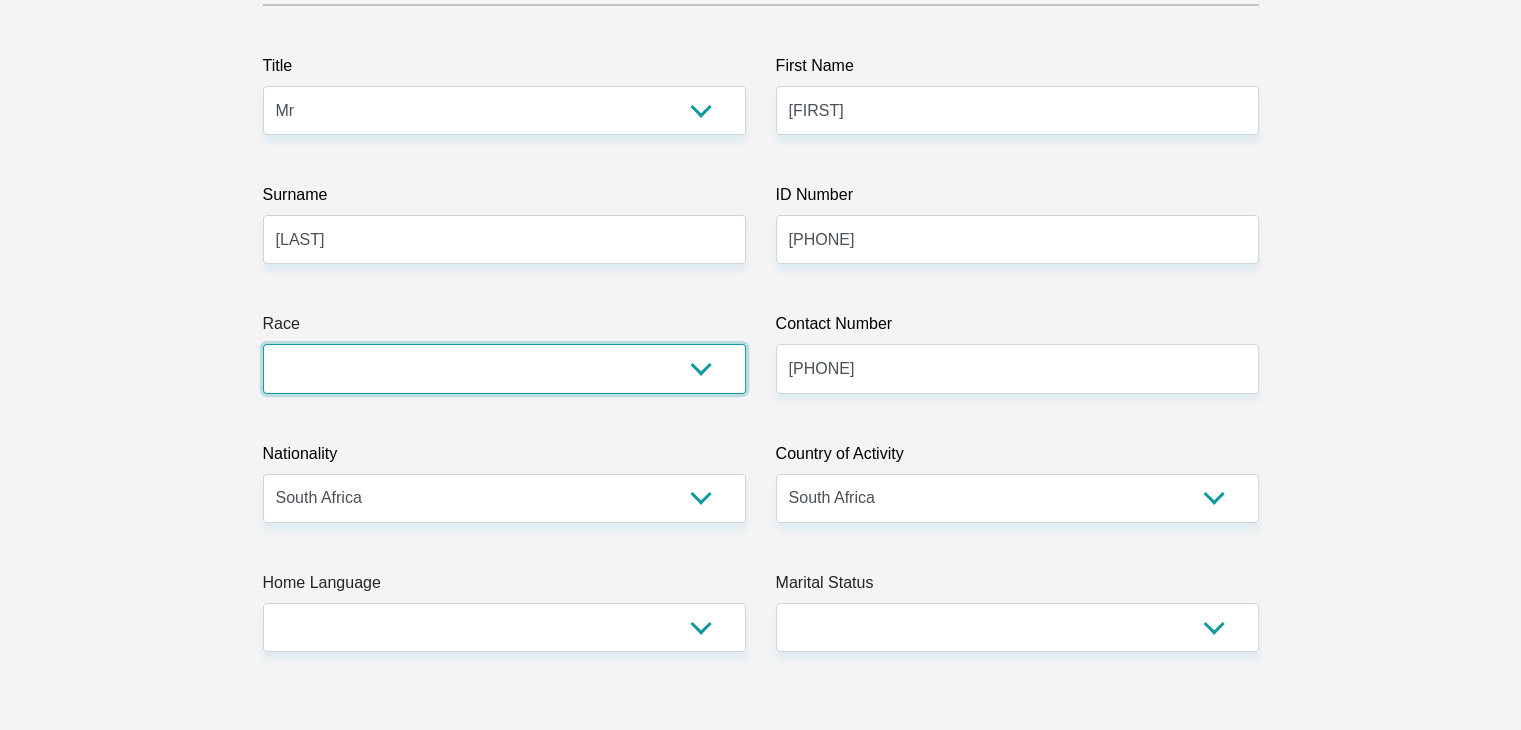 click on "Black
Coloured
Indian
White
Other" at bounding box center (504, 368) 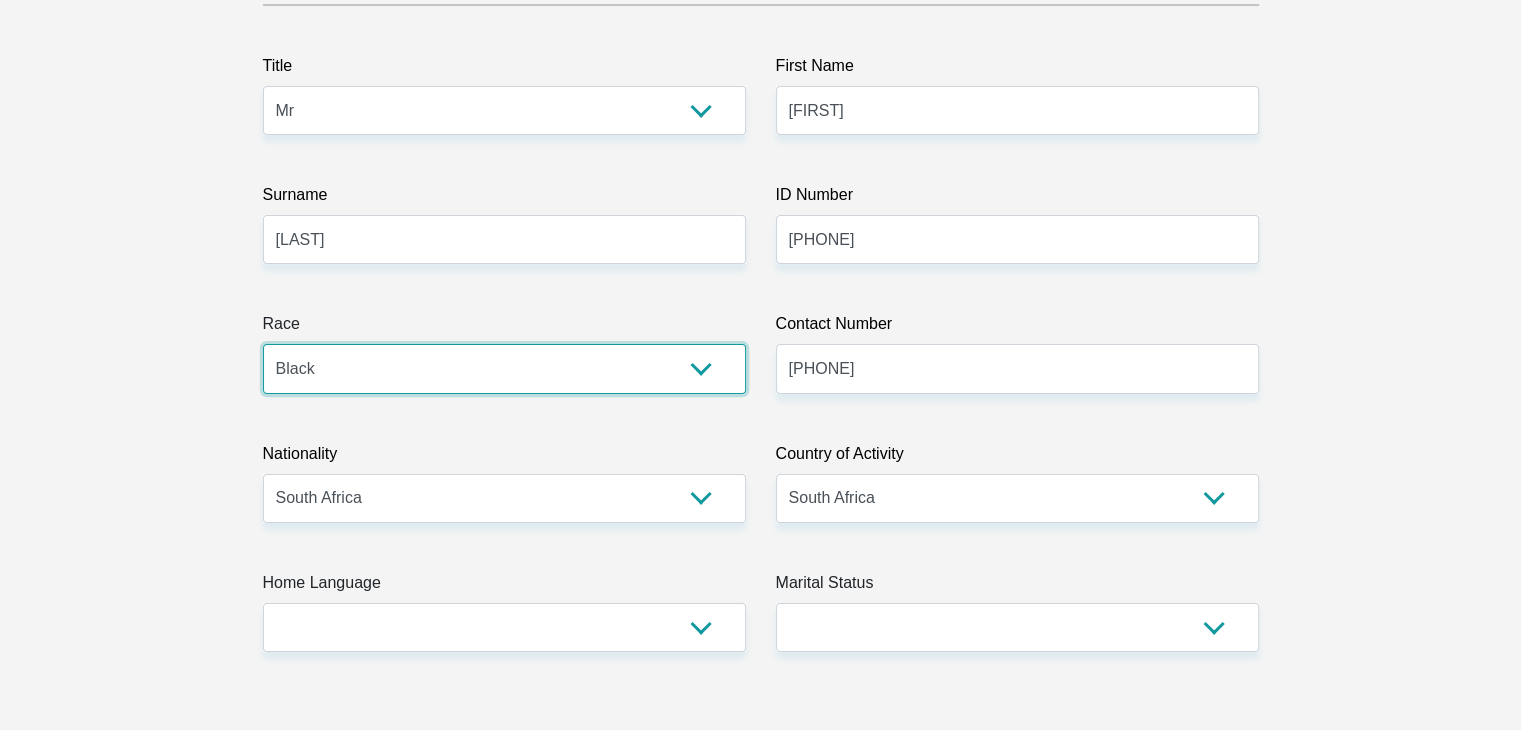 click on "Black
Coloured
Indian
White
Other" at bounding box center (504, 368) 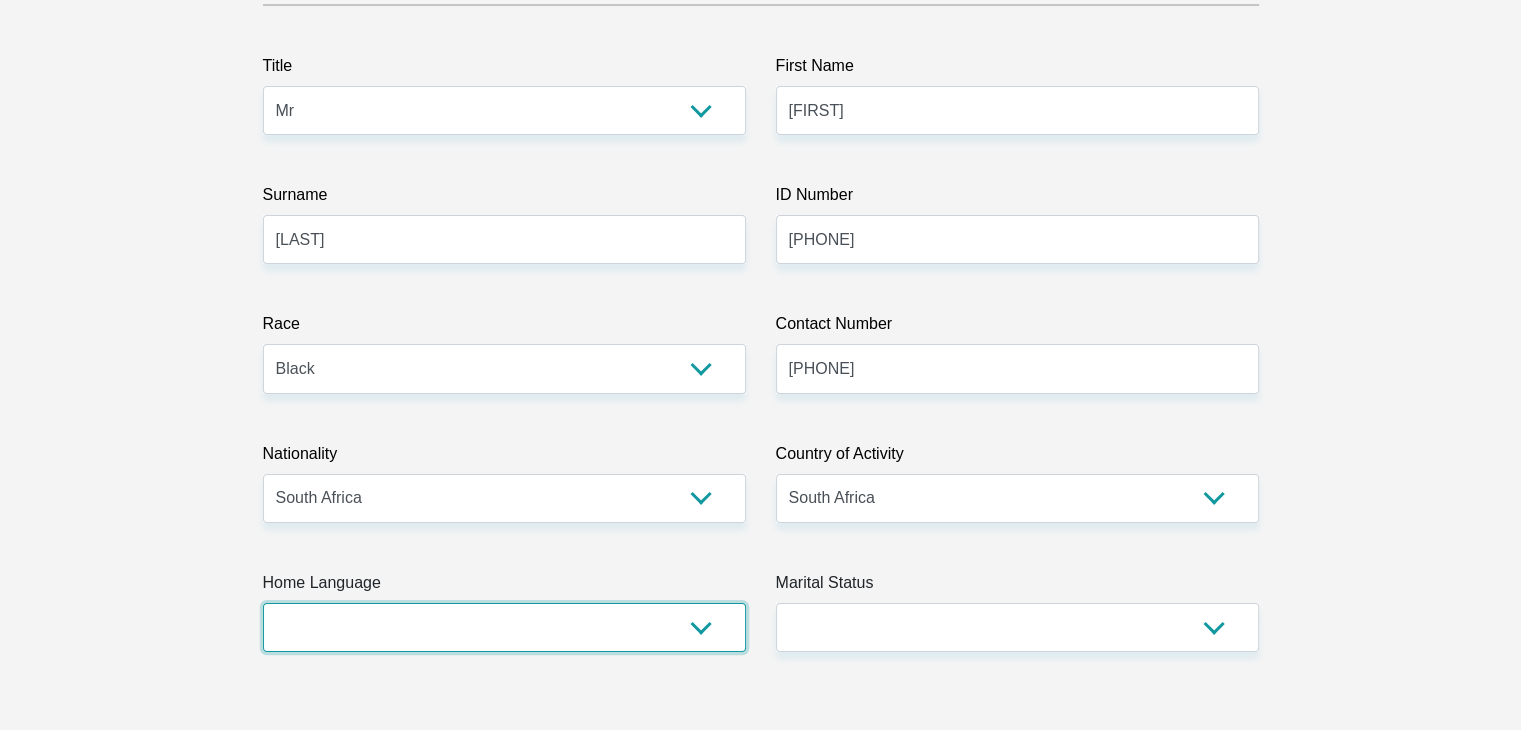 click on "Afrikaans
English
Sepedi
South Ndebele
Southern Sotho
Swati
Tsonga
Tswana
Venda
Xhosa
Zulu
Other" at bounding box center [504, 627] 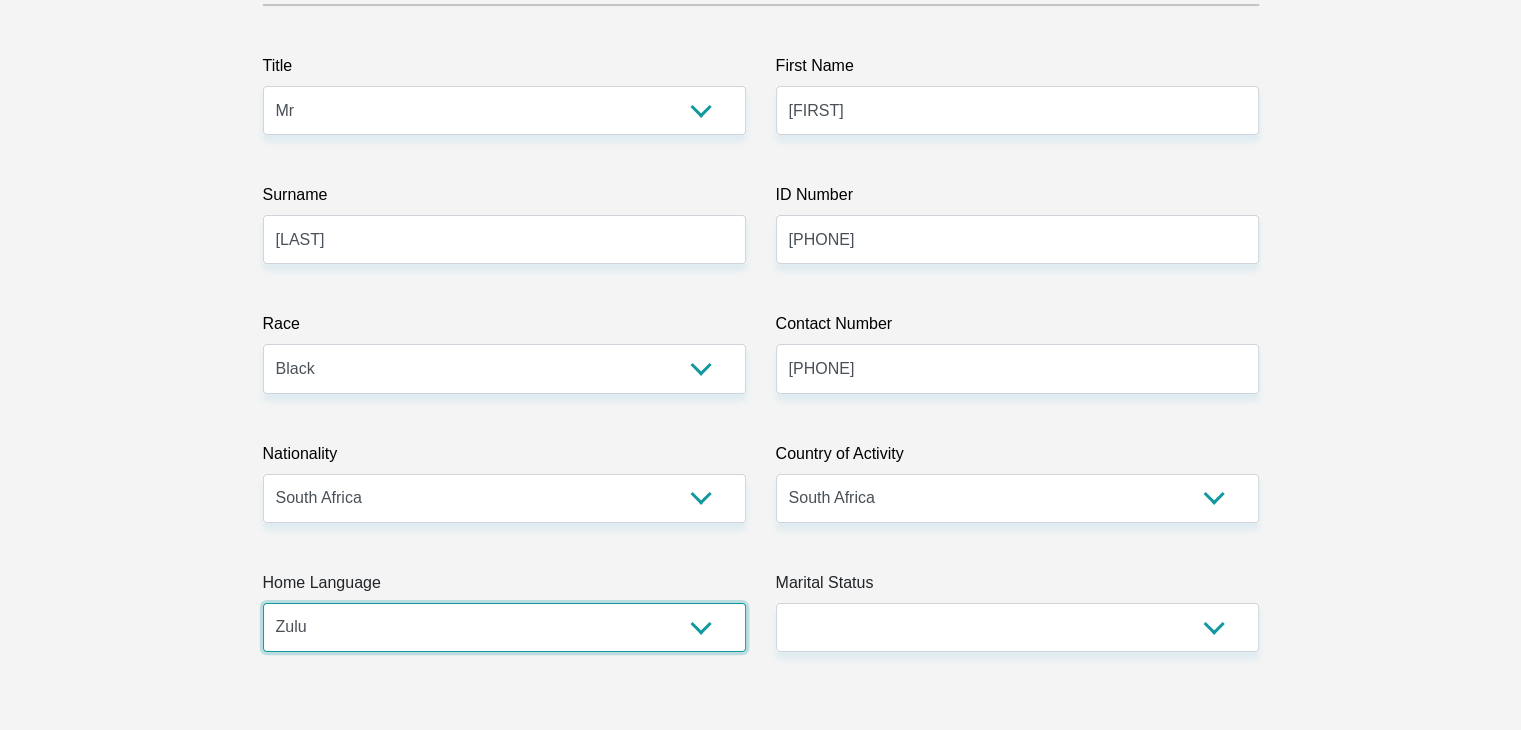 click on "Afrikaans
English
Sepedi
South Ndebele
Southern Sotho
Swati
Tsonga
Tswana
Venda
Xhosa
Zulu
Other" at bounding box center [504, 627] 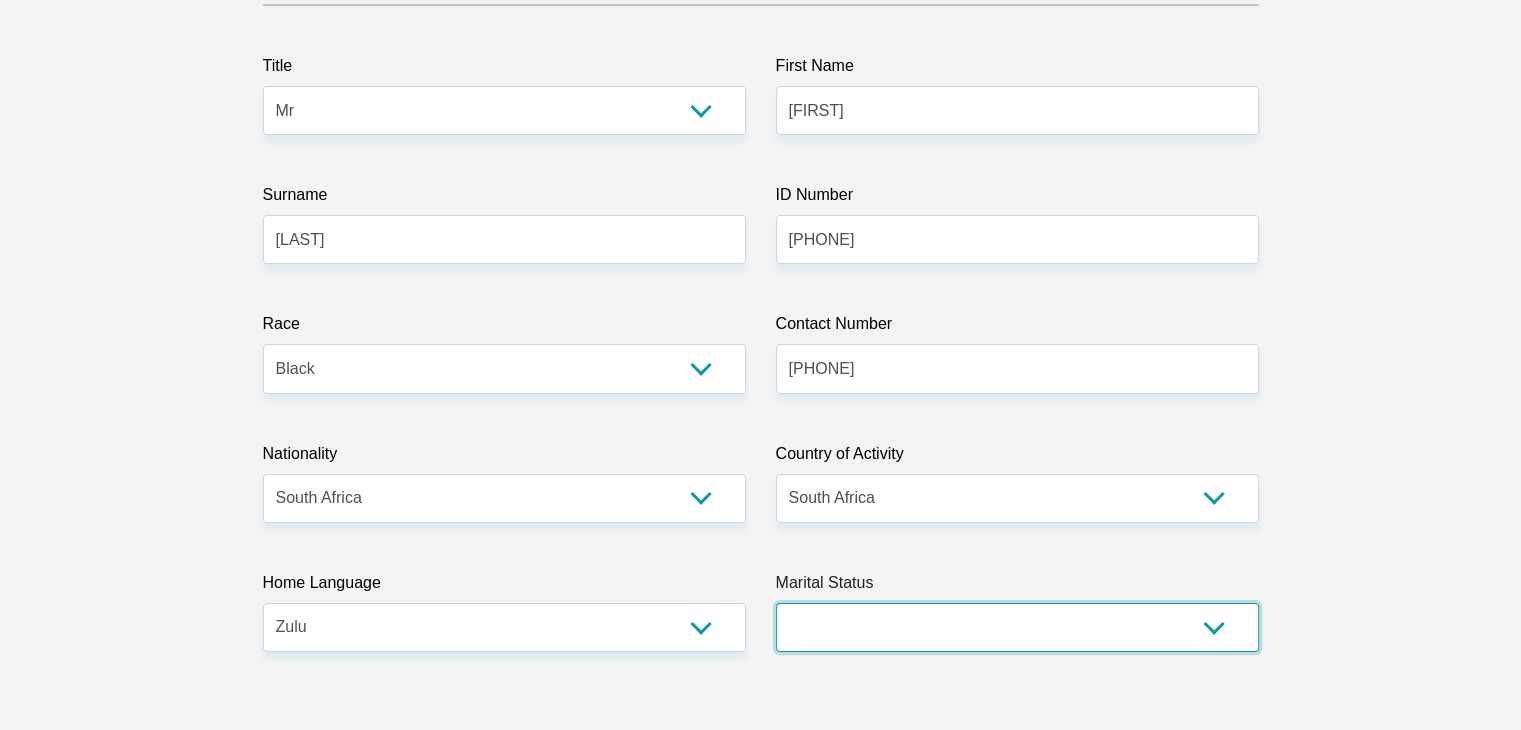 click on "Married ANC
Single
Divorced
Widowed
Married COP or Customary Law" at bounding box center (1017, 627) 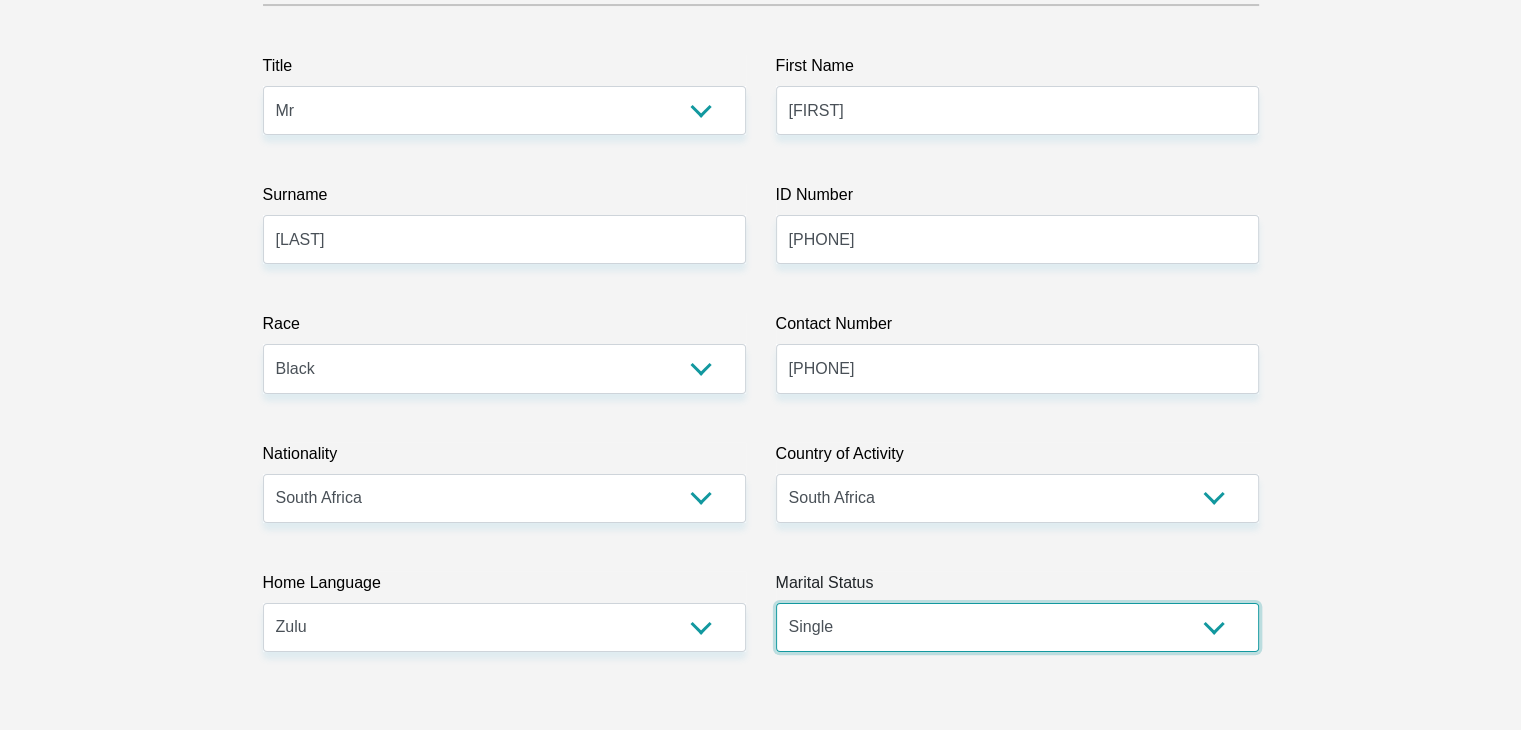 click on "Married ANC
Single
Divorced
Widowed
Married COP or Customary Law" at bounding box center (1017, 627) 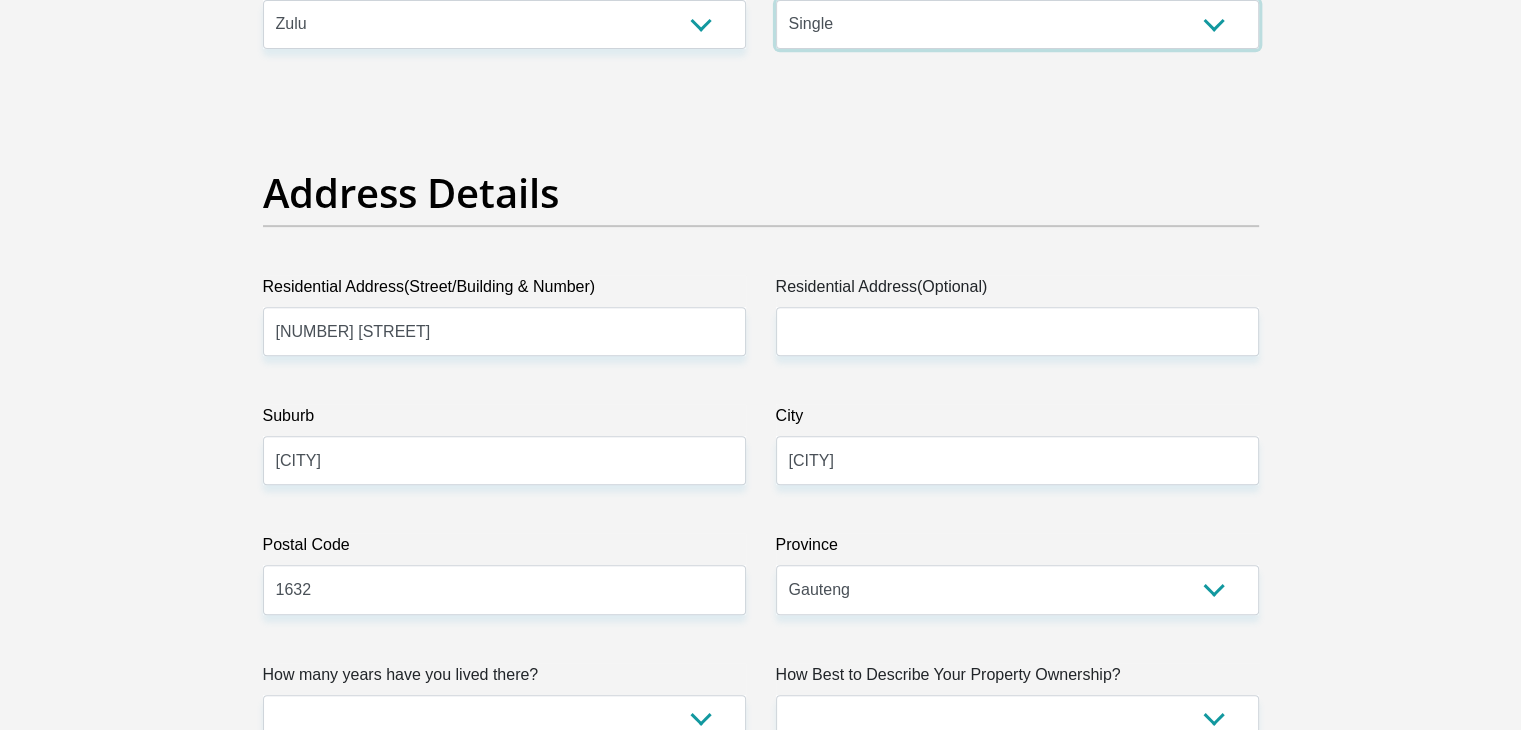 scroll, scrollTop: 874, scrollLeft: 0, axis: vertical 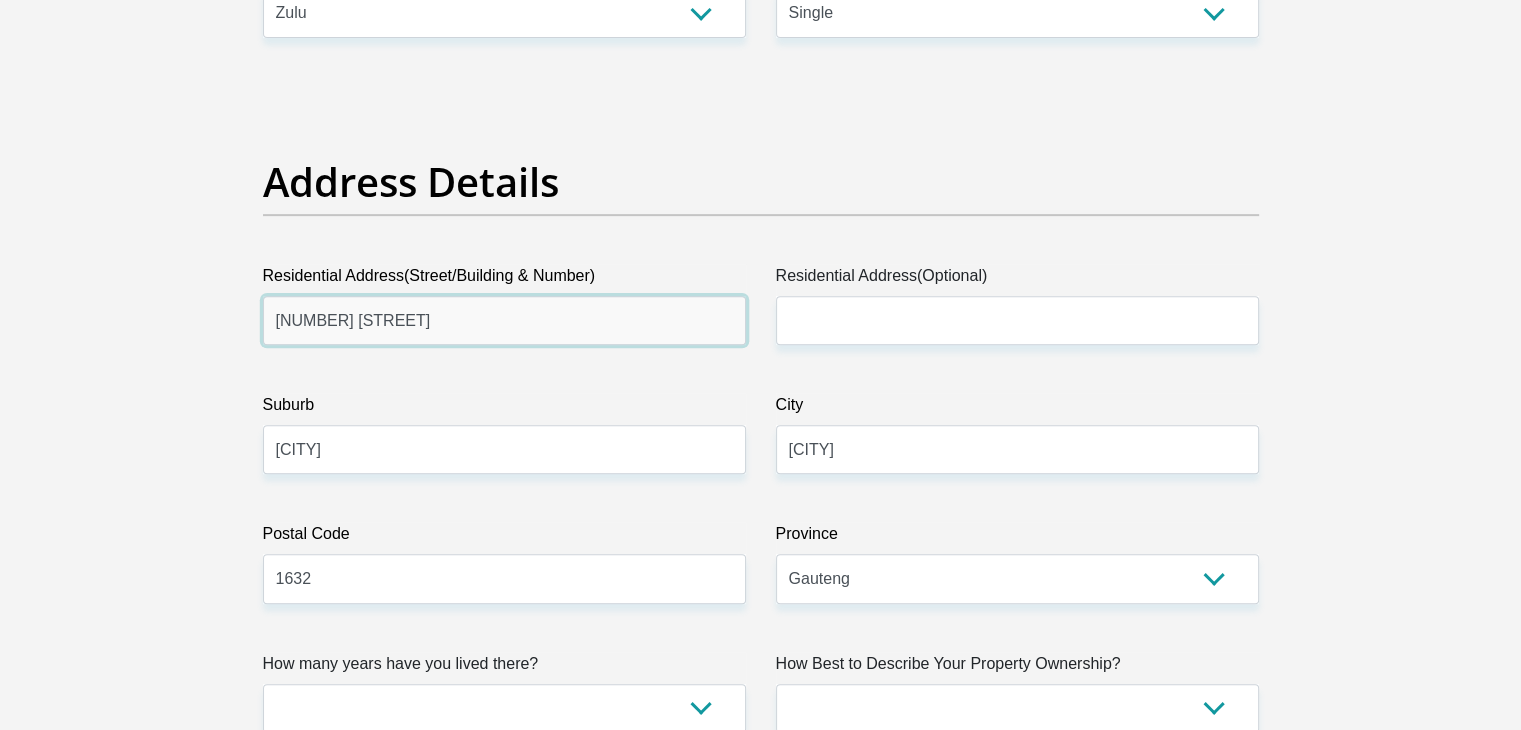 click on "[NUMBER] [STREET]" at bounding box center (504, 320) 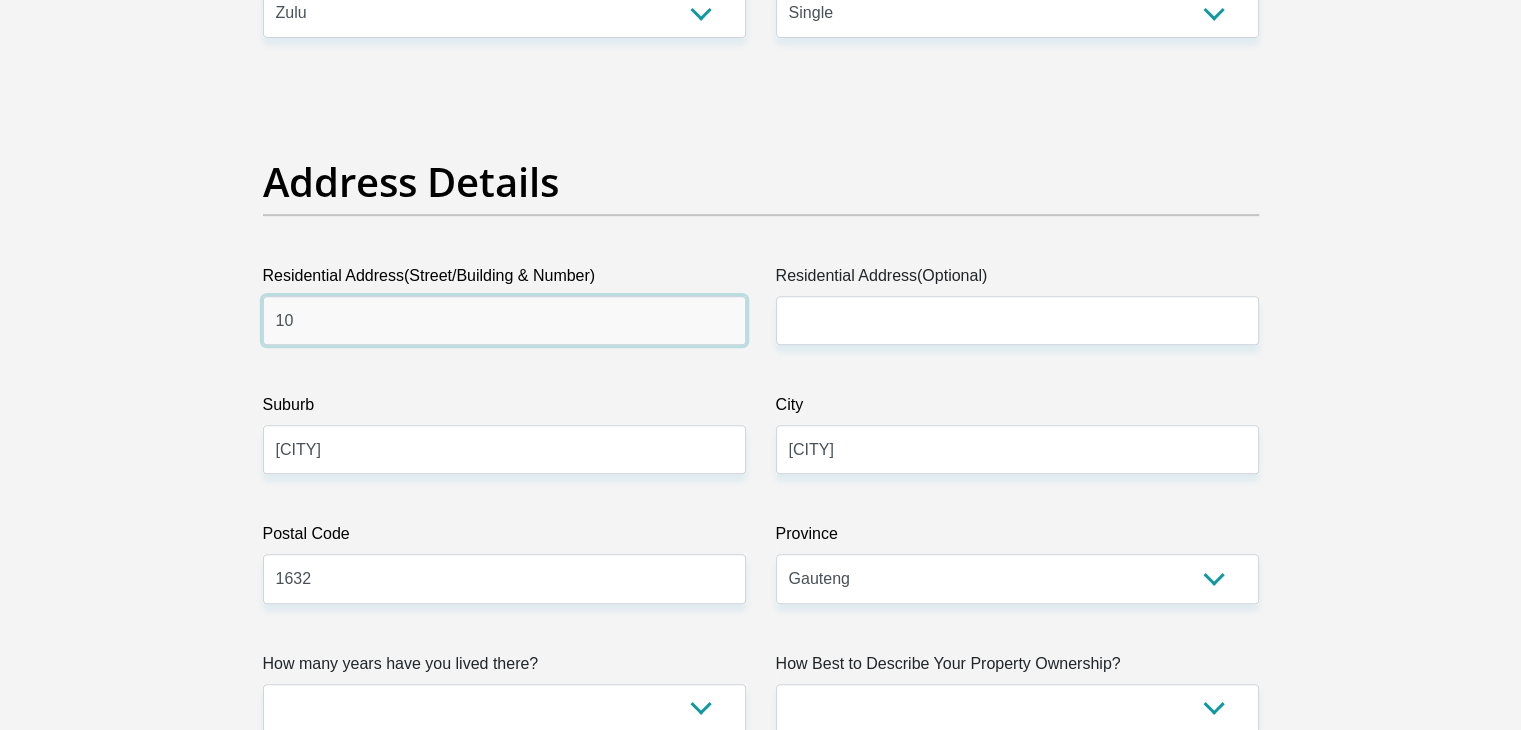 type on "1" 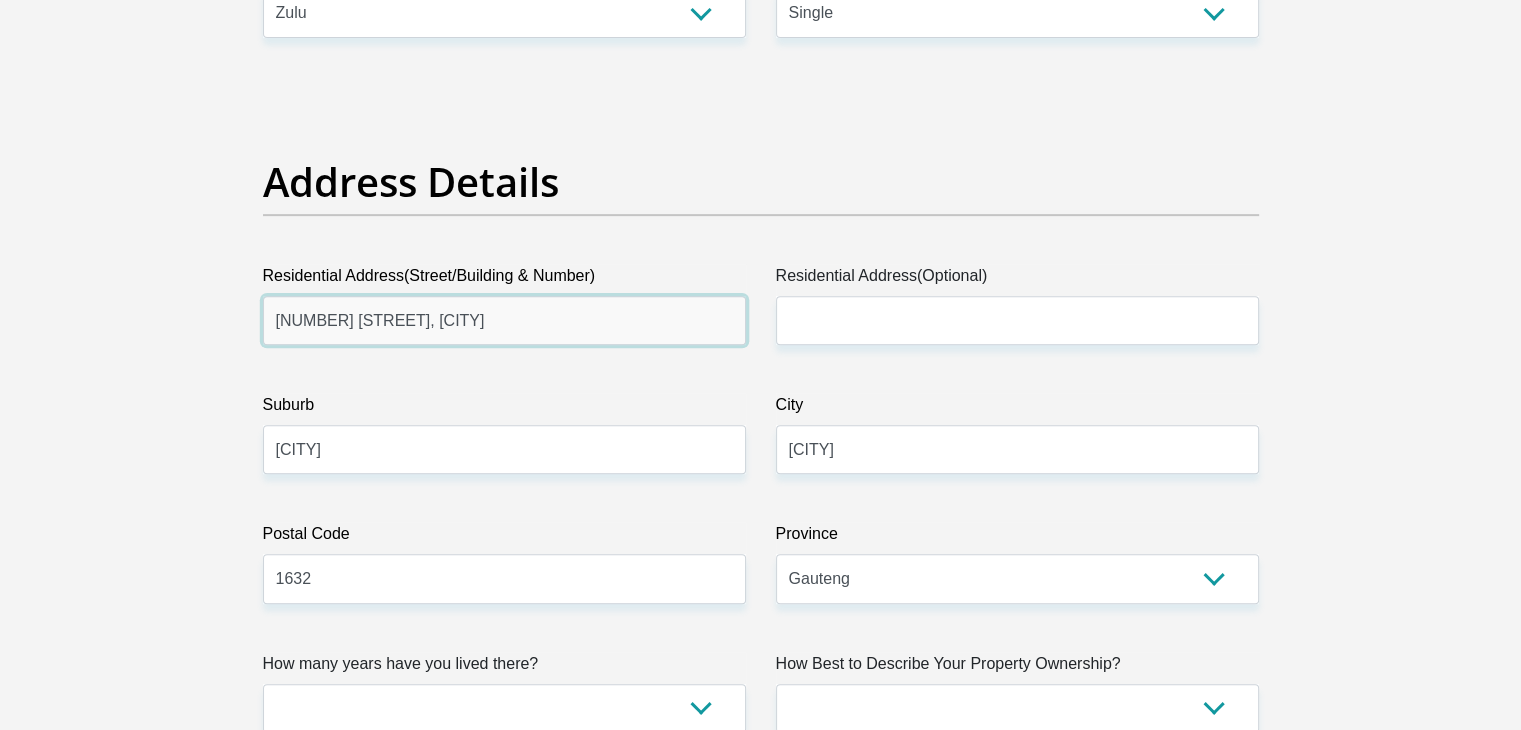 type on "[NUMBER] [STREET], [CITY]" 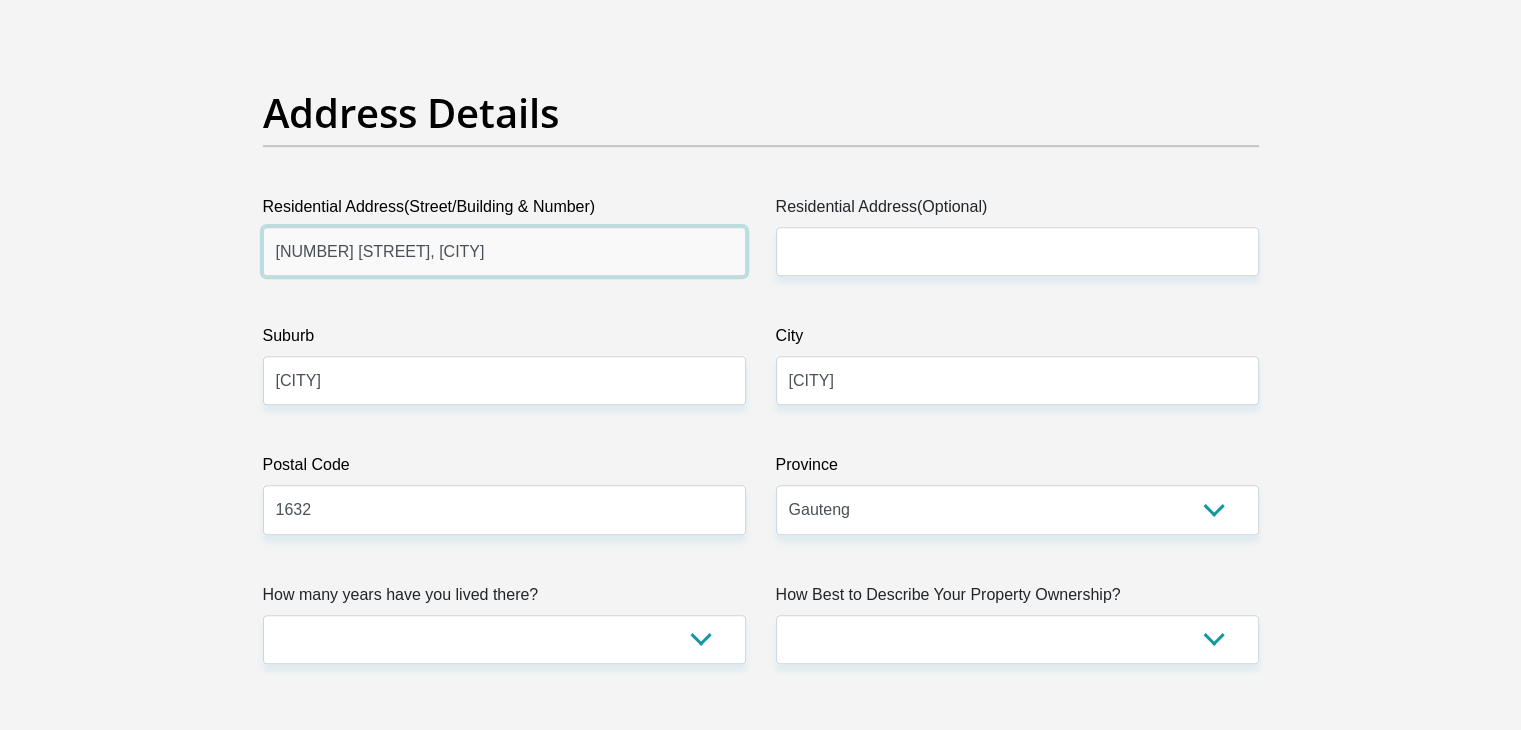 scroll, scrollTop: 942, scrollLeft: 0, axis: vertical 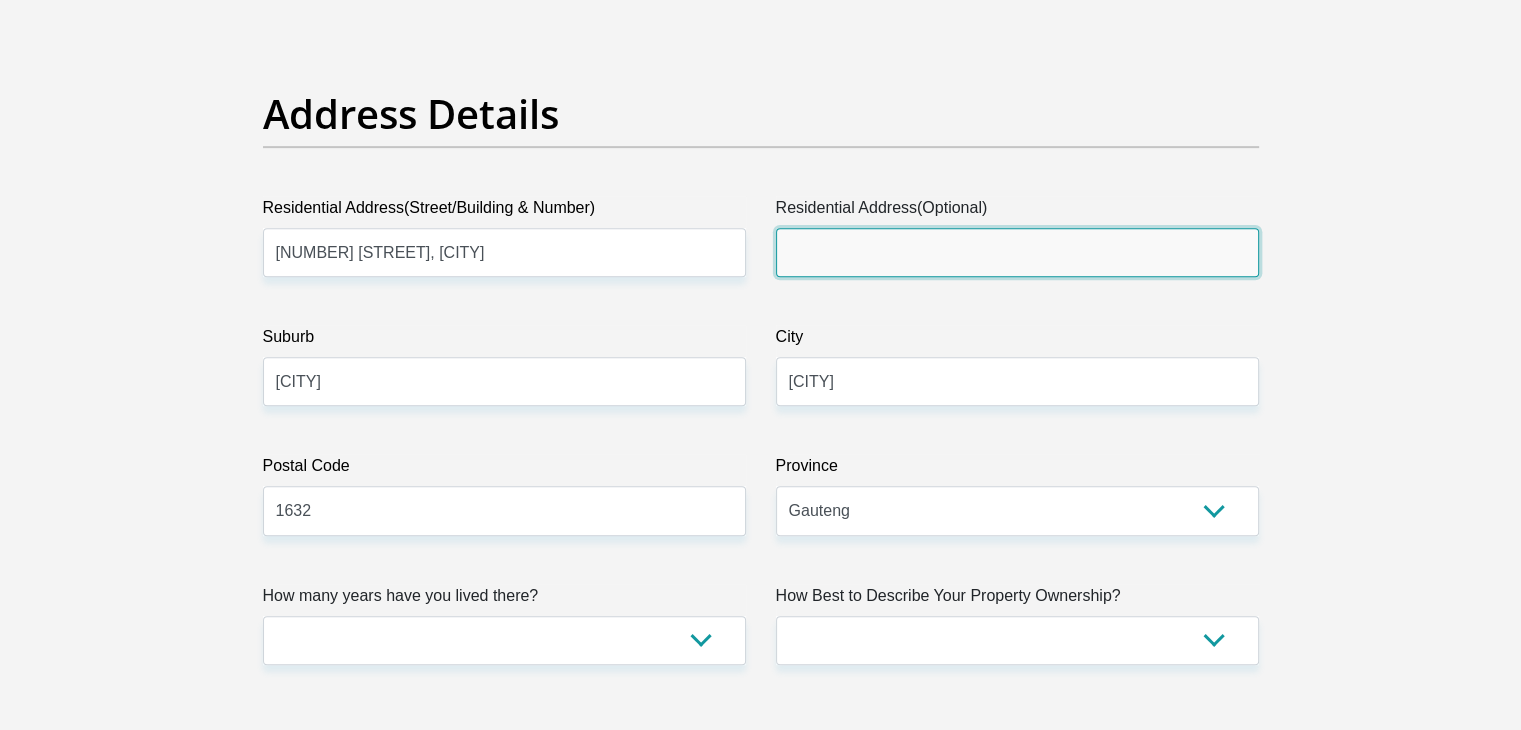 click on "Residential Address(Optional)" at bounding box center [1017, 252] 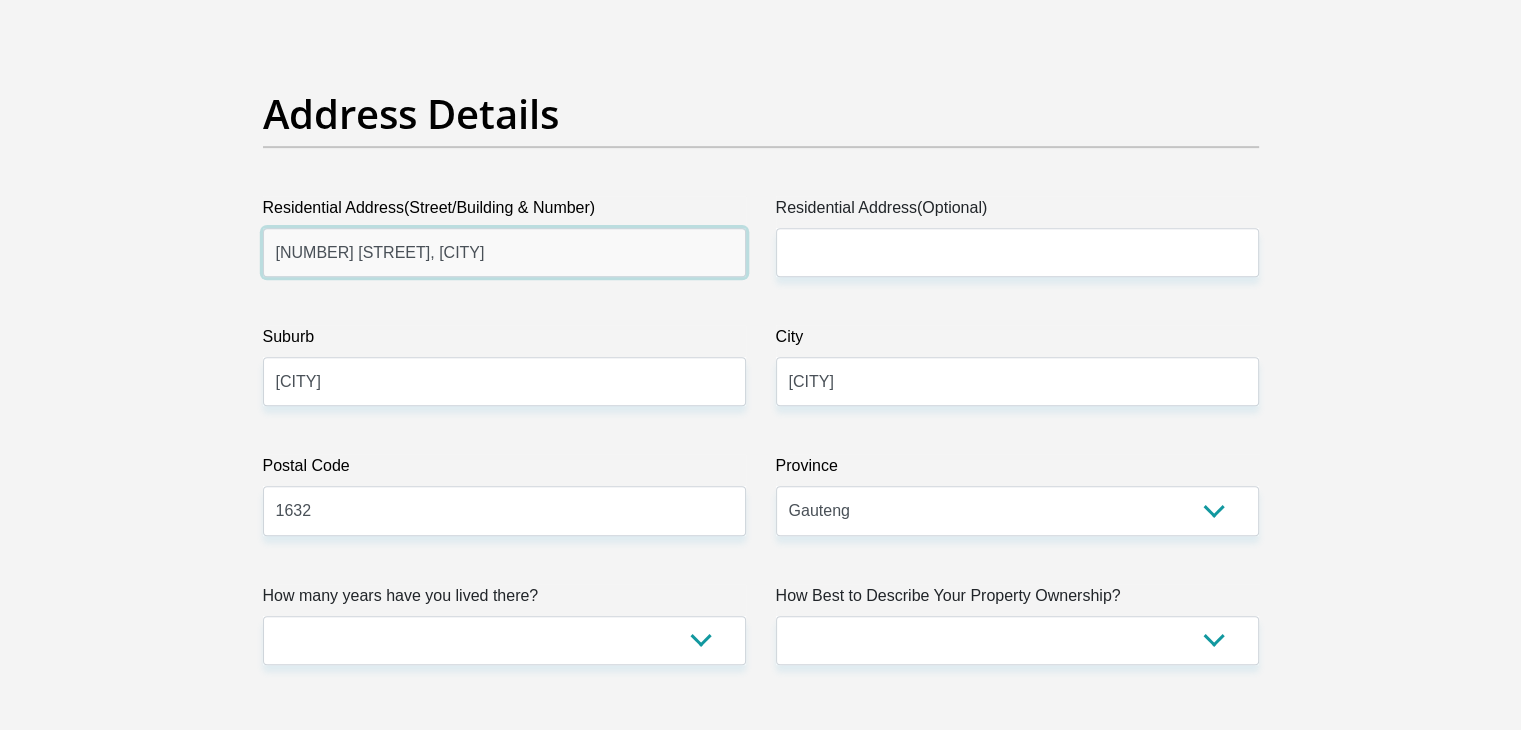 click on "[NUMBER] [STREET], [CITY]" at bounding box center (504, 252) 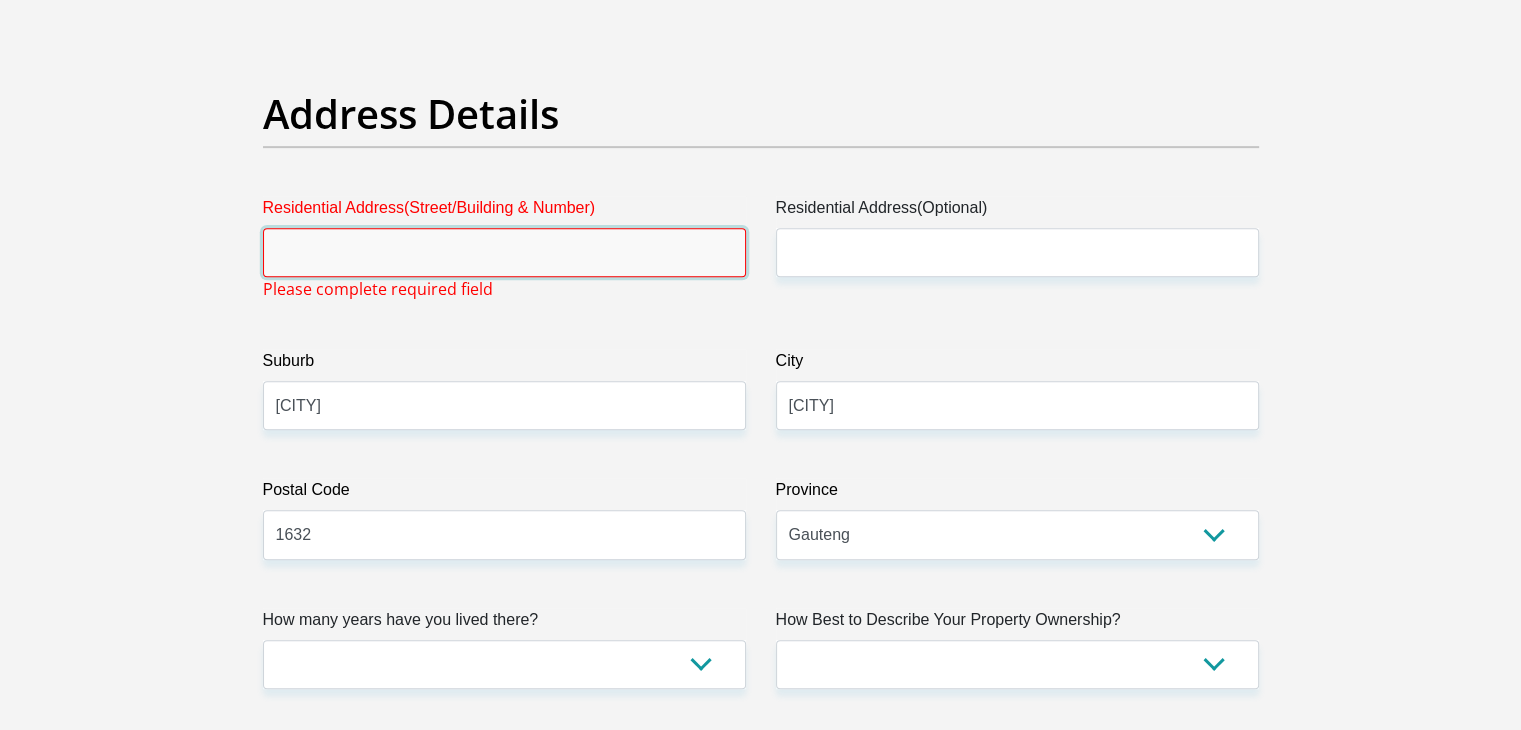 paste on "[NUMBER] [STREET], [CITY], [CITY], [POSTAL_CODE]" 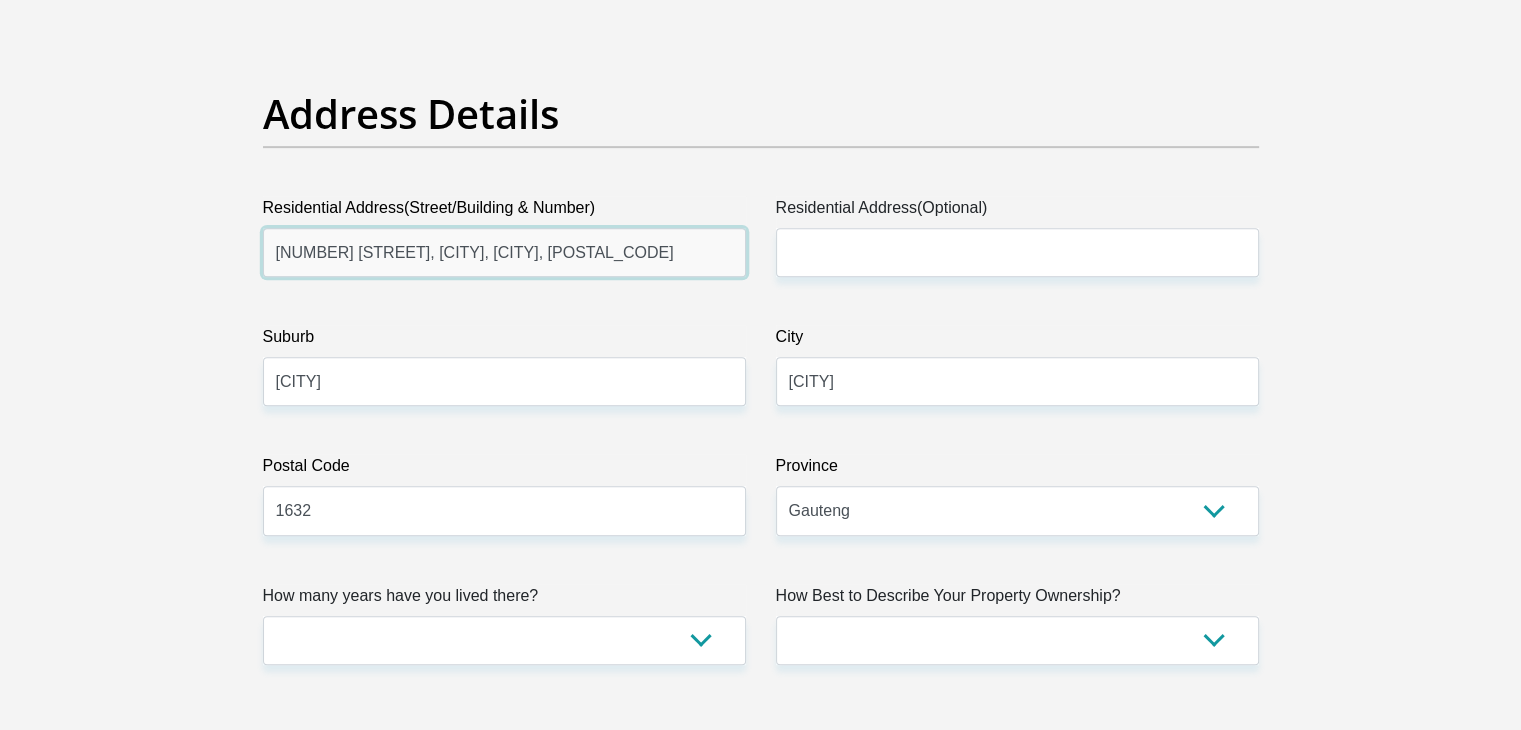 type on "[NUMBER] [STREET], [CITY], [CITY], [POSTAL_CODE]" 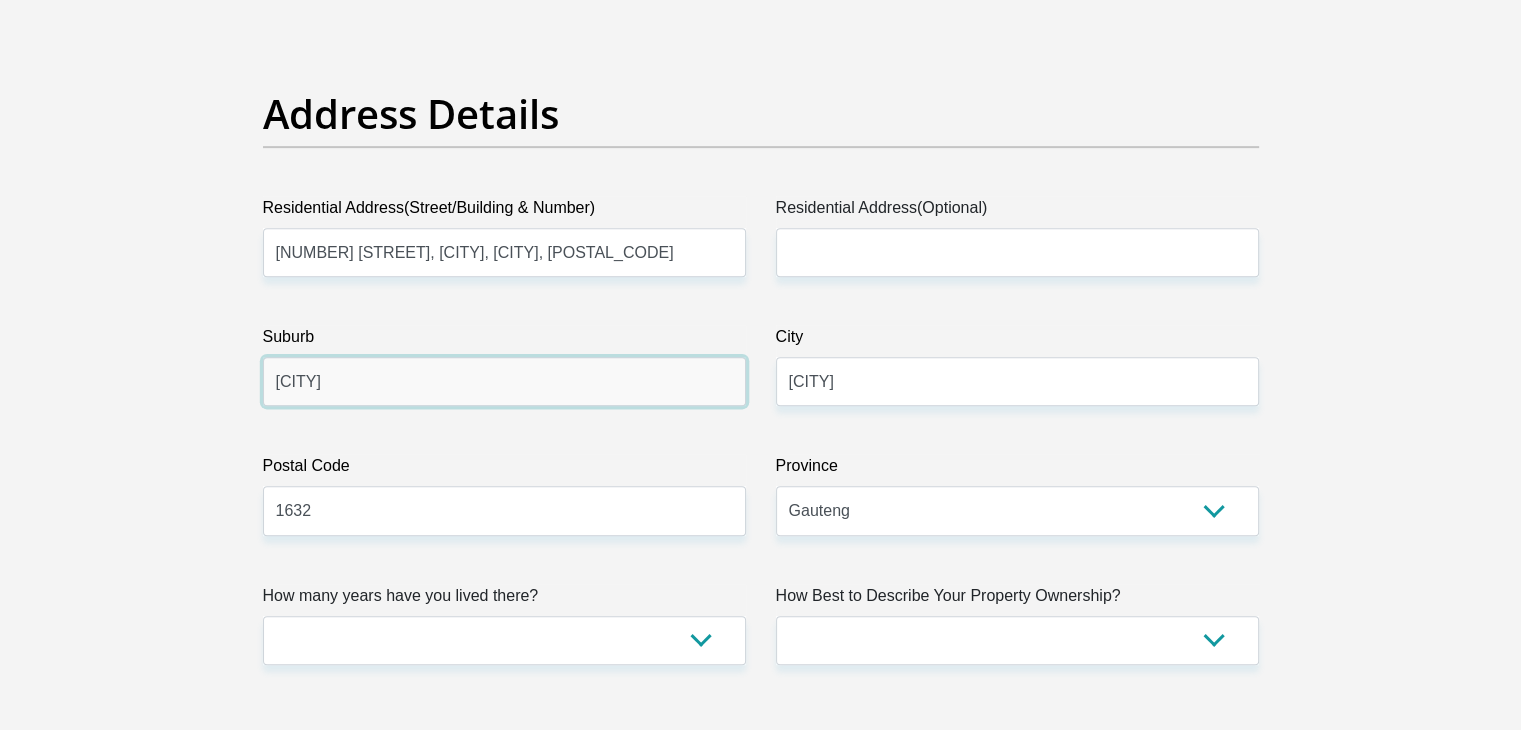 click on "[CITY]" at bounding box center [504, 381] 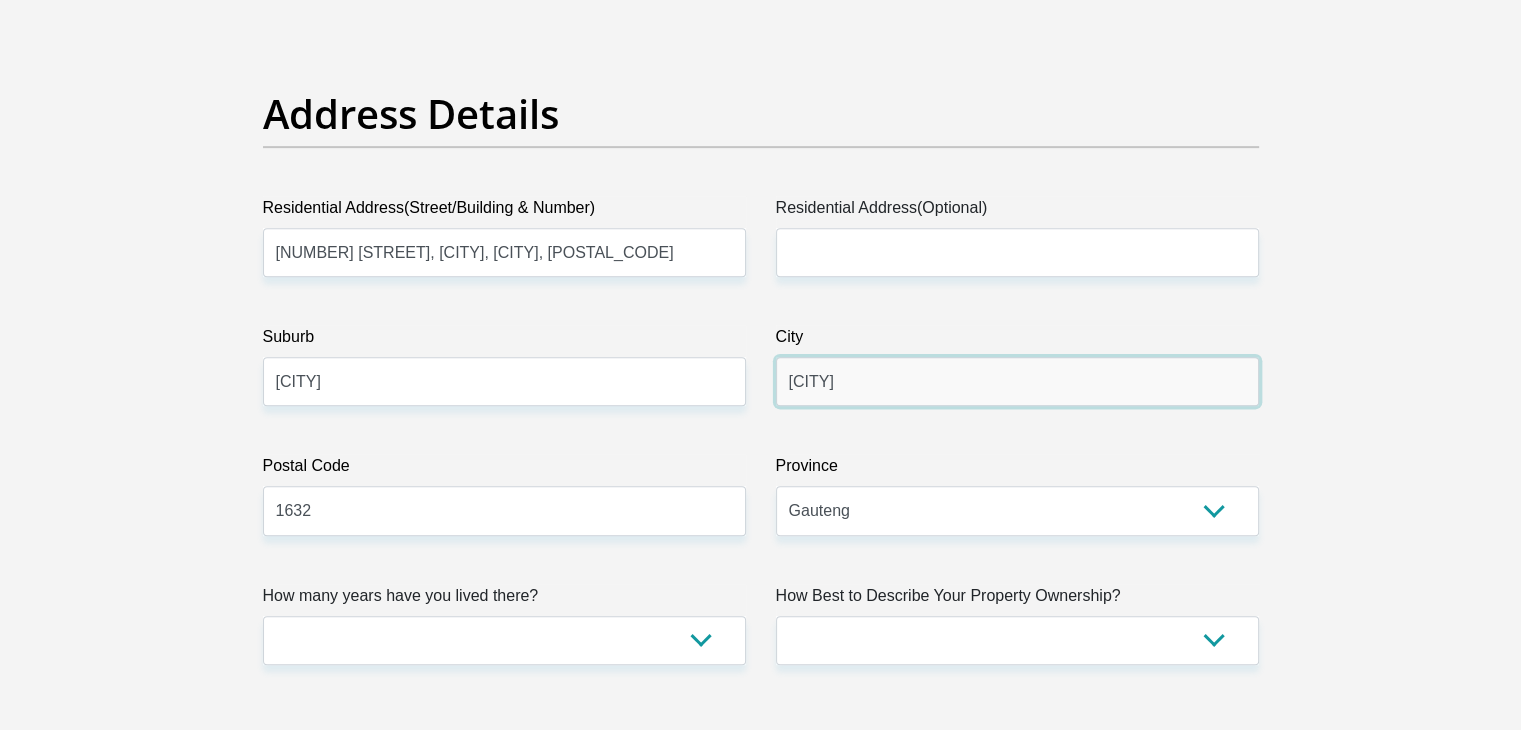 click on "[CITY]" at bounding box center [1017, 381] 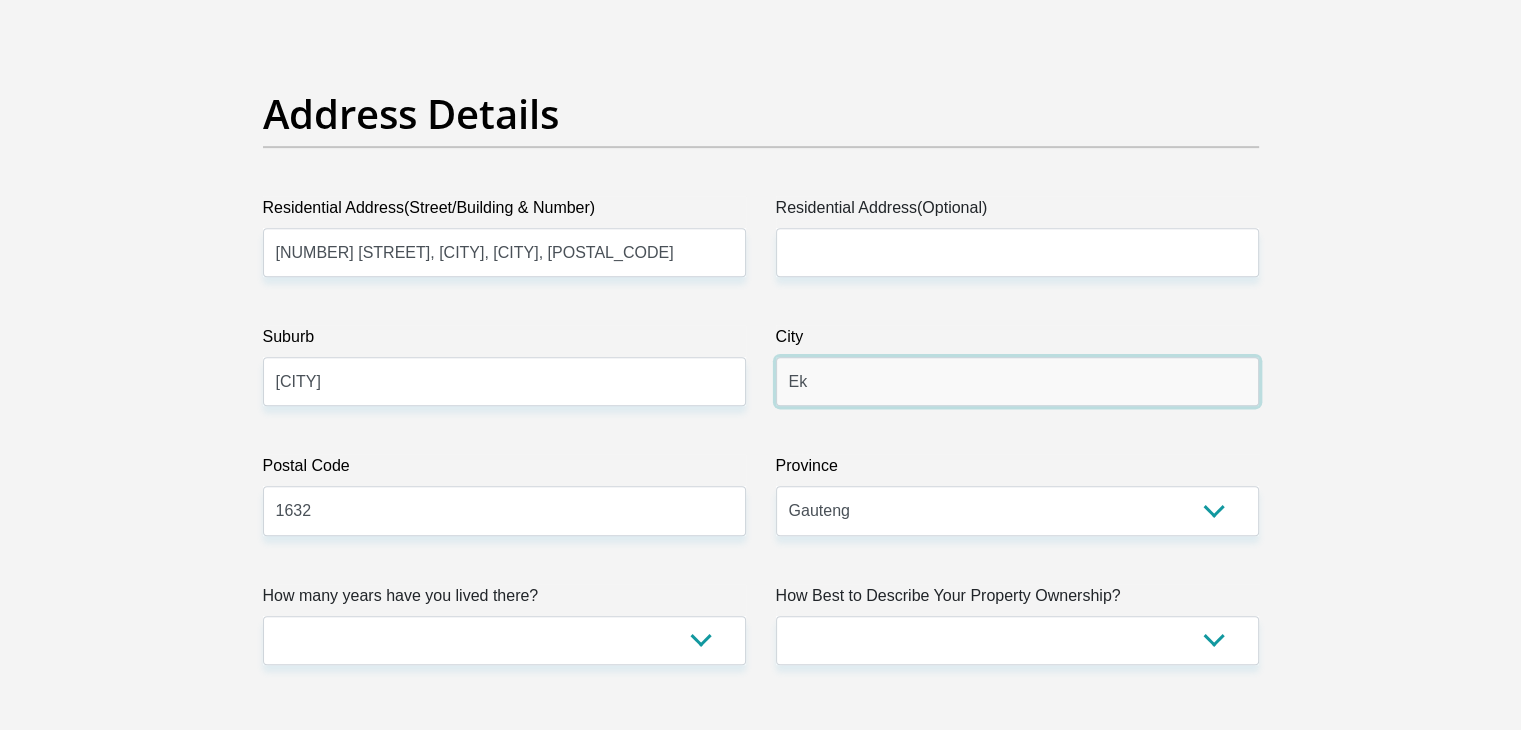 type on "E" 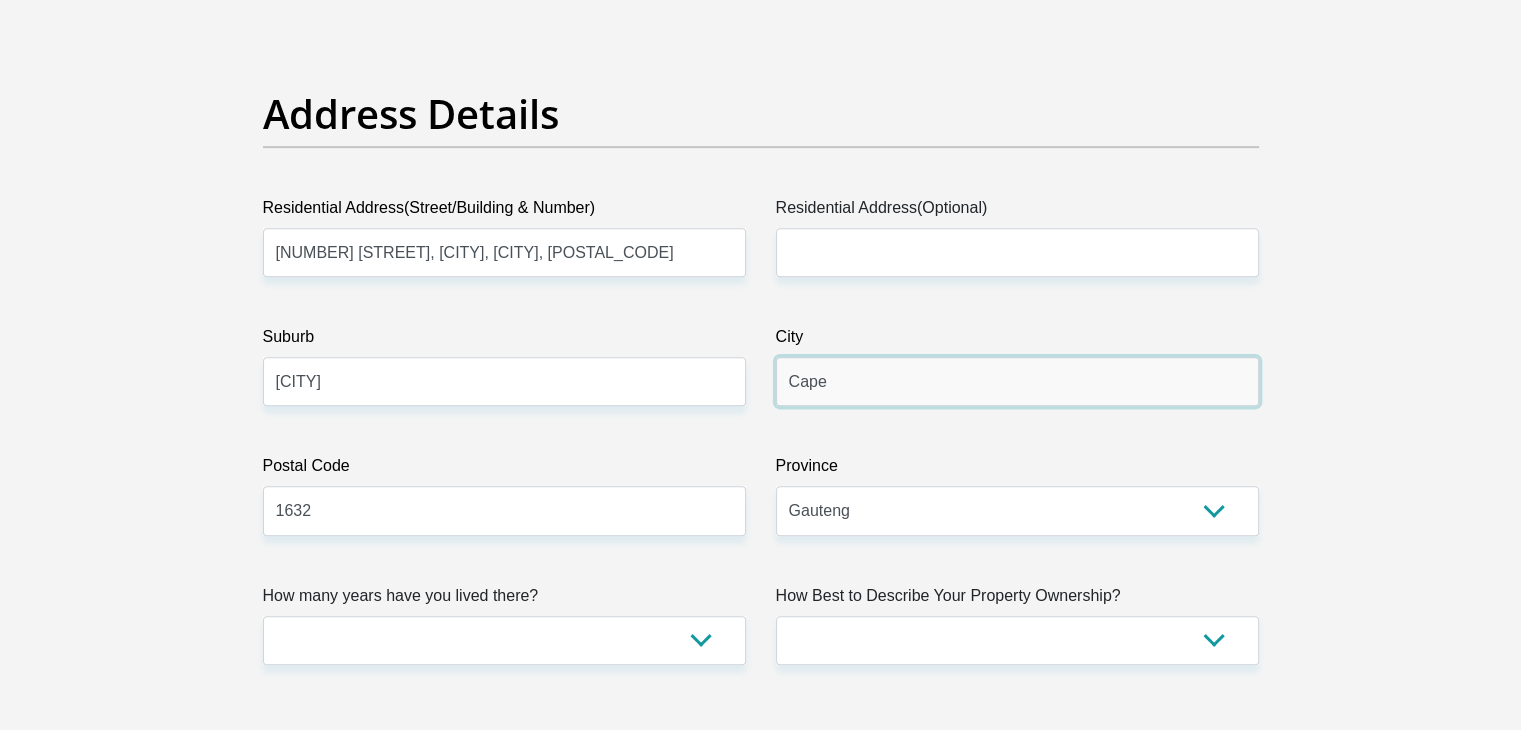 type on "Cape Town" 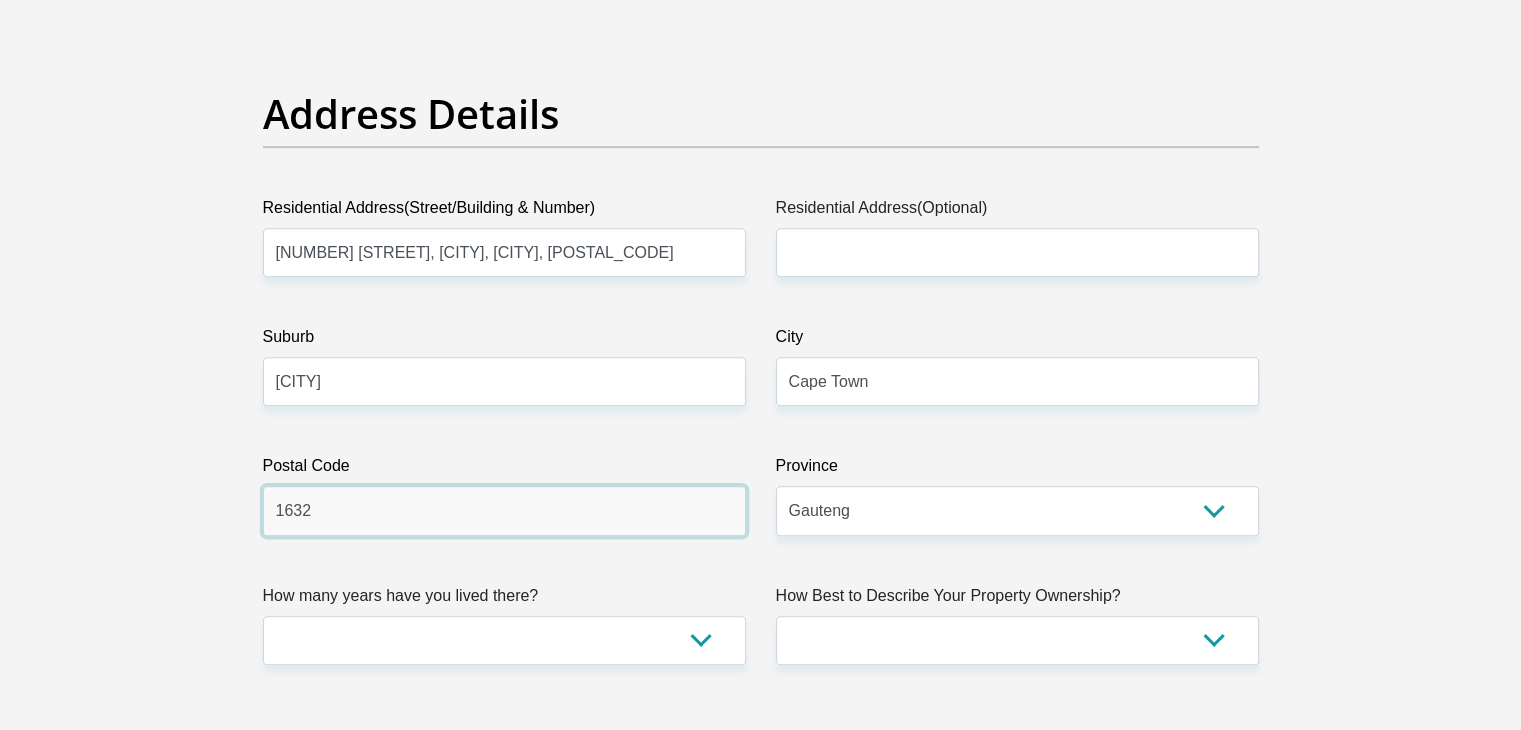 click on "1632" at bounding box center [504, 510] 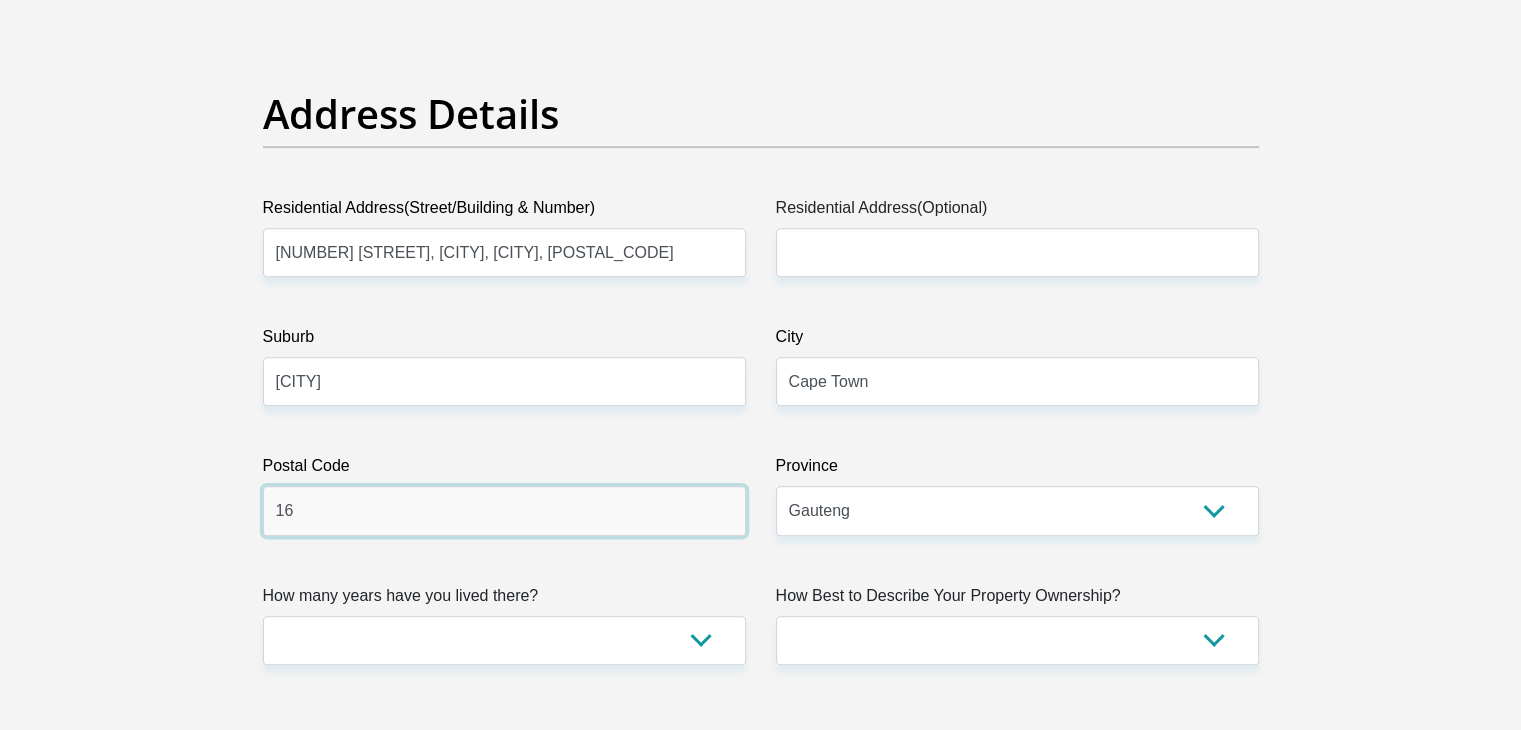 type on "1" 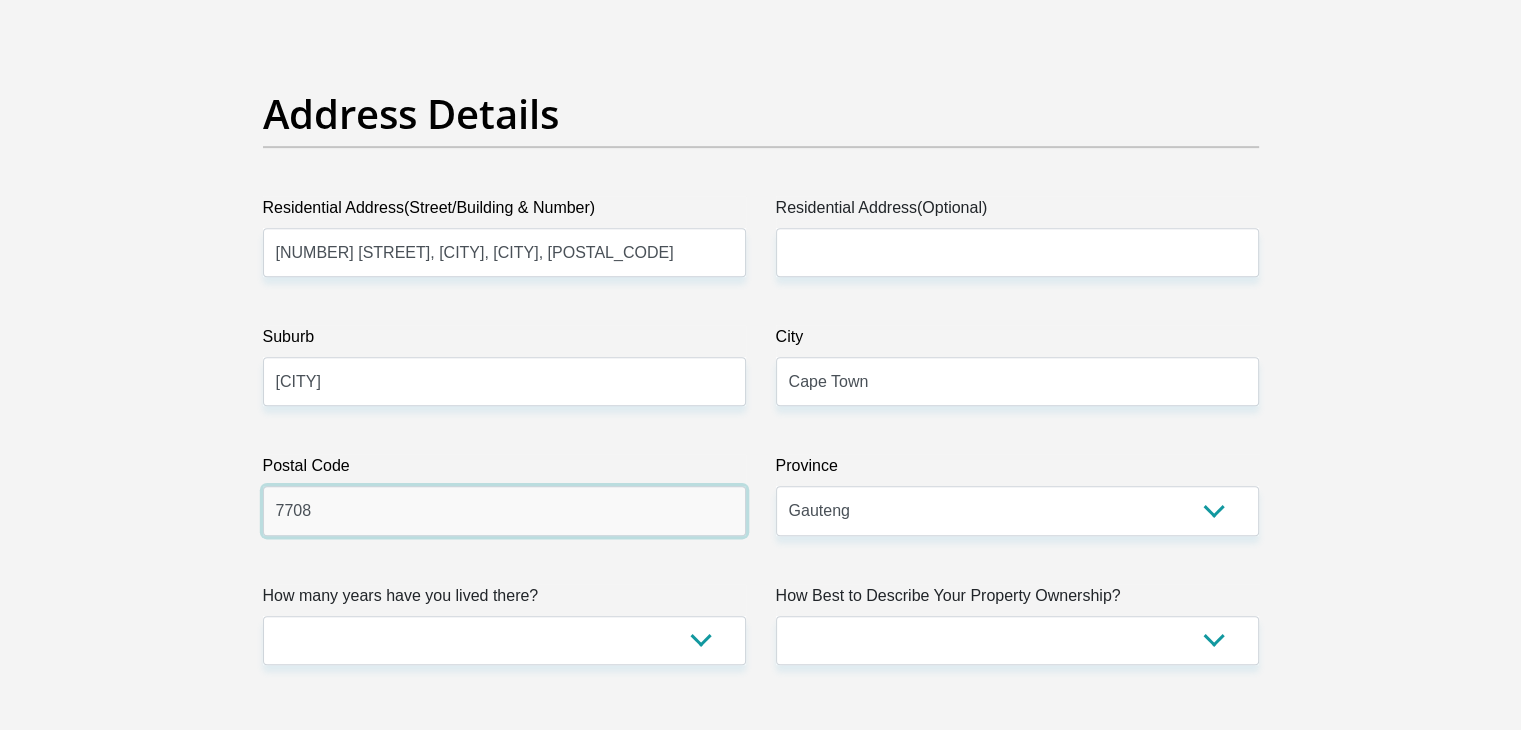 type on "7708" 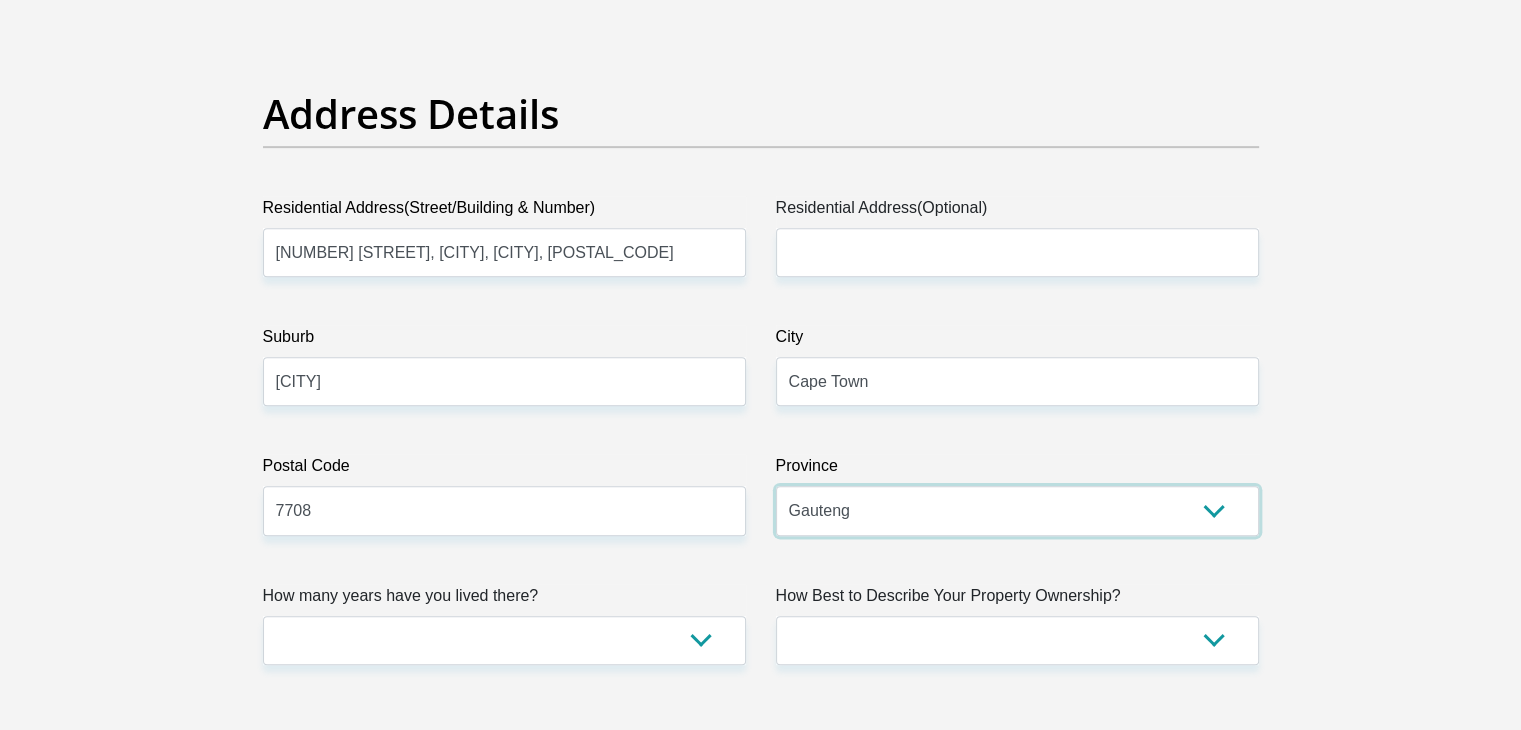 click on "Eastern Cape
Free State
Gauteng
KwaZulu-Natal
Limpopo
Mpumalanga
Northern Cape
North West
Western Cape" at bounding box center [1017, 510] 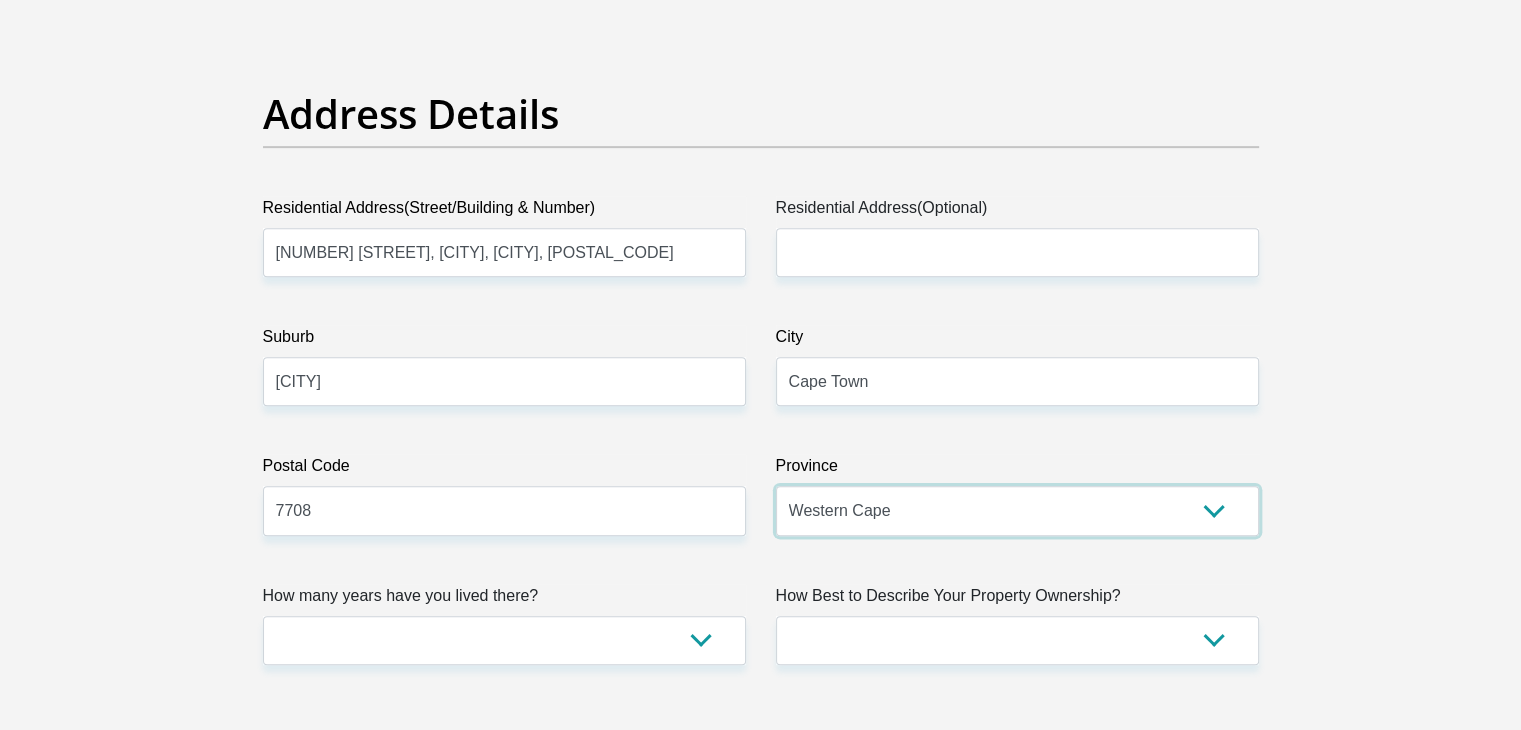 click on "Eastern Cape
Free State
Gauteng
KwaZulu-Natal
Limpopo
Mpumalanga
Northern Cape
North West
Western Cape" at bounding box center (1017, 510) 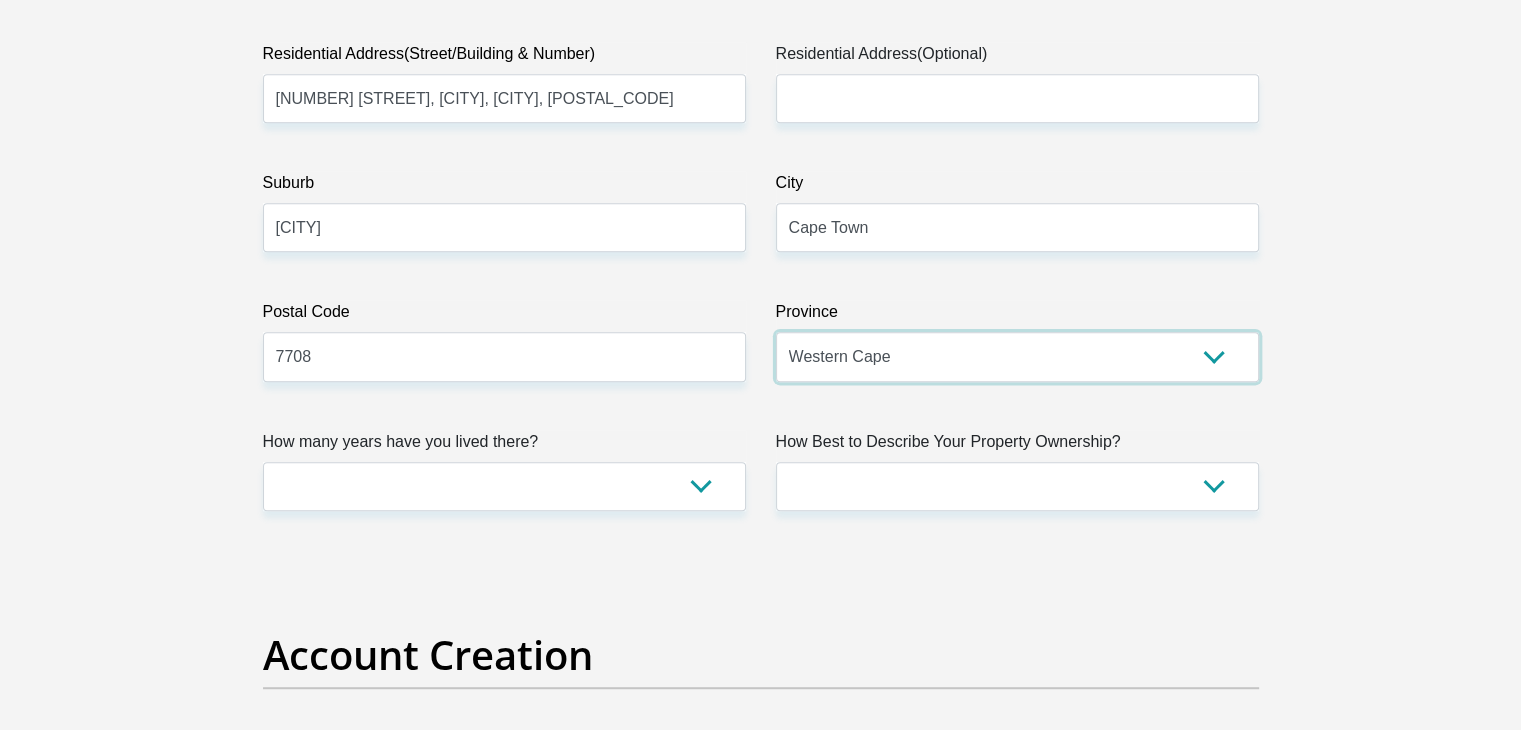 scroll, scrollTop: 1096, scrollLeft: 0, axis: vertical 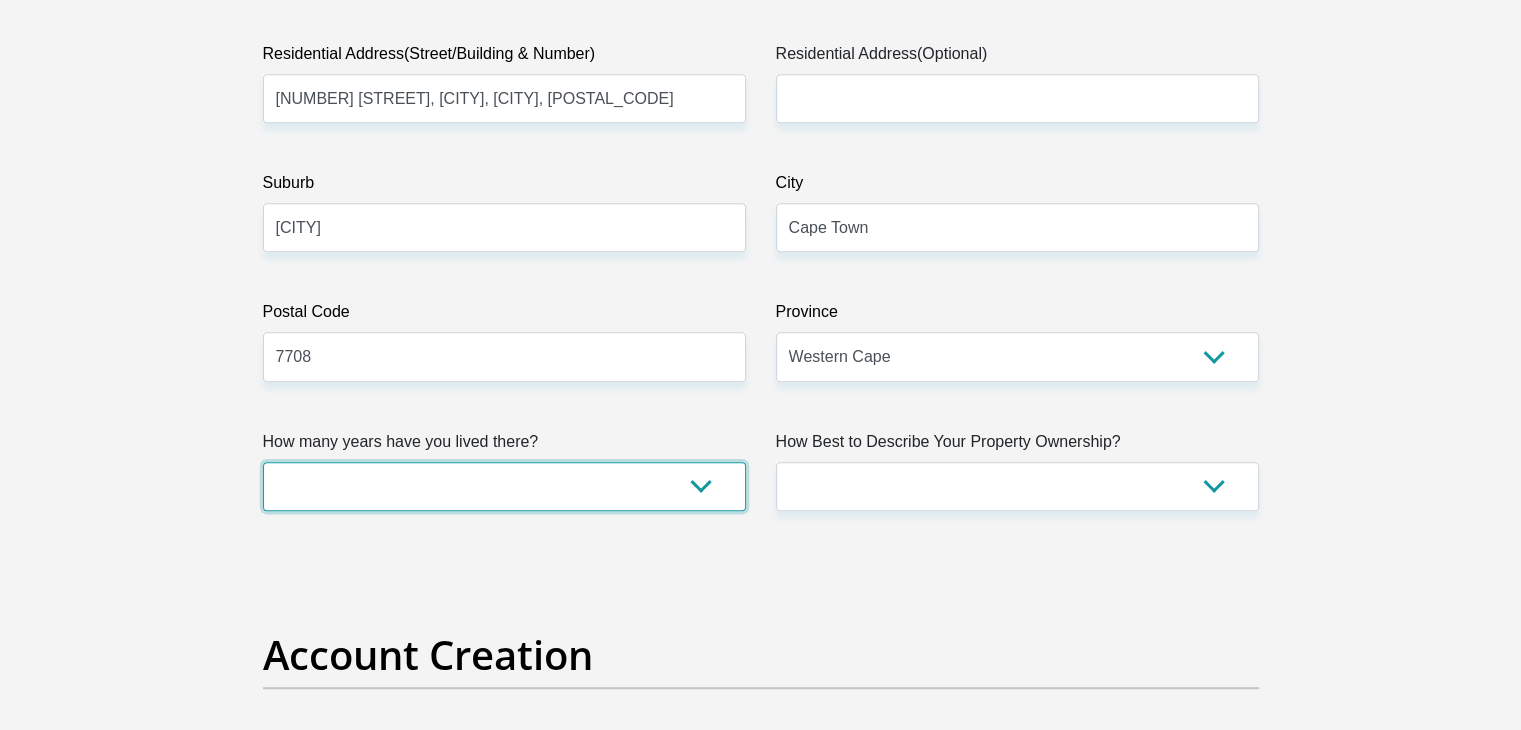 click on "less than 1 year
1-3 years
3-5 years
5+ years" at bounding box center (504, 486) 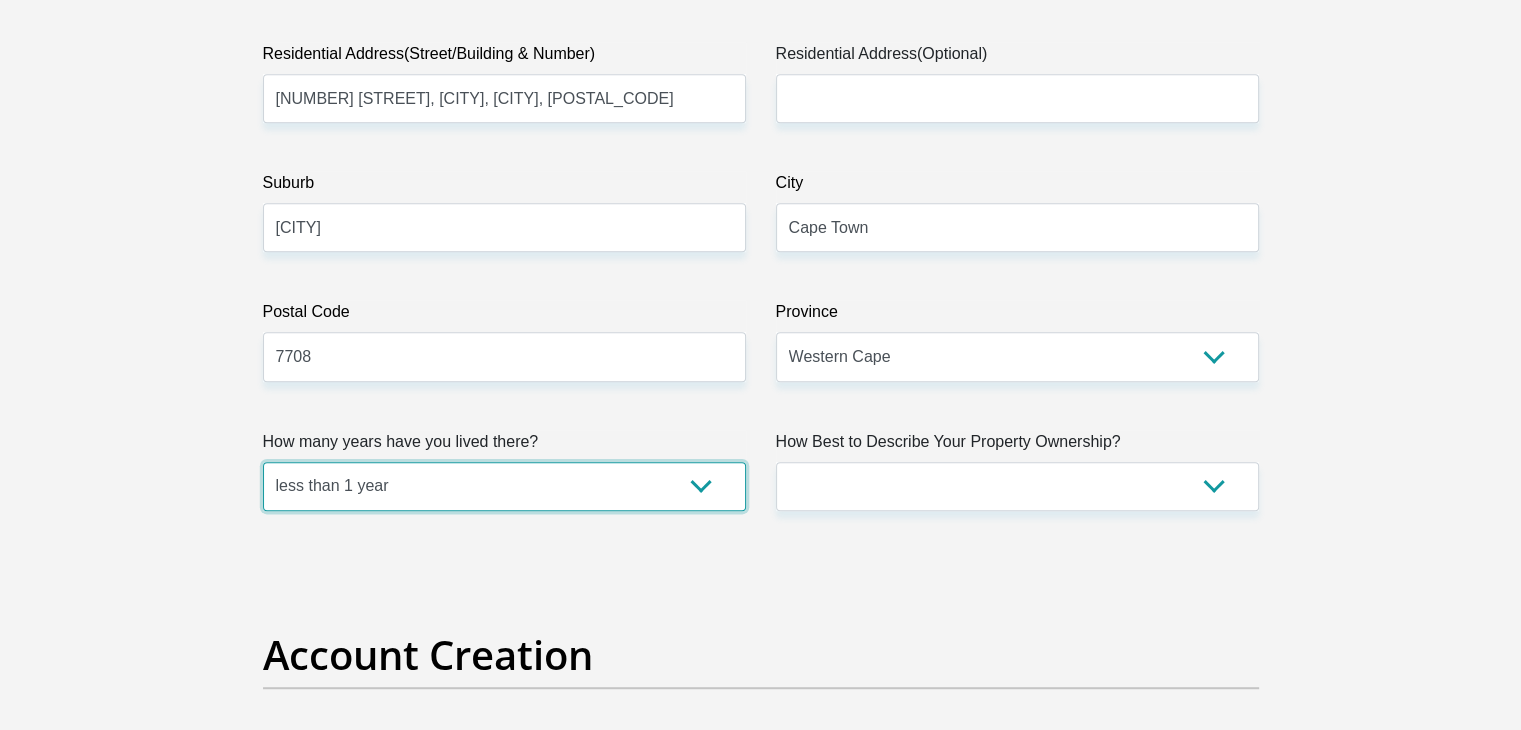 click on "less than 1 year
1-3 years
3-5 years
5+ years" at bounding box center [504, 486] 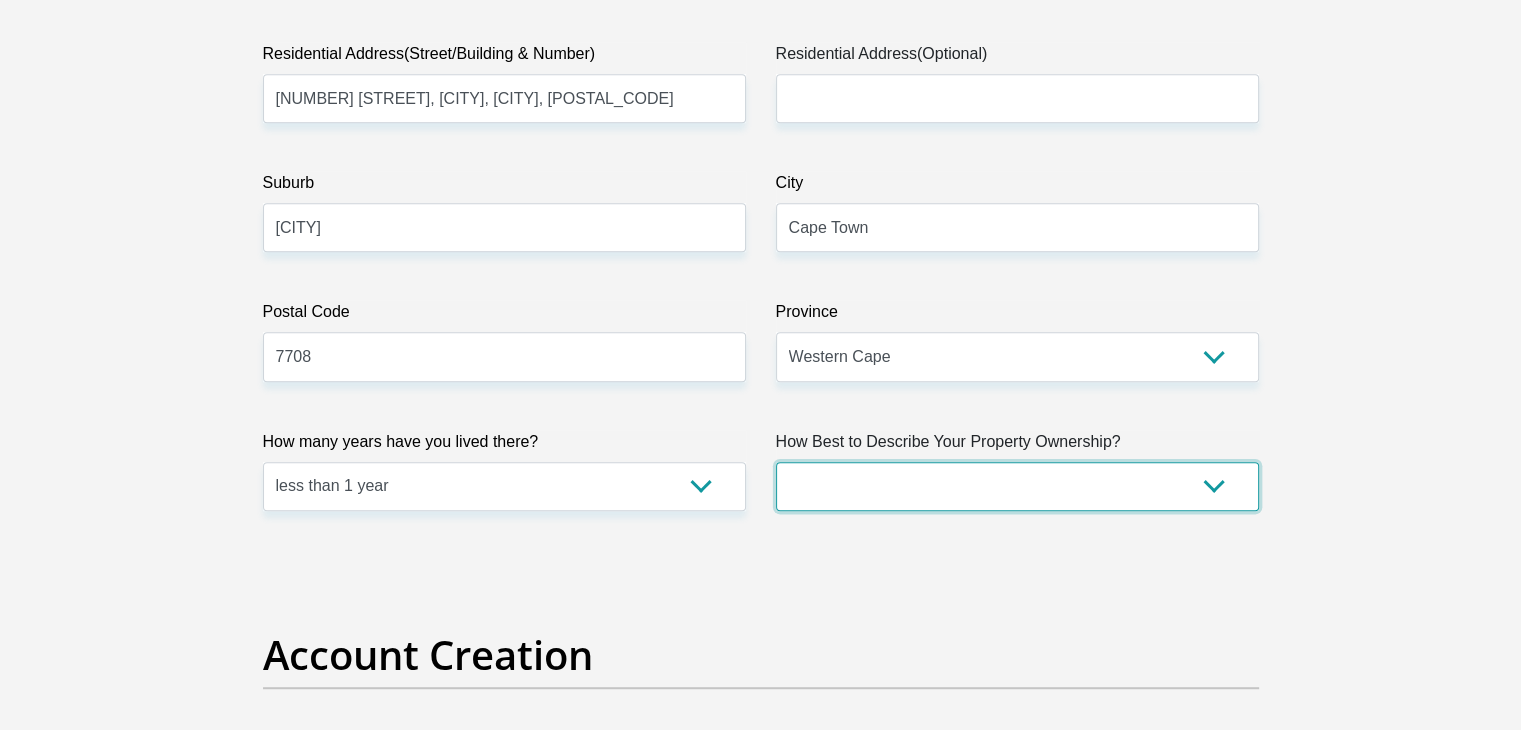 click on "Owned
Rented
Family Owned
Company Dwelling" at bounding box center [1017, 486] 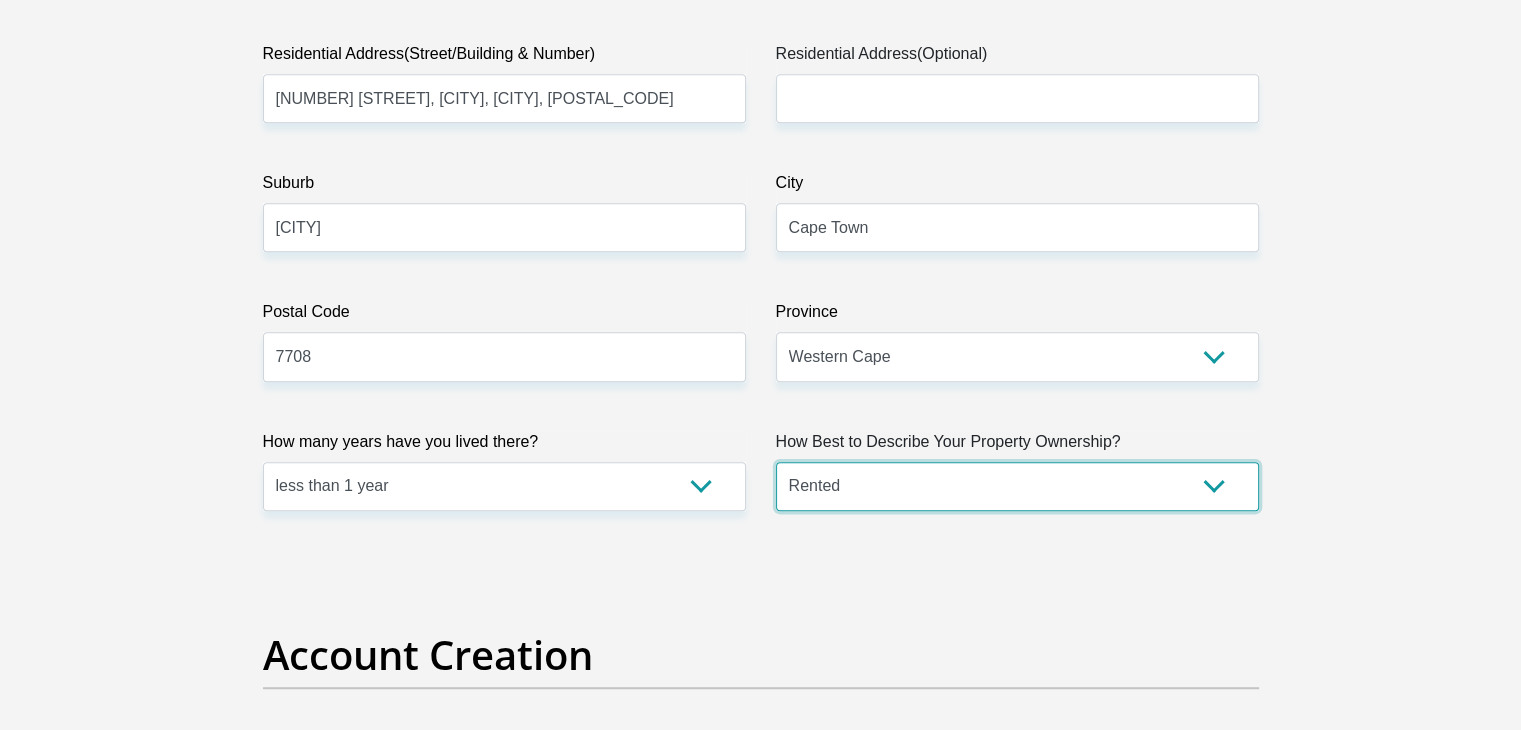 click on "Owned
Rented
Family Owned
Company Dwelling" at bounding box center [1017, 486] 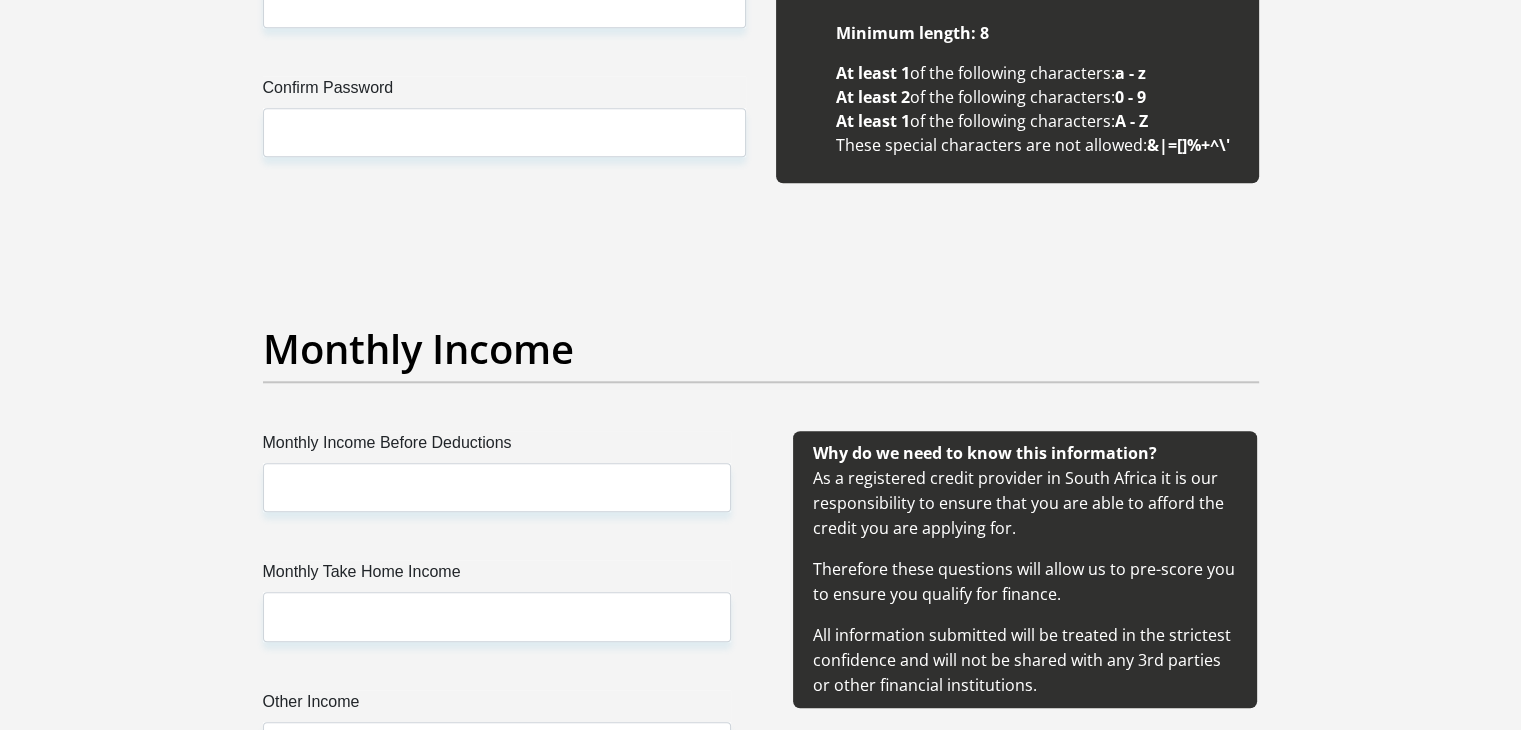 scroll, scrollTop: 2028, scrollLeft: 0, axis: vertical 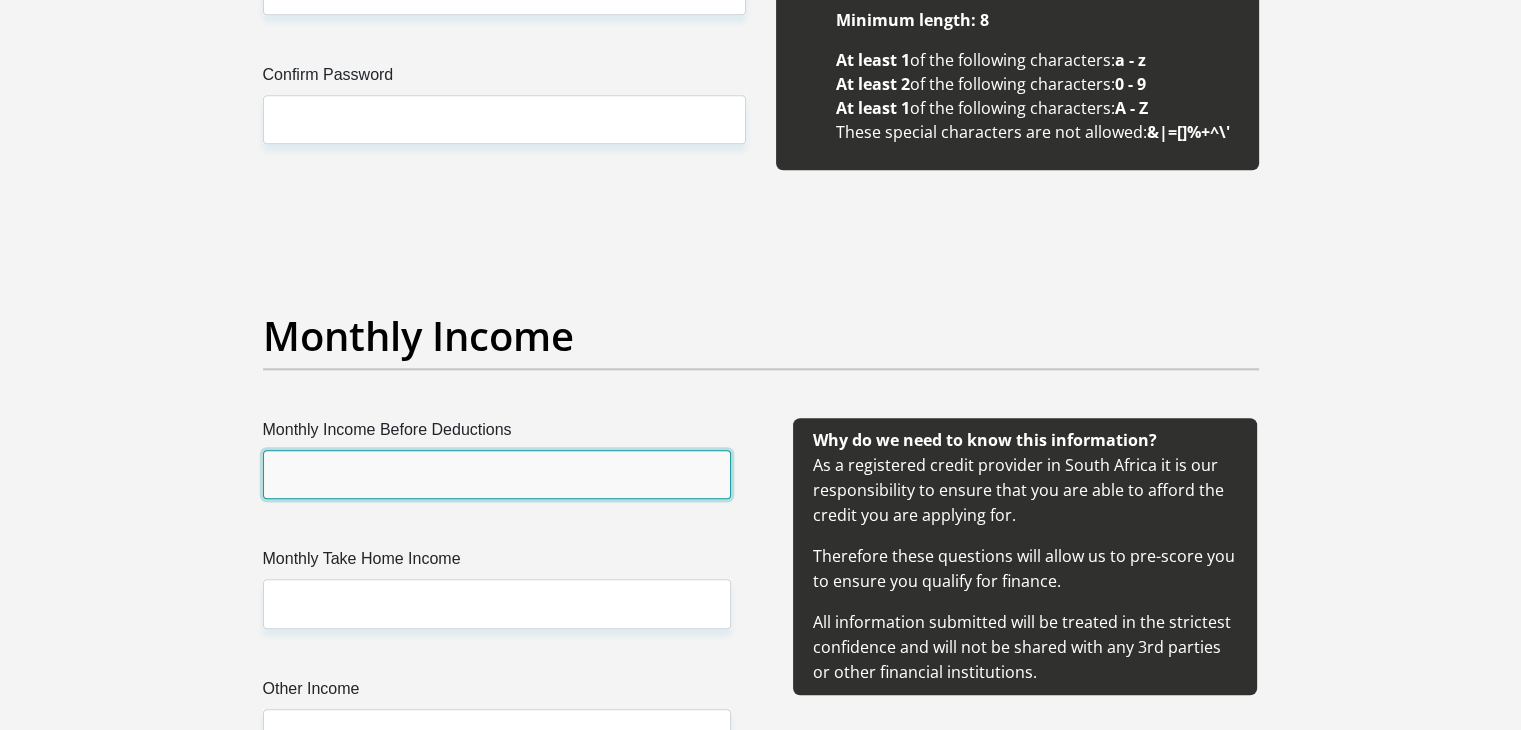 click on "Monthly Income Before Deductions" at bounding box center (497, 474) 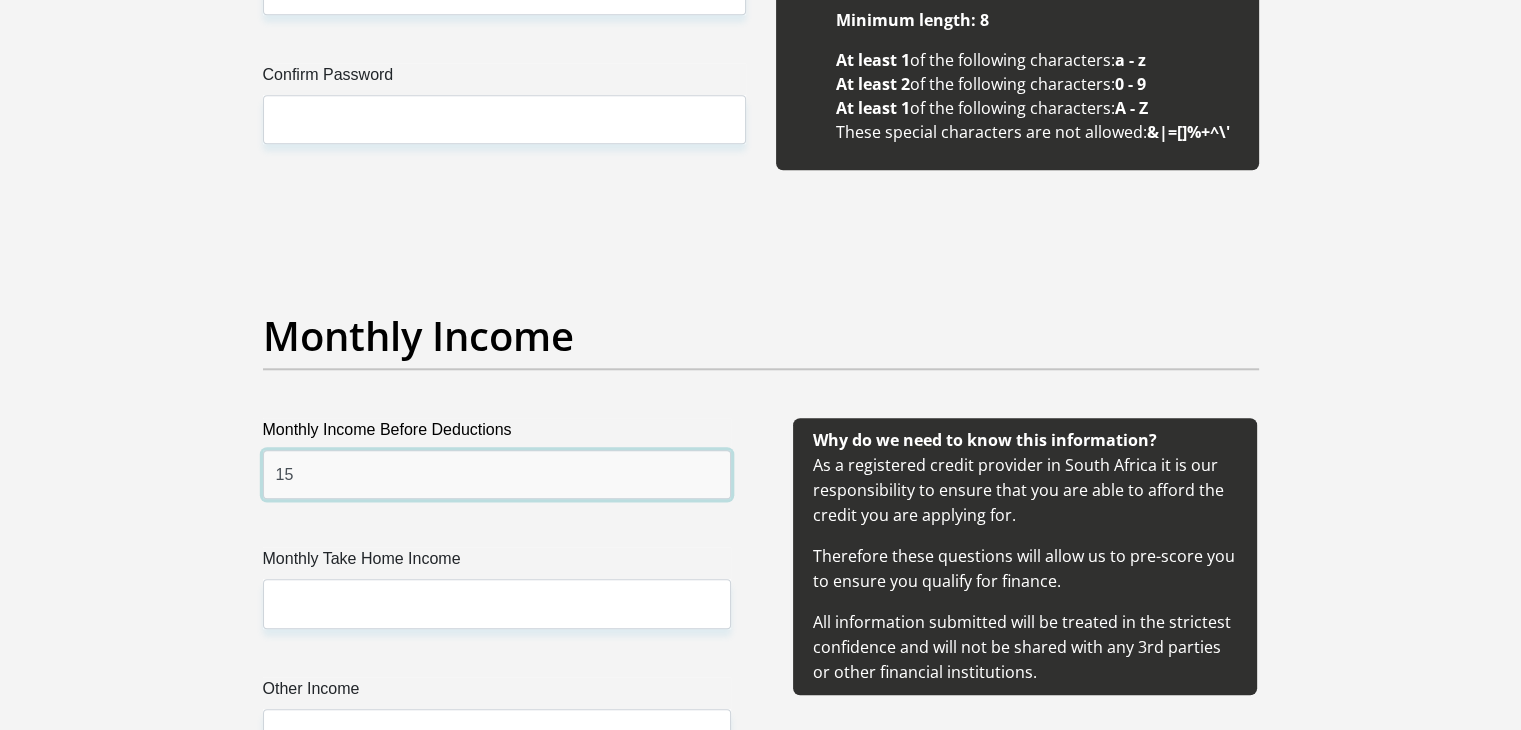 type on "15" 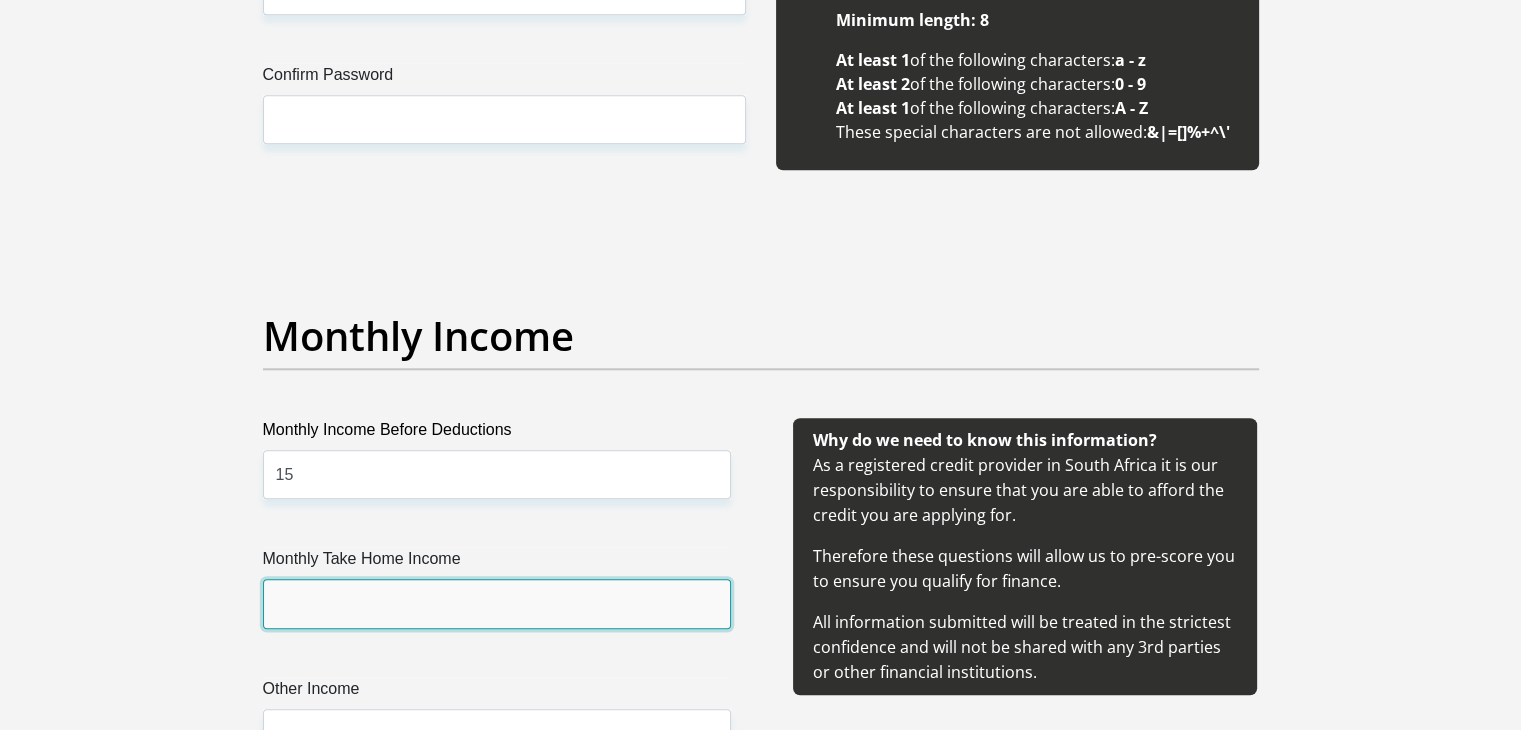 click on "Monthly Take Home Income" at bounding box center [497, 603] 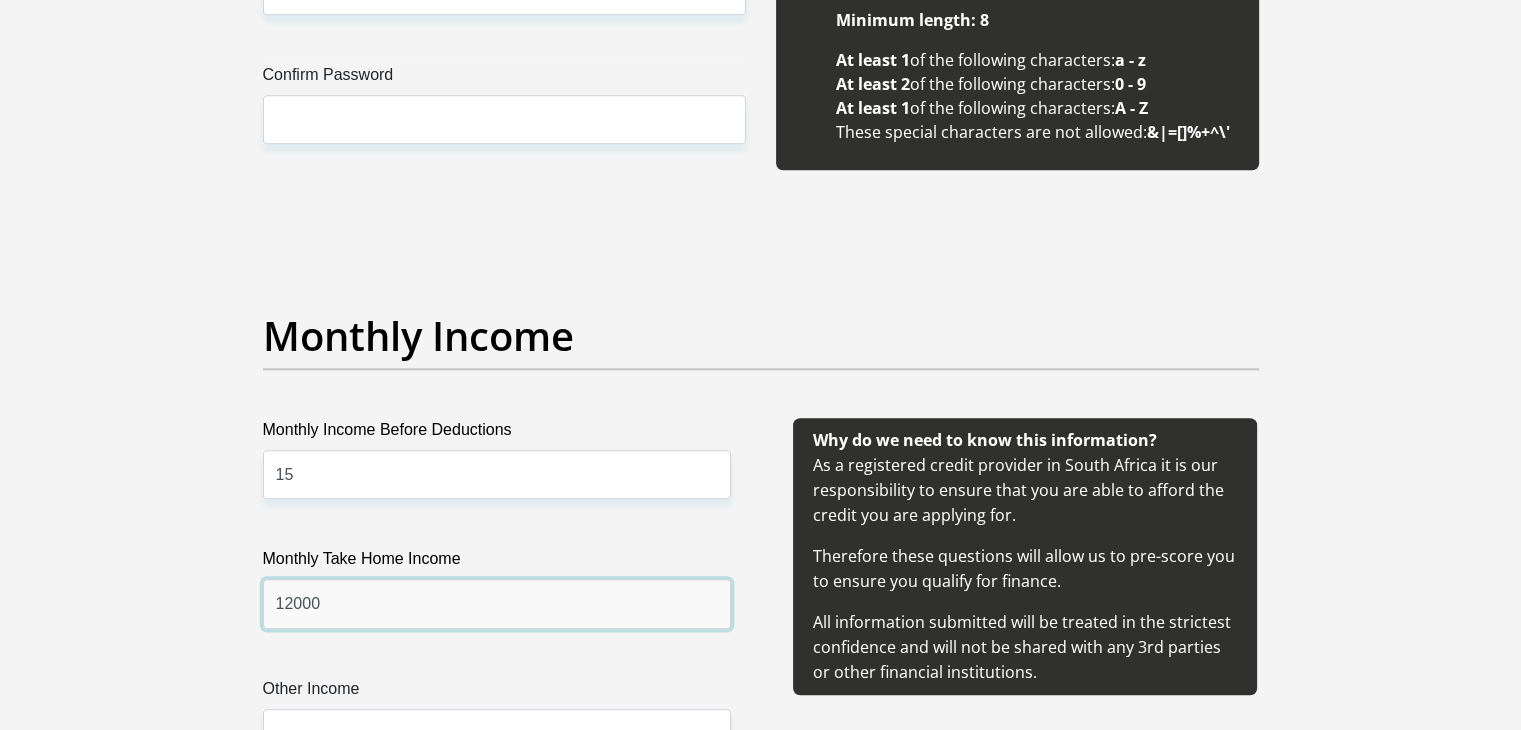 type on "12000" 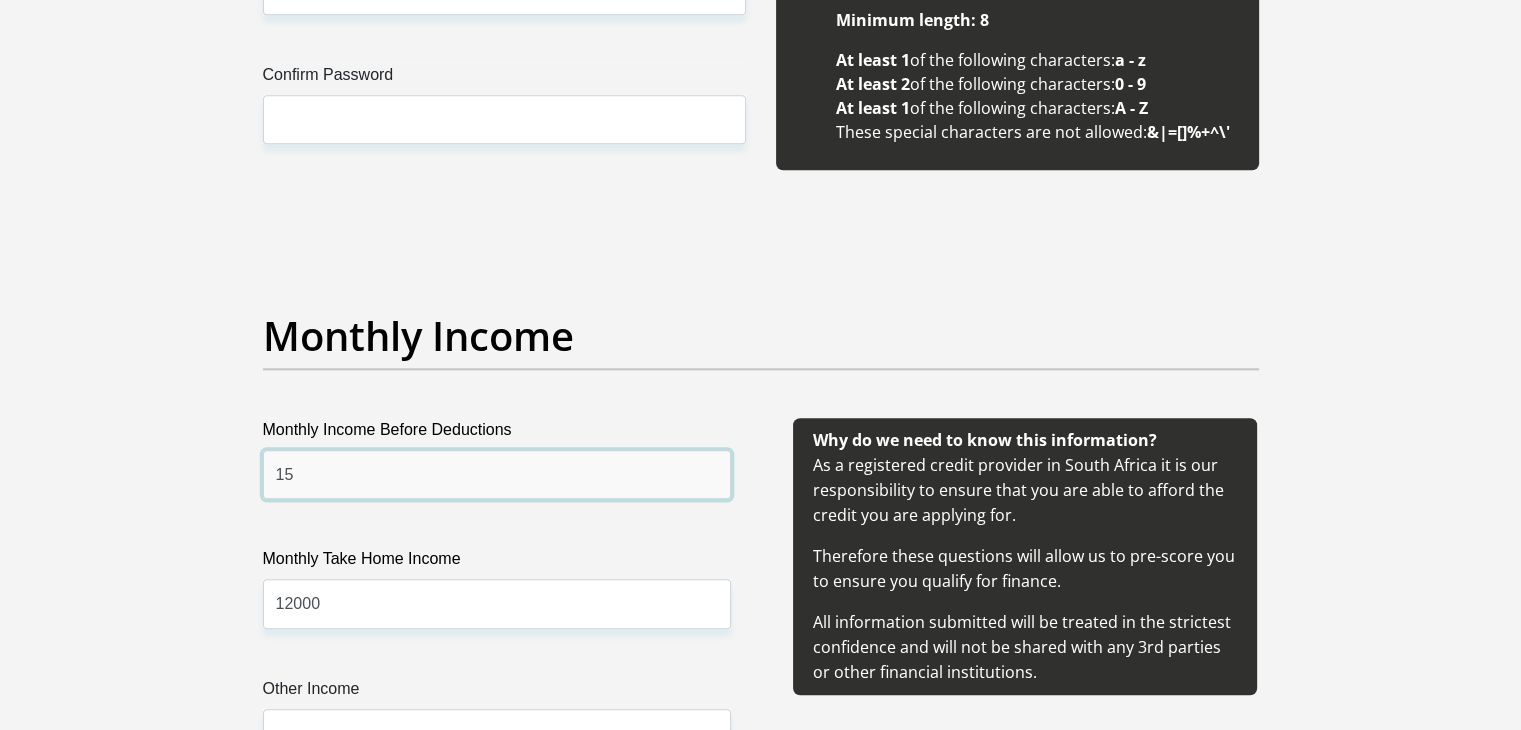 click on "15" at bounding box center [497, 474] 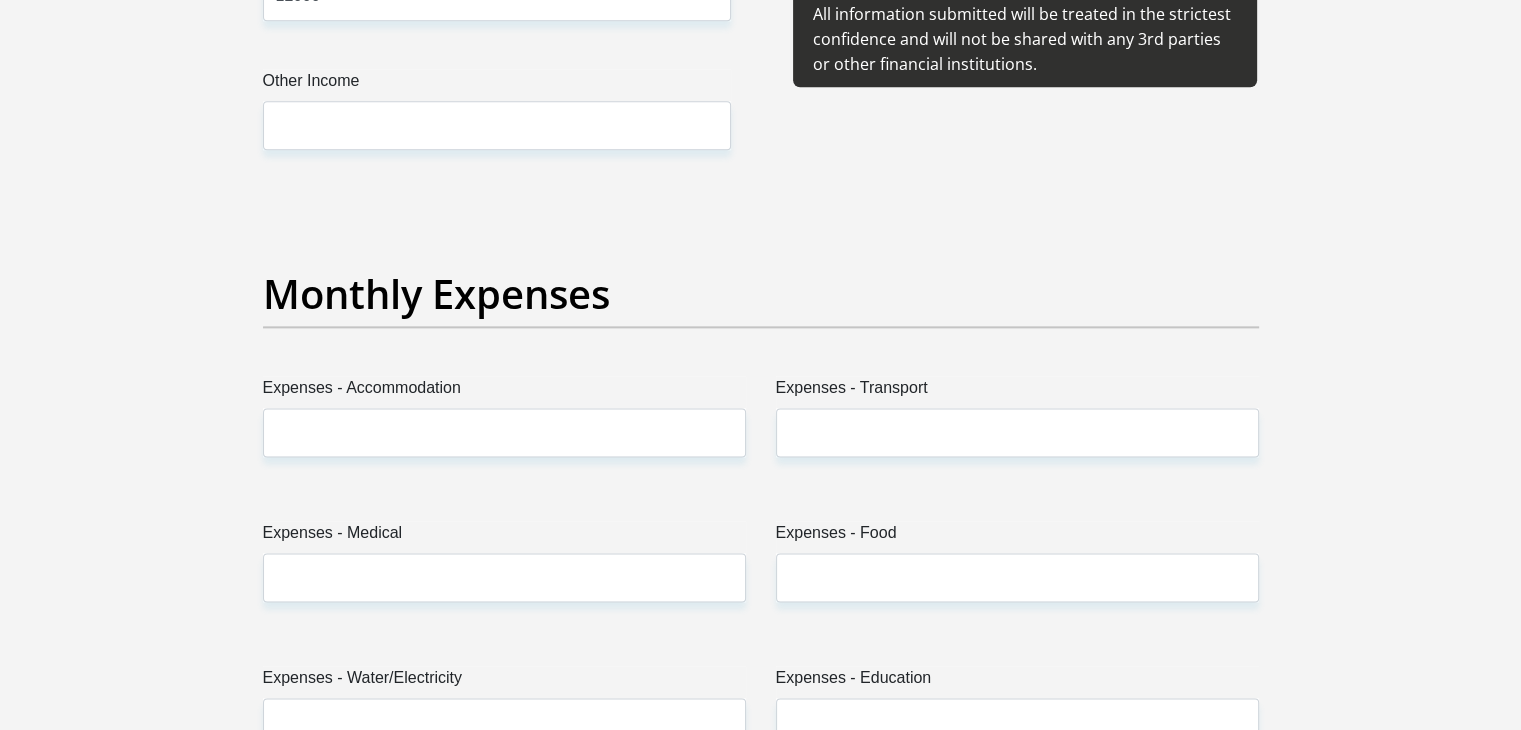 scroll, scrollTop: 2608, scrollLeft: 0, axis: vertical 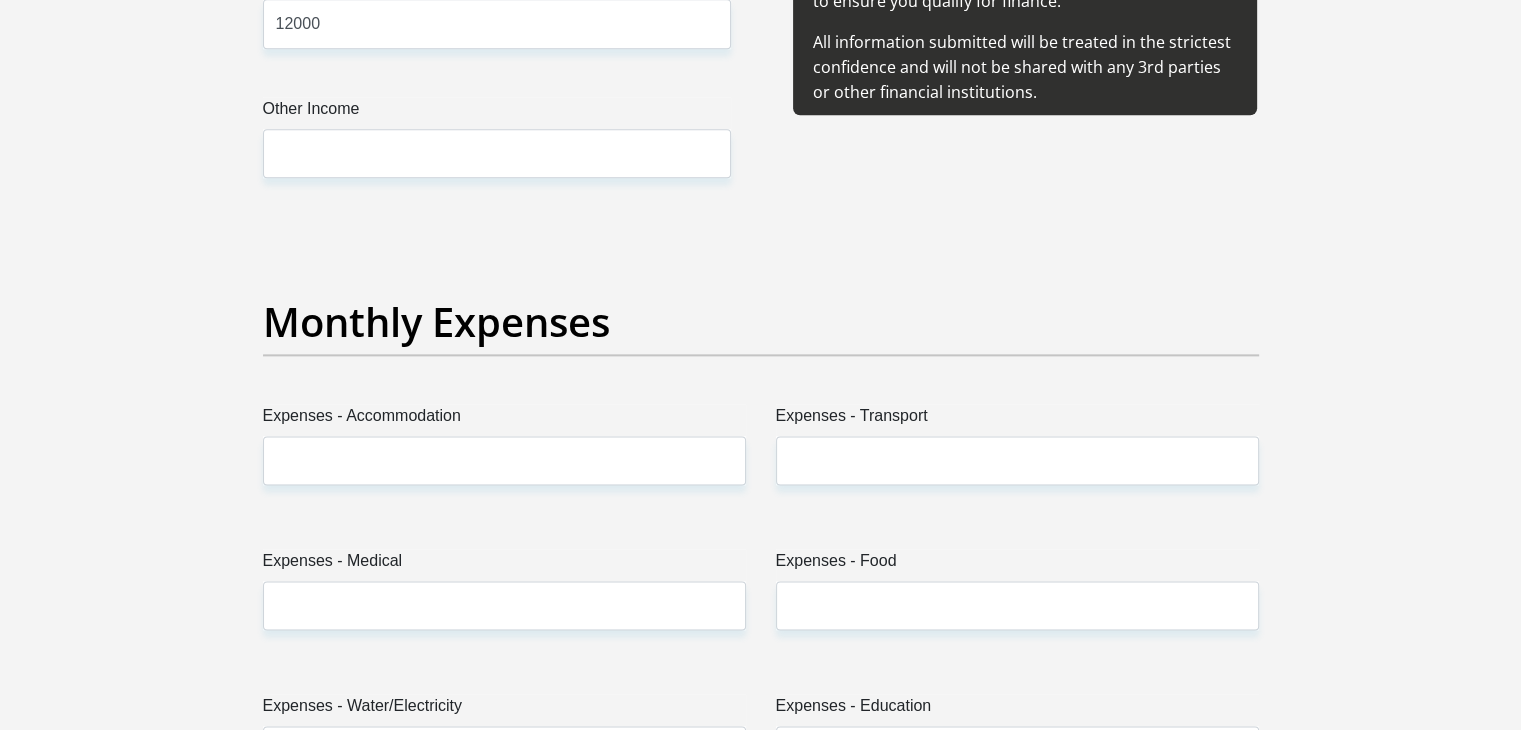 type on "15000" 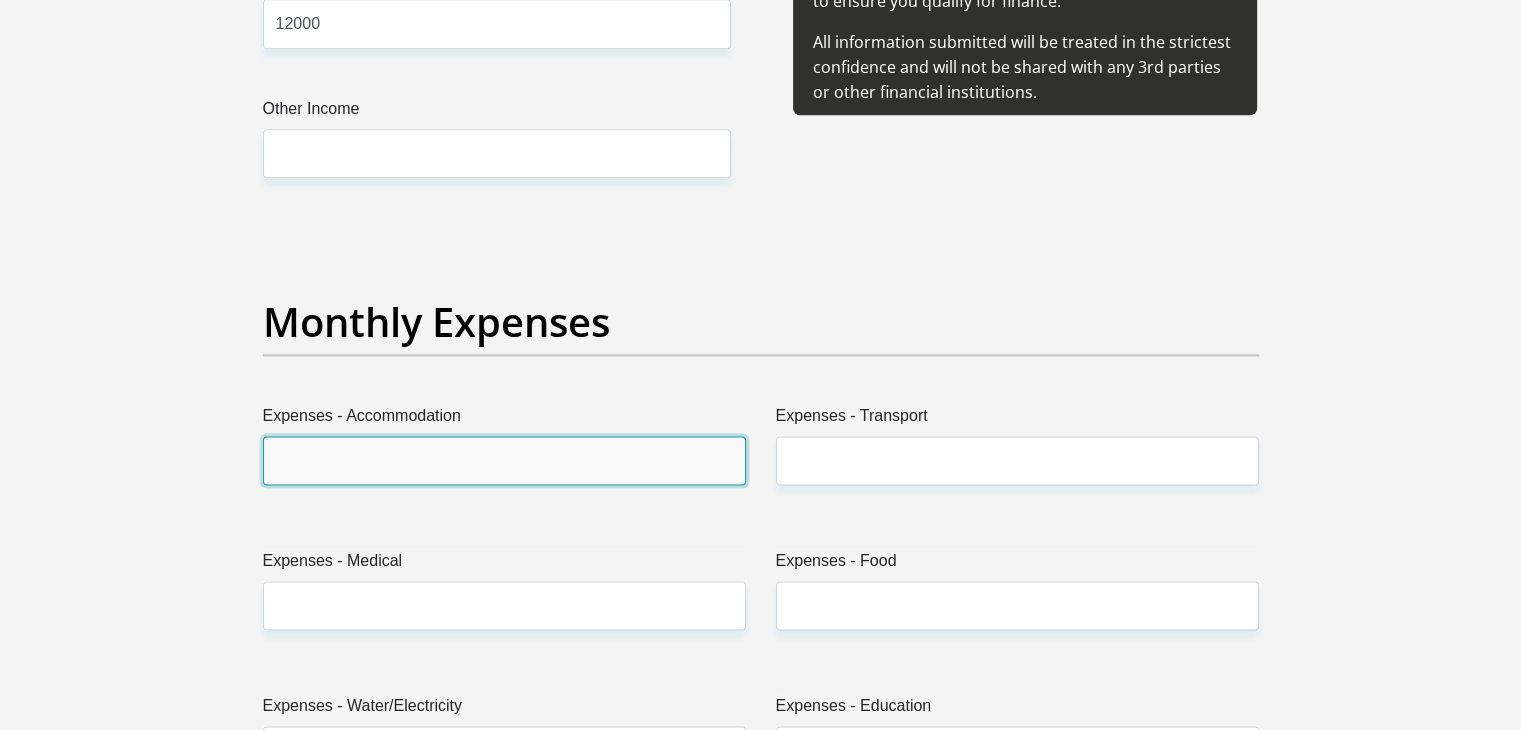 click on "Expenses - Accommodation" at bounding box center (504, 460) 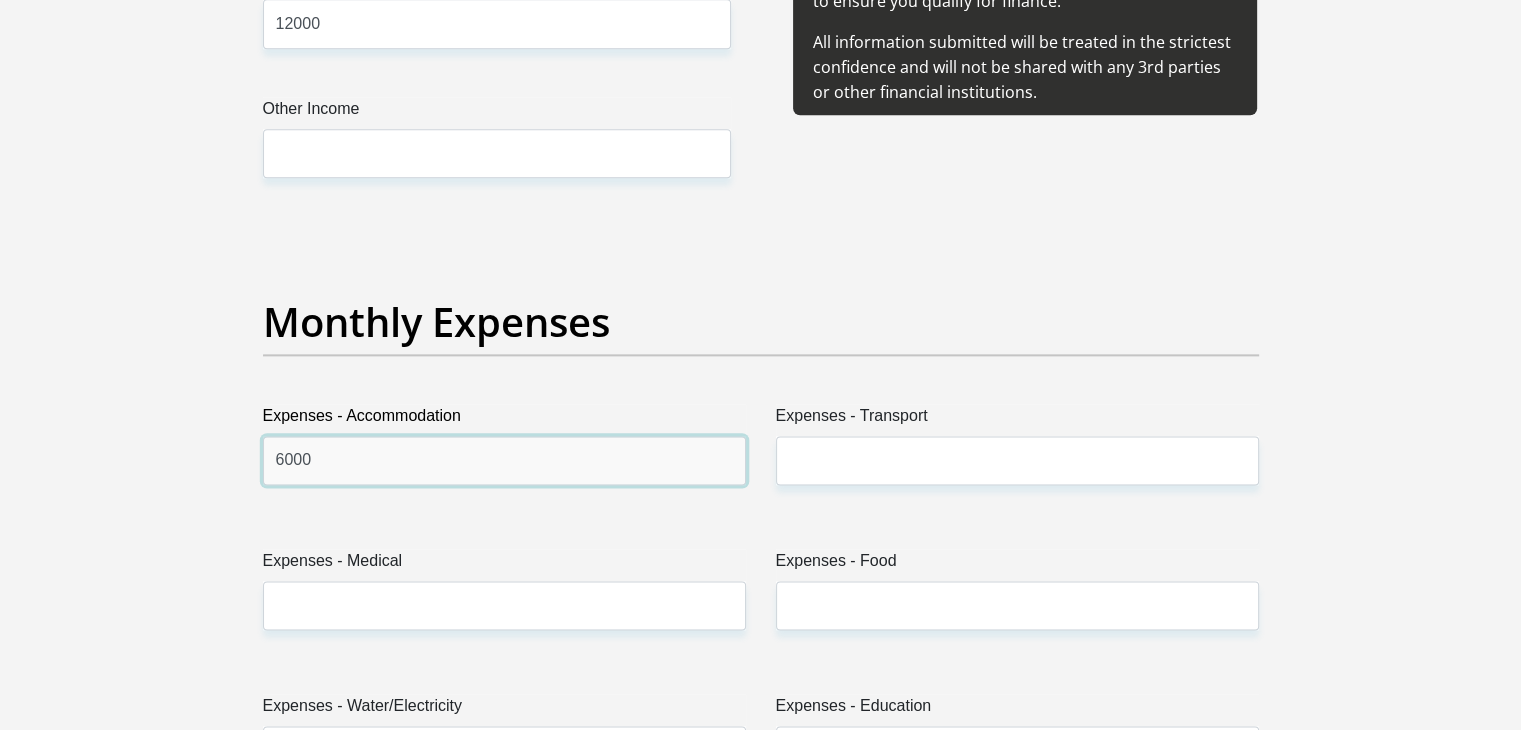 type on "6000" 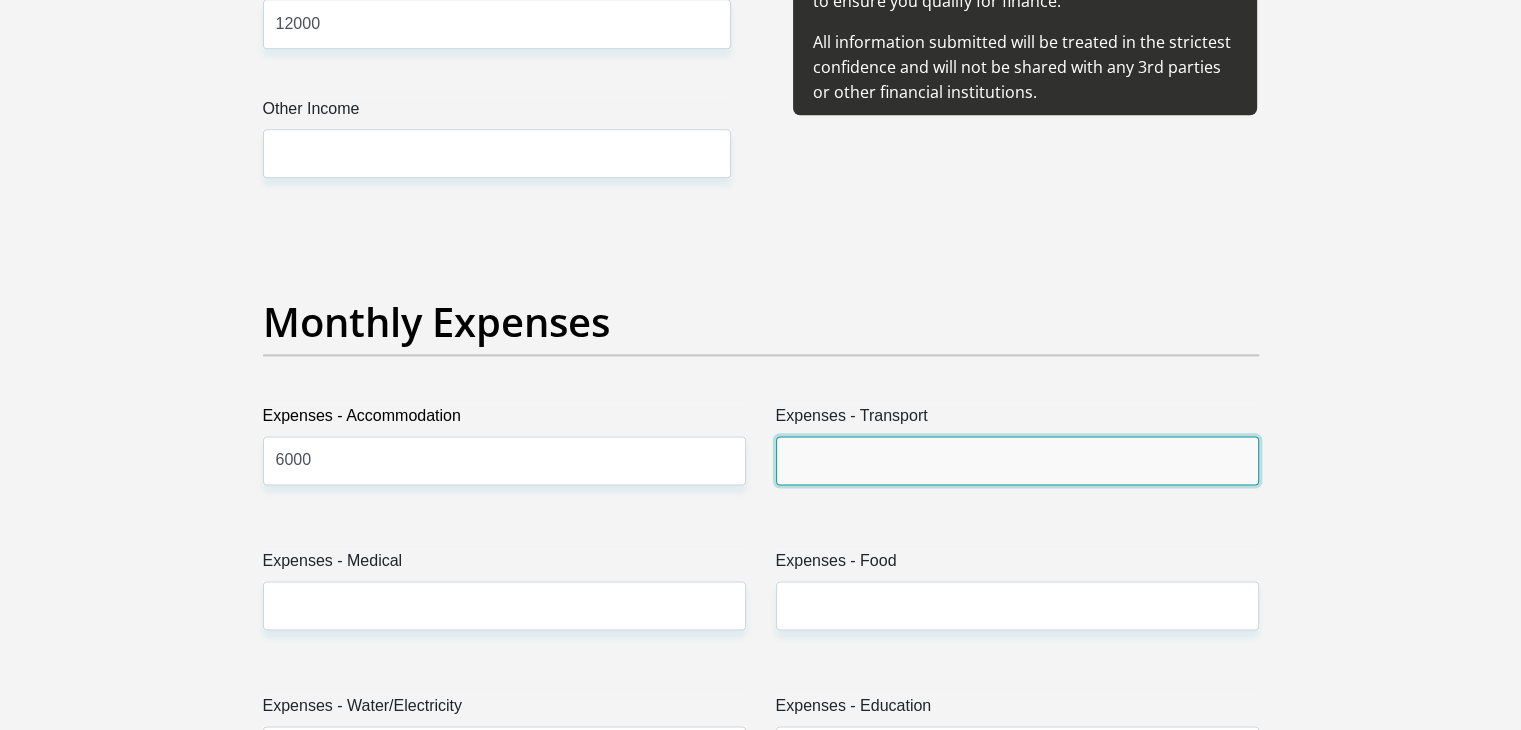 click on "Expenses - Transport" at bounding box center (1017, 460) 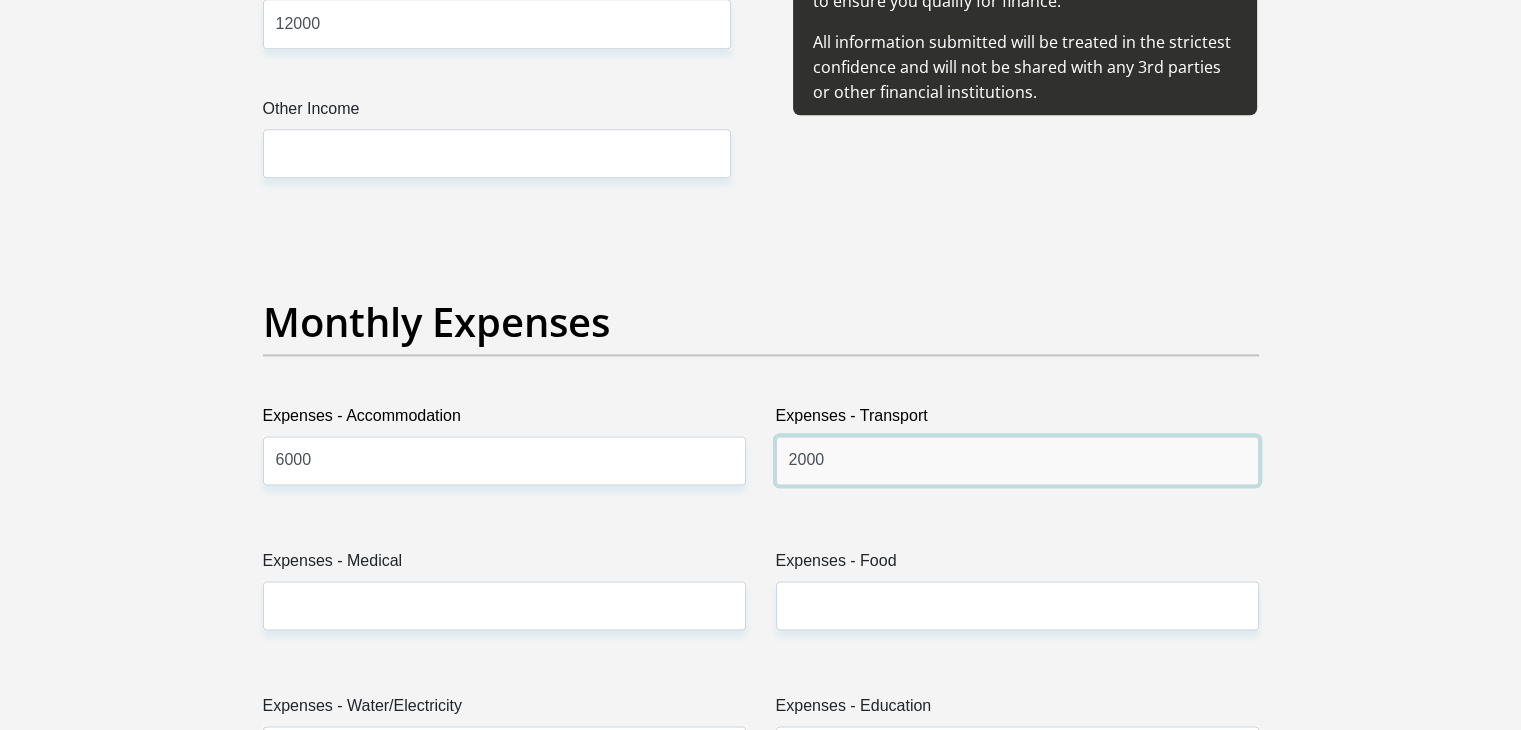 type on "2000" 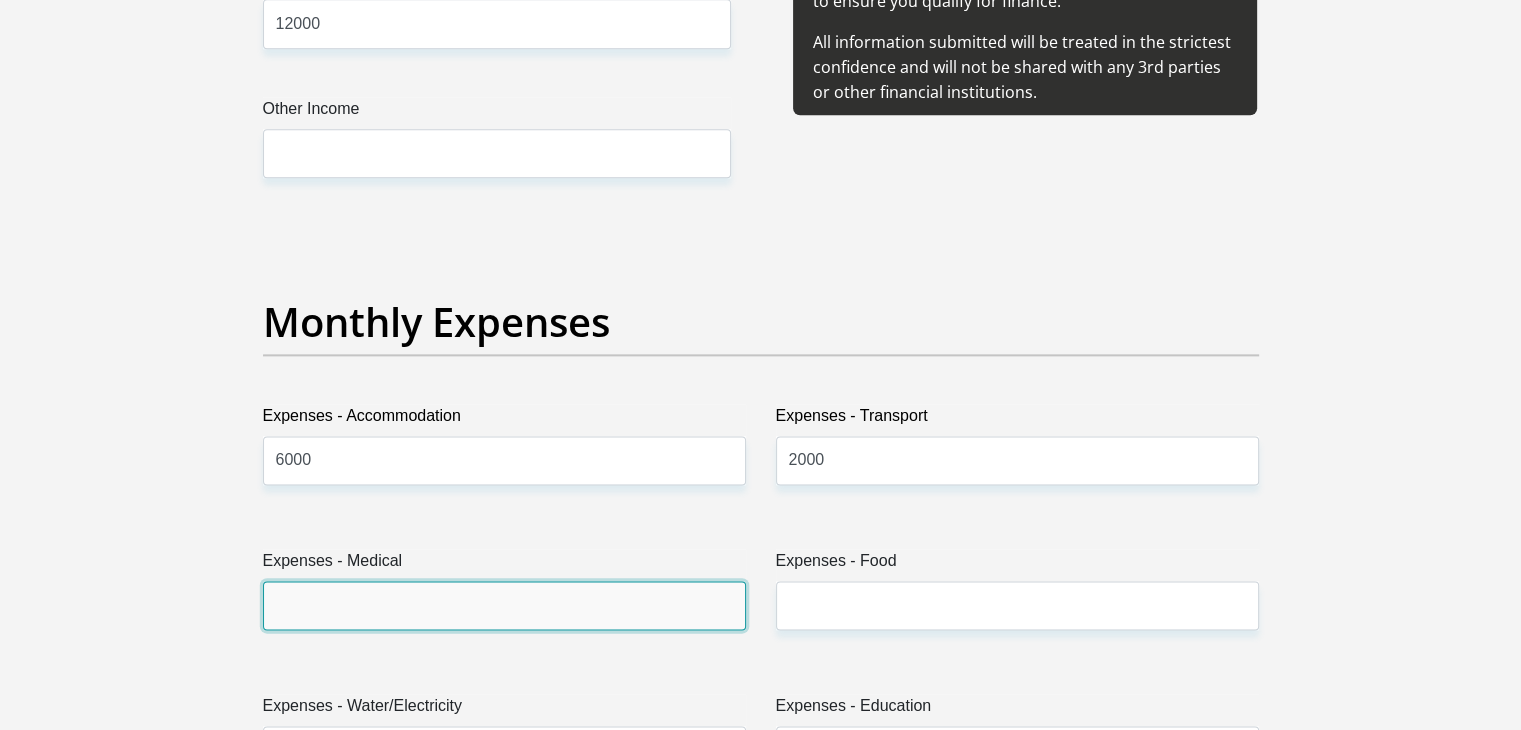 click on "Expenses - Medical" at bounding box center (504, 605) 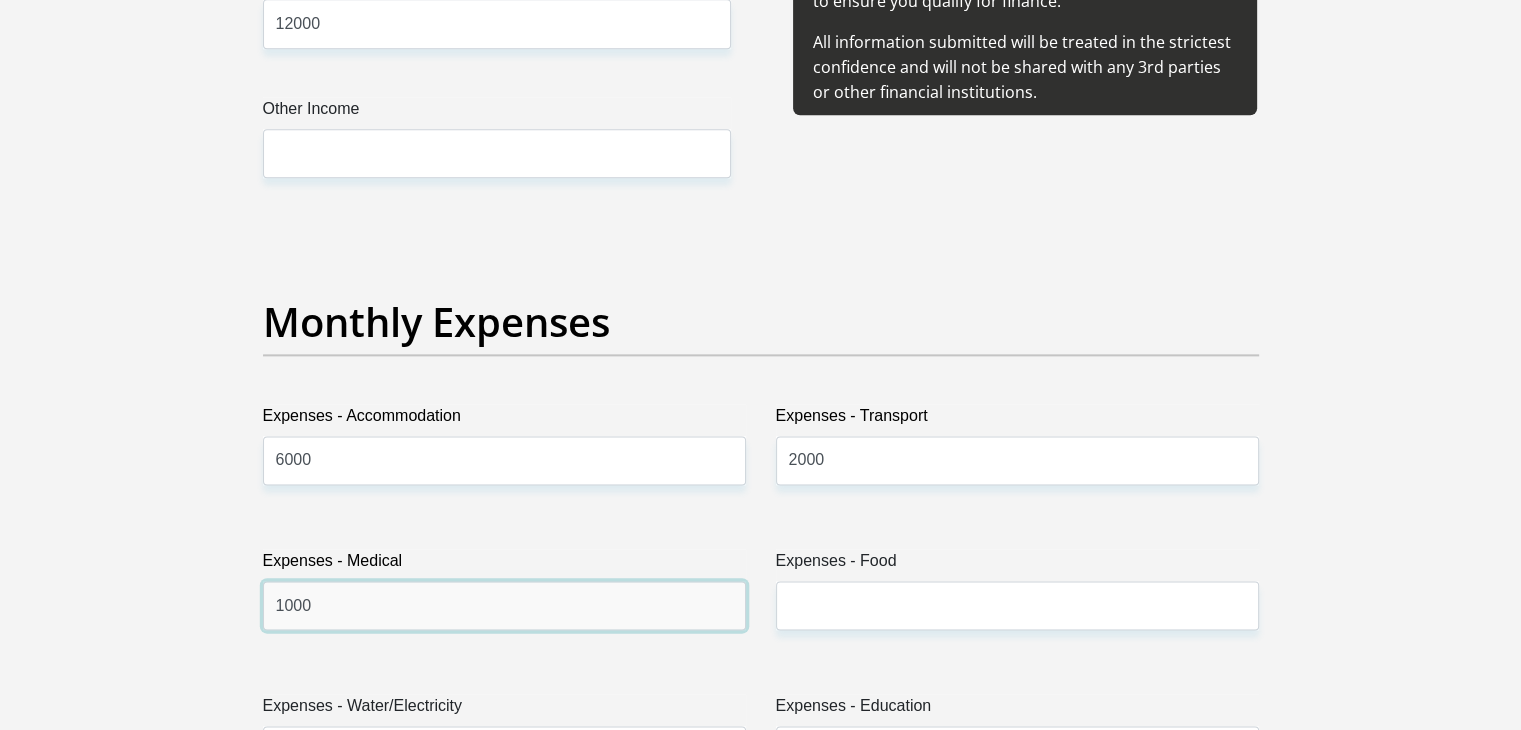 type on "1000" 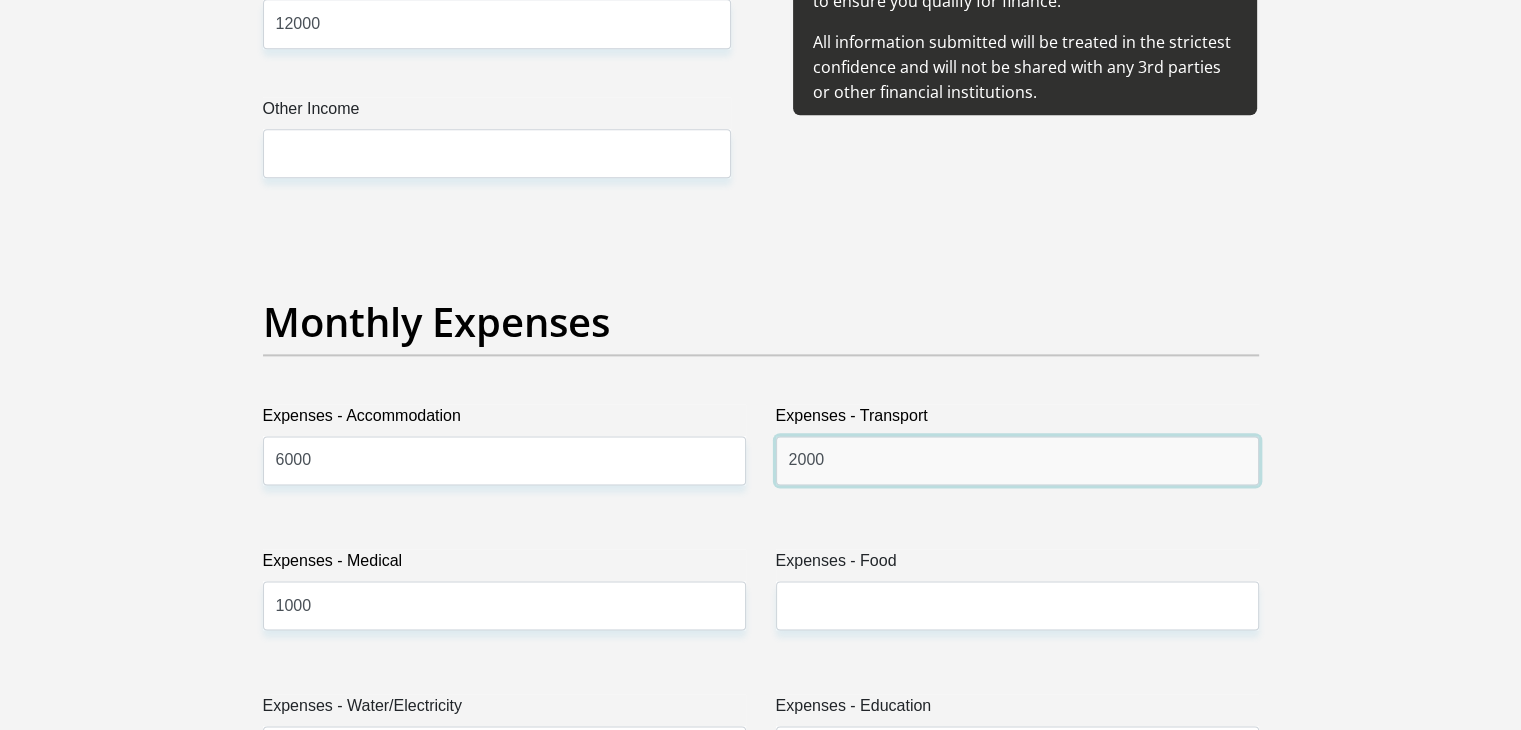 click on "2000" at bounding box center (1017, 460) 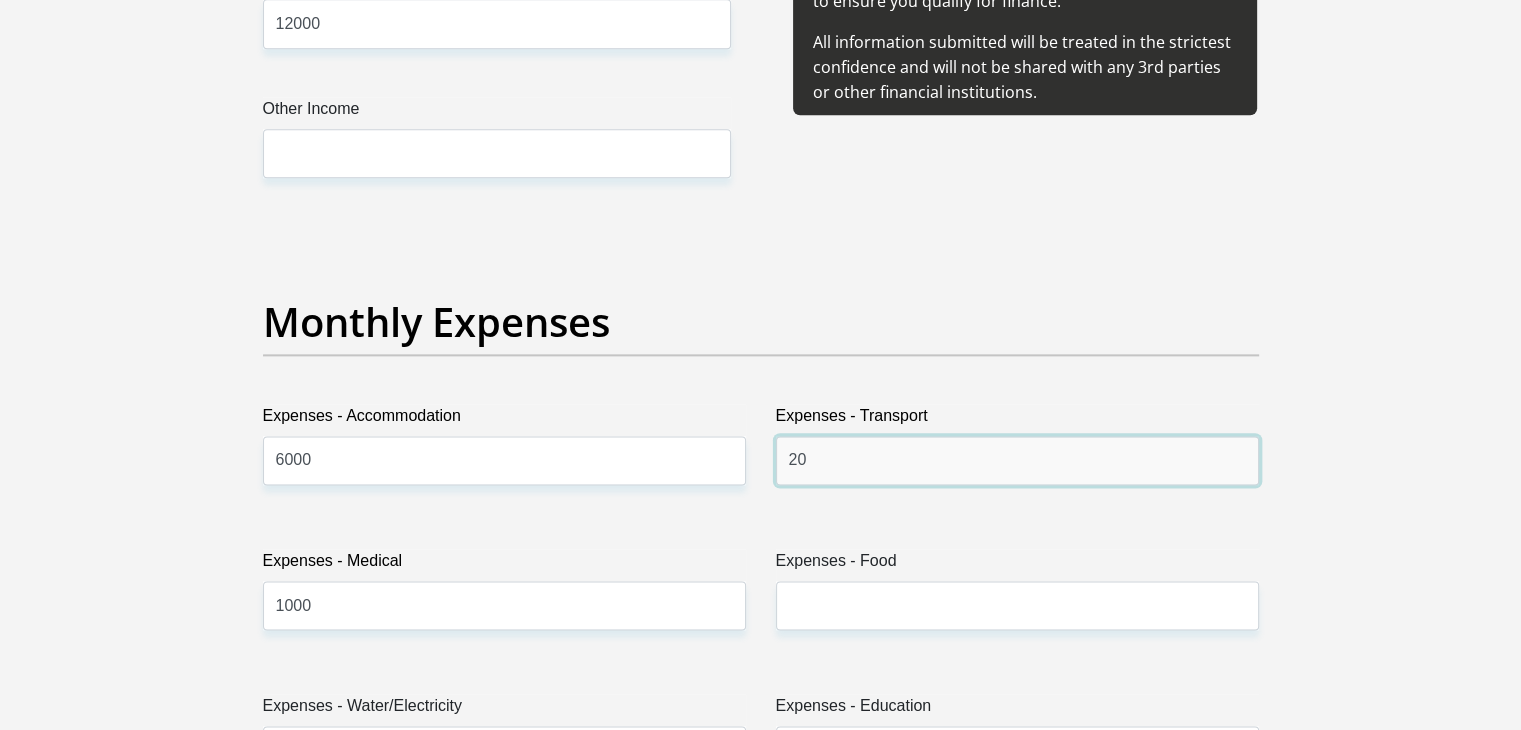 type on "2" 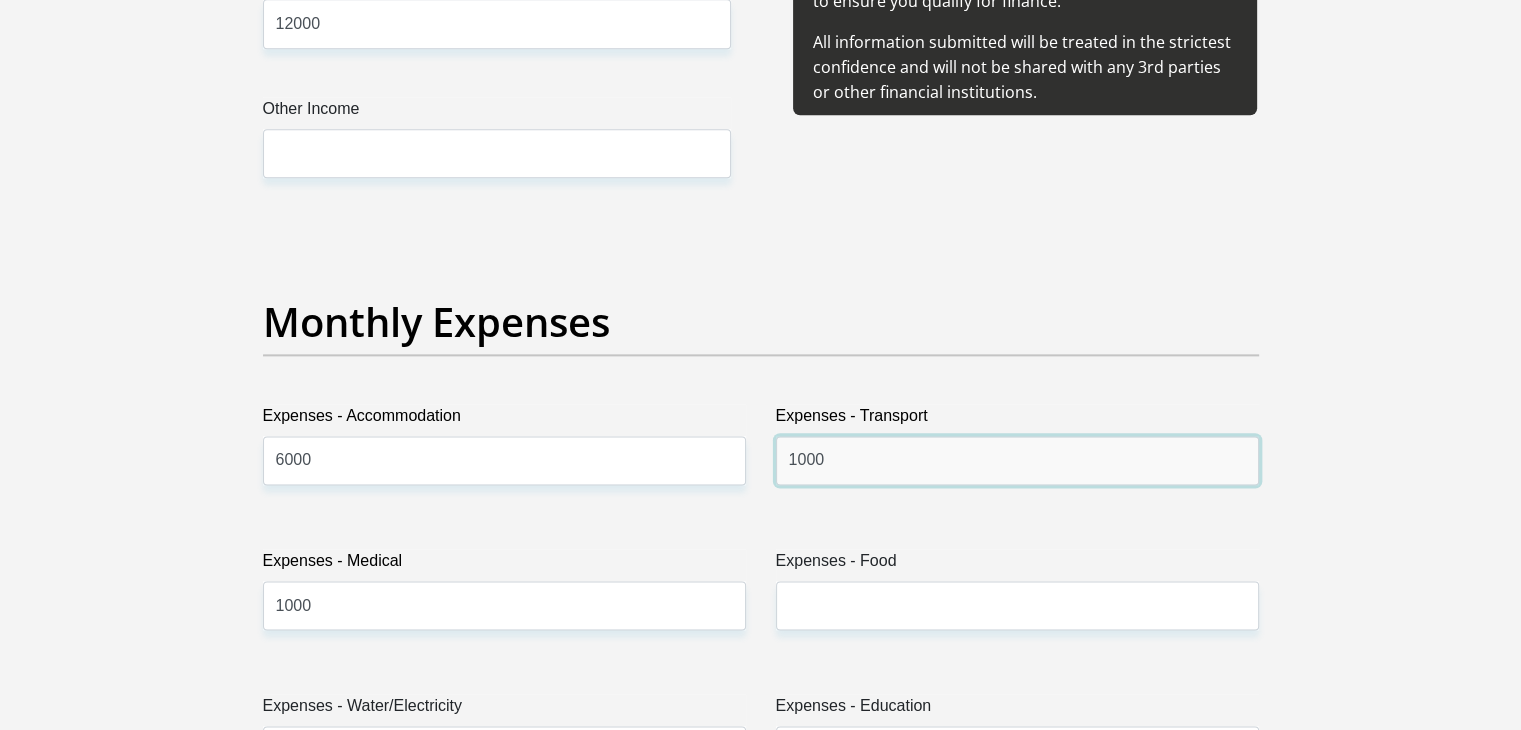 type on "1000" 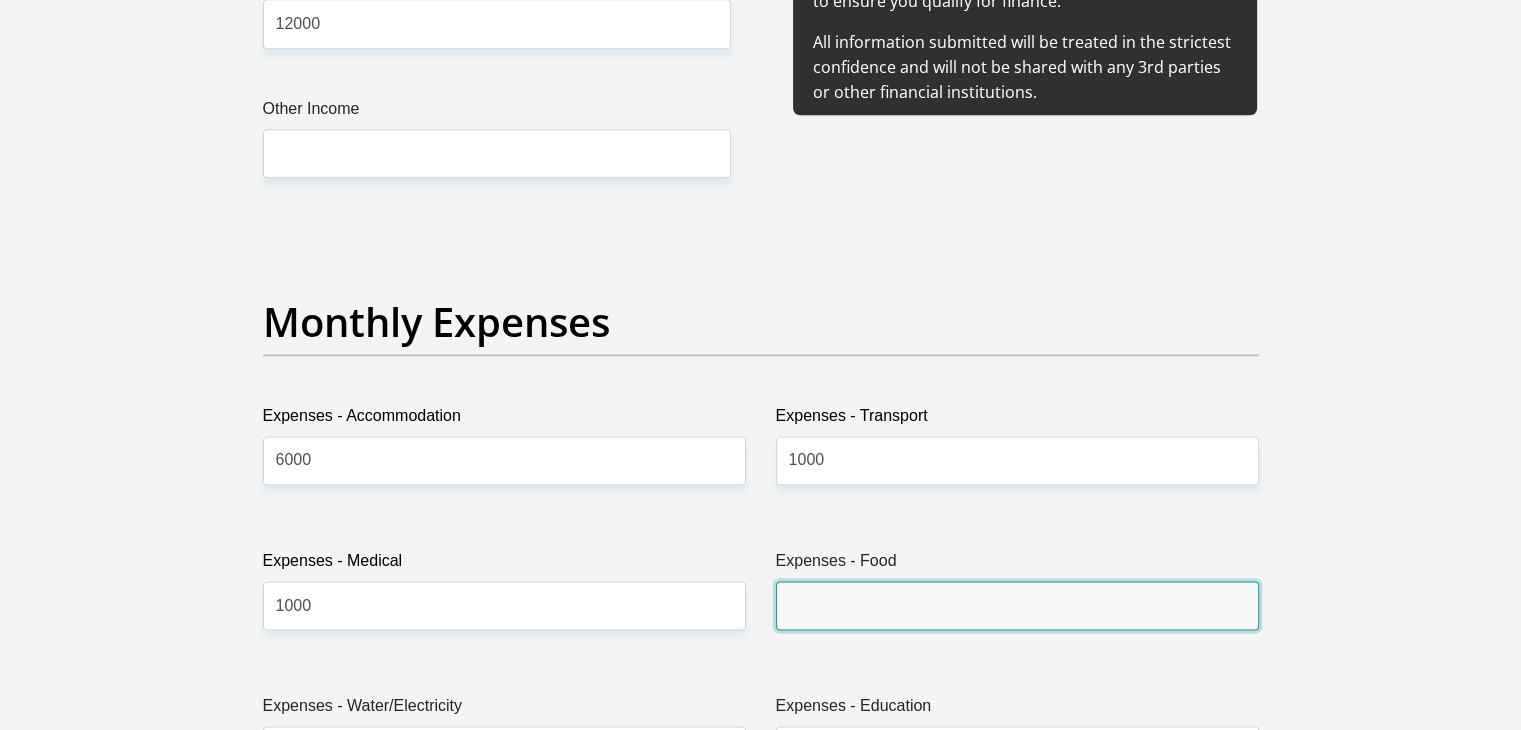 click on "Expenses - Food" at bounding box center (1017, 605) 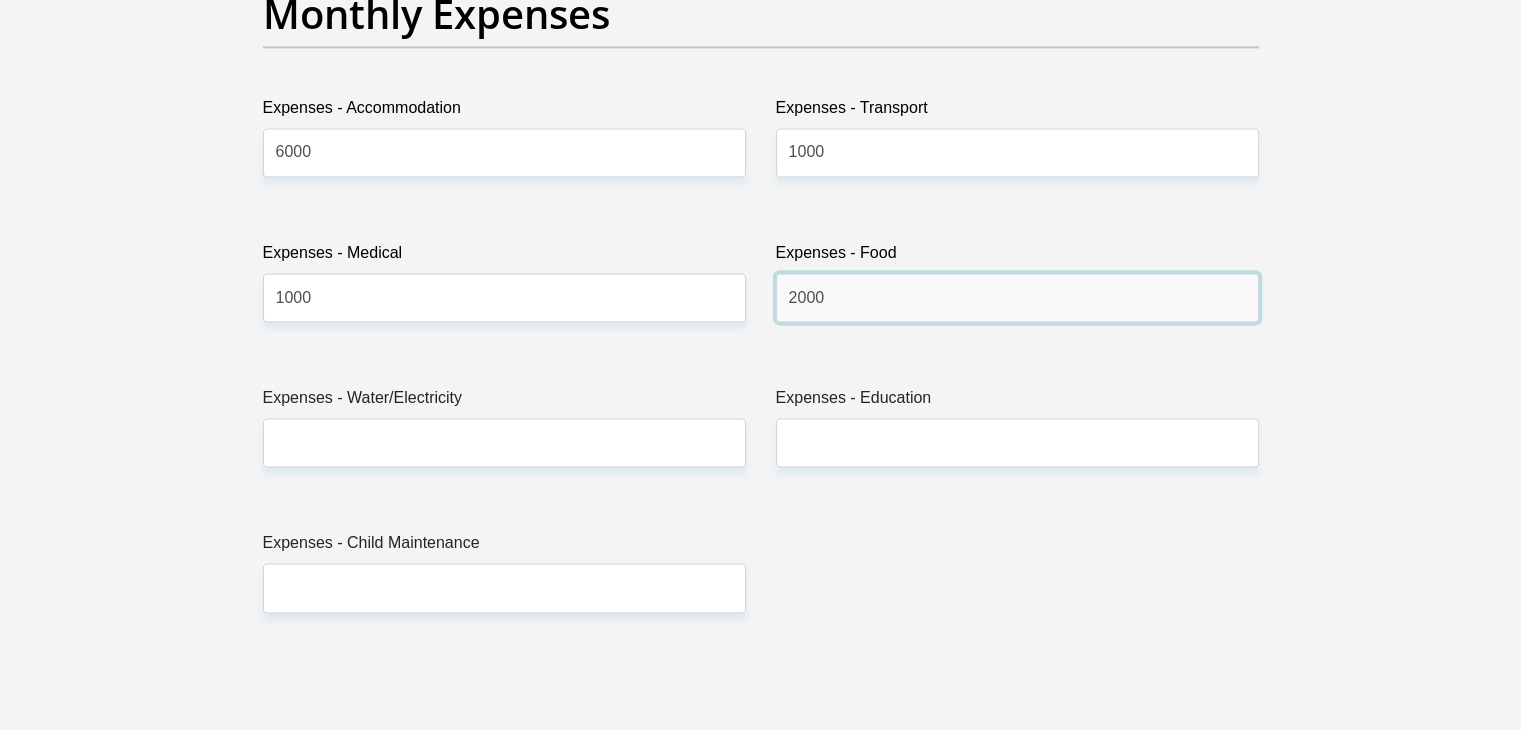 scroll, scrollTop: 2918, scrollLeft: 0, axis: vertical 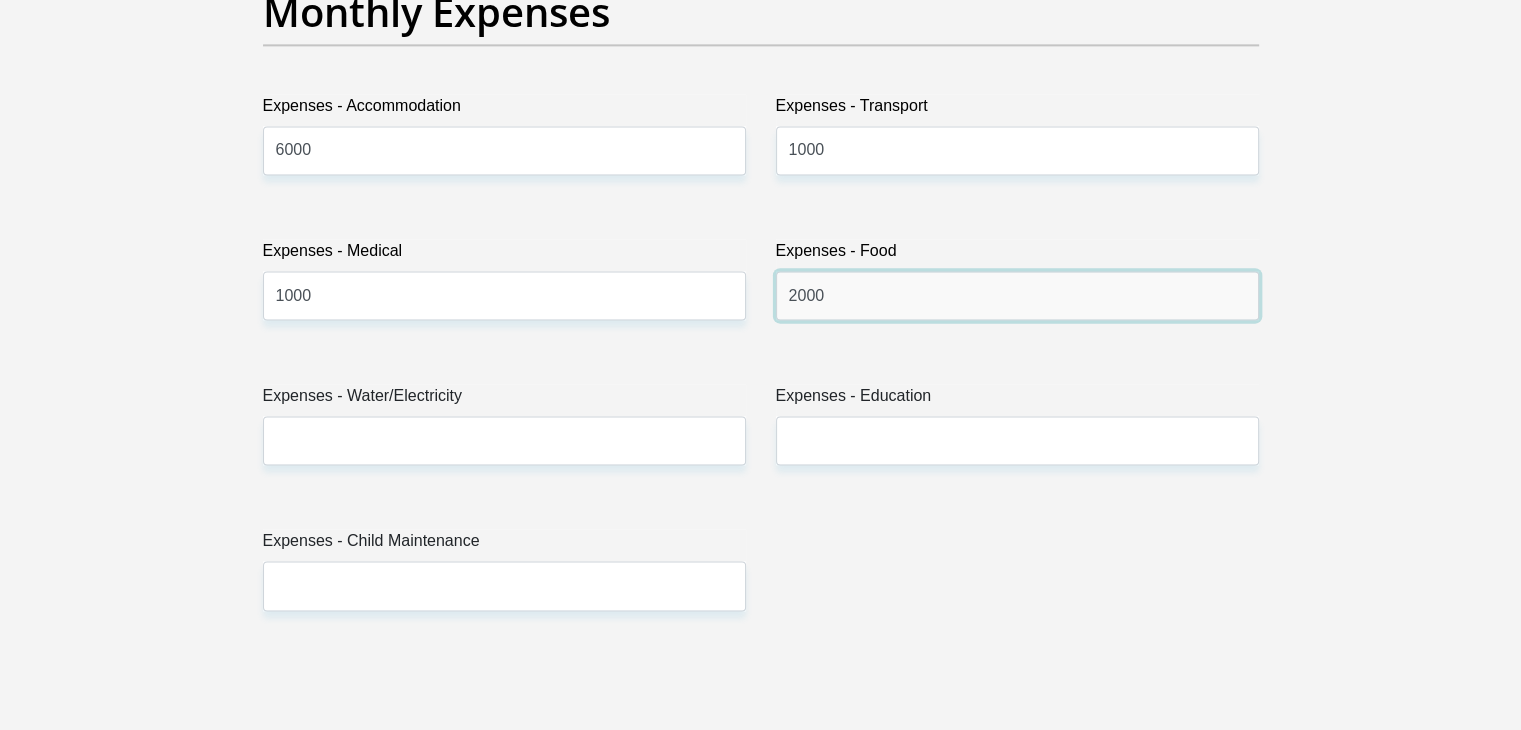 type on "2000" 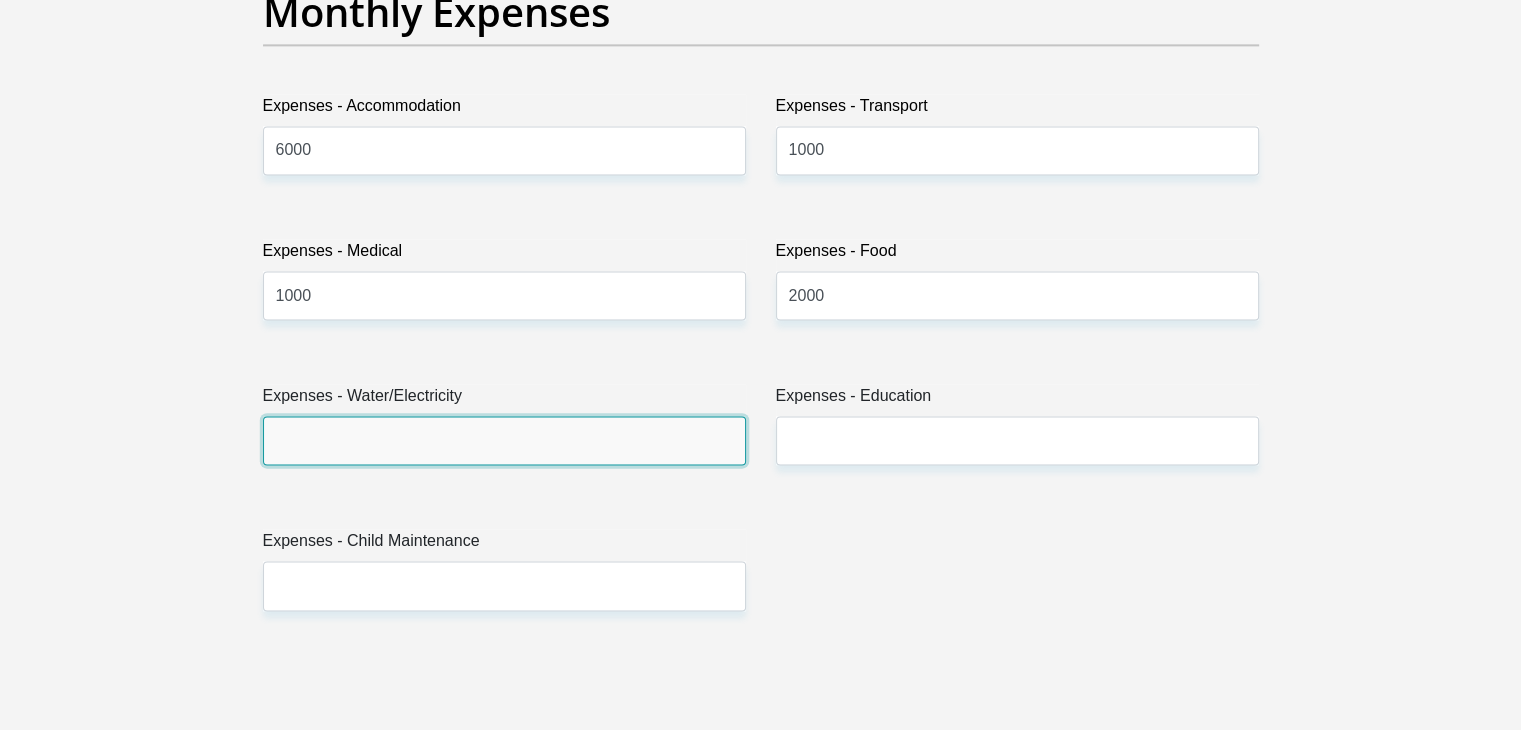 click on "Expenses - Water/Electricity" at bounding box center [504, 440] 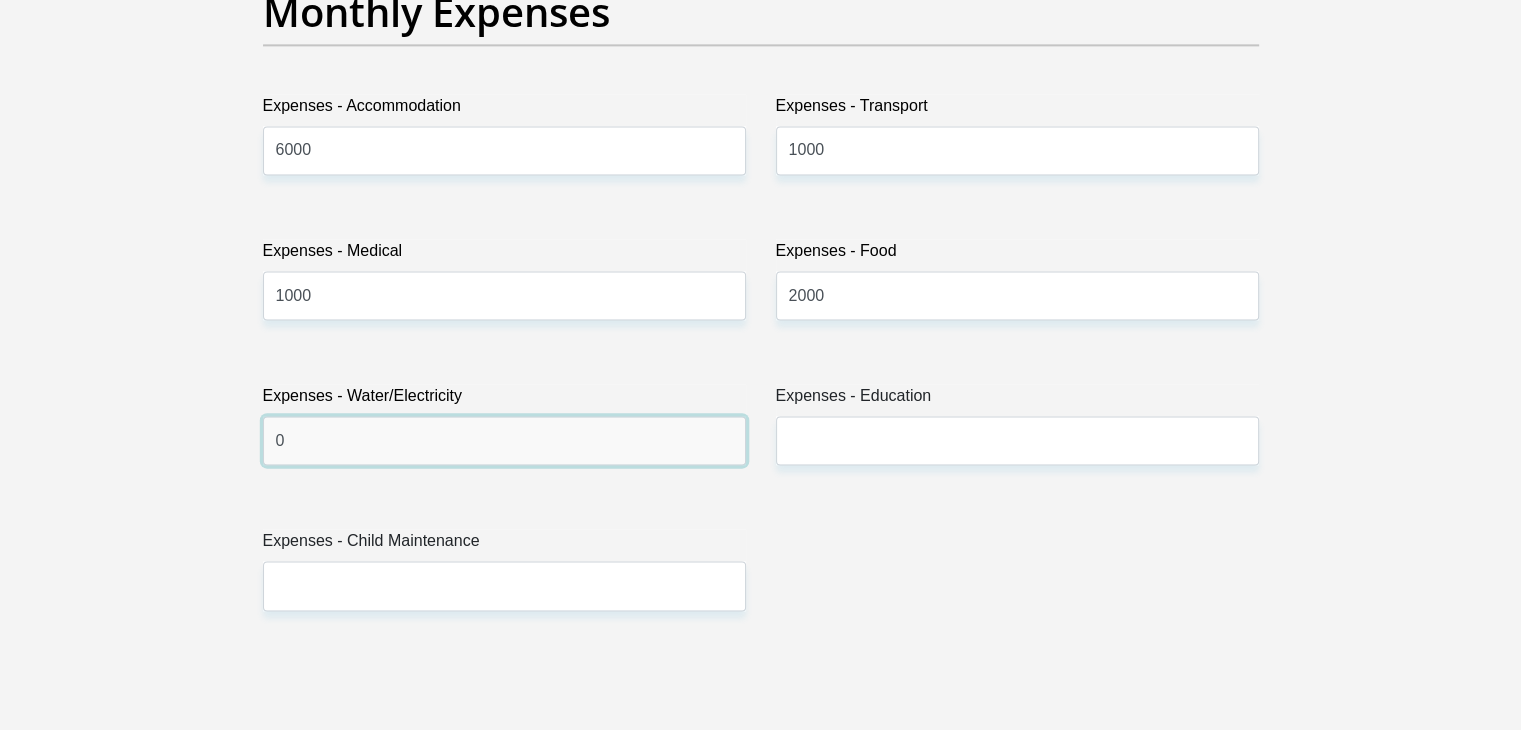 scroll, scrollTop: 3014, scrollLeft: 0, axis: vertical 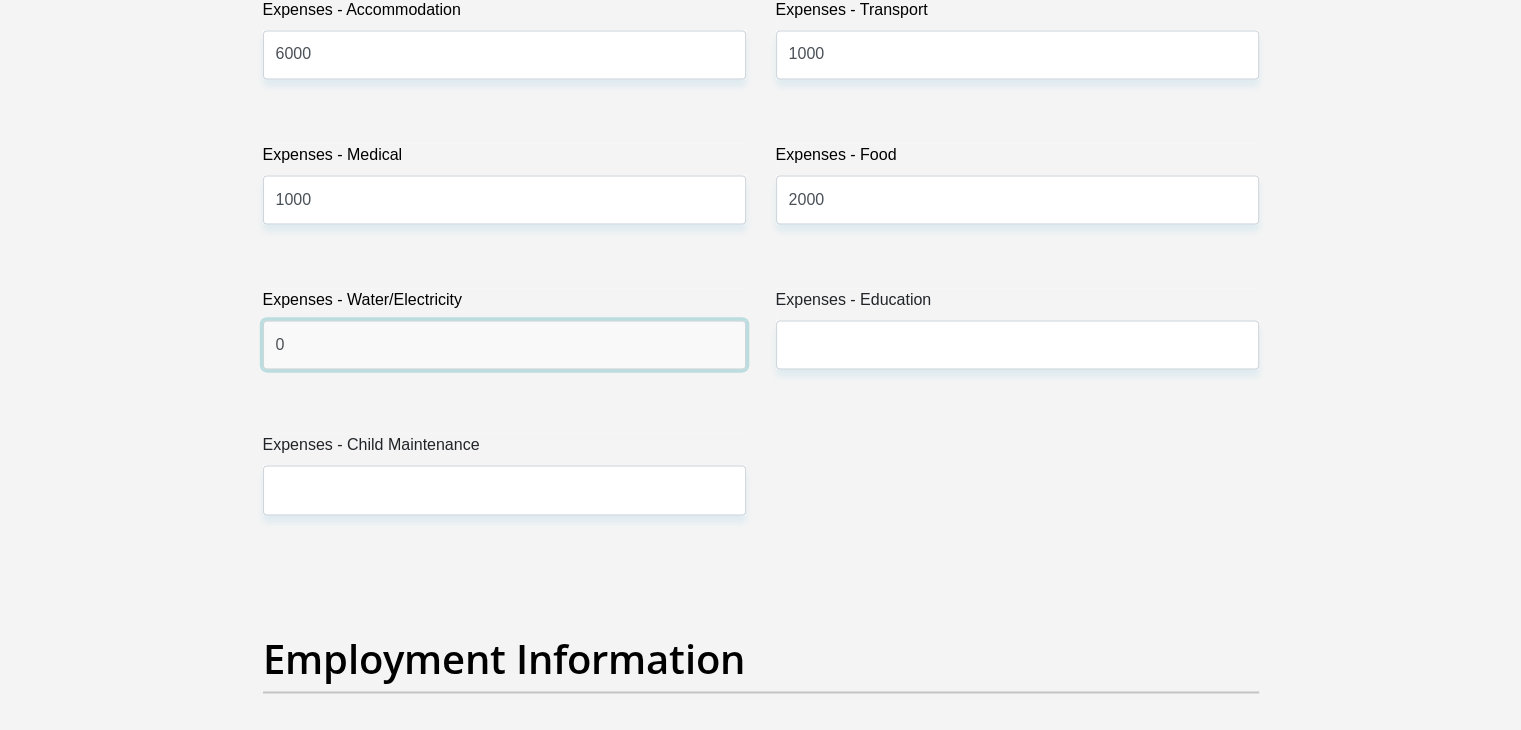 type on "0" 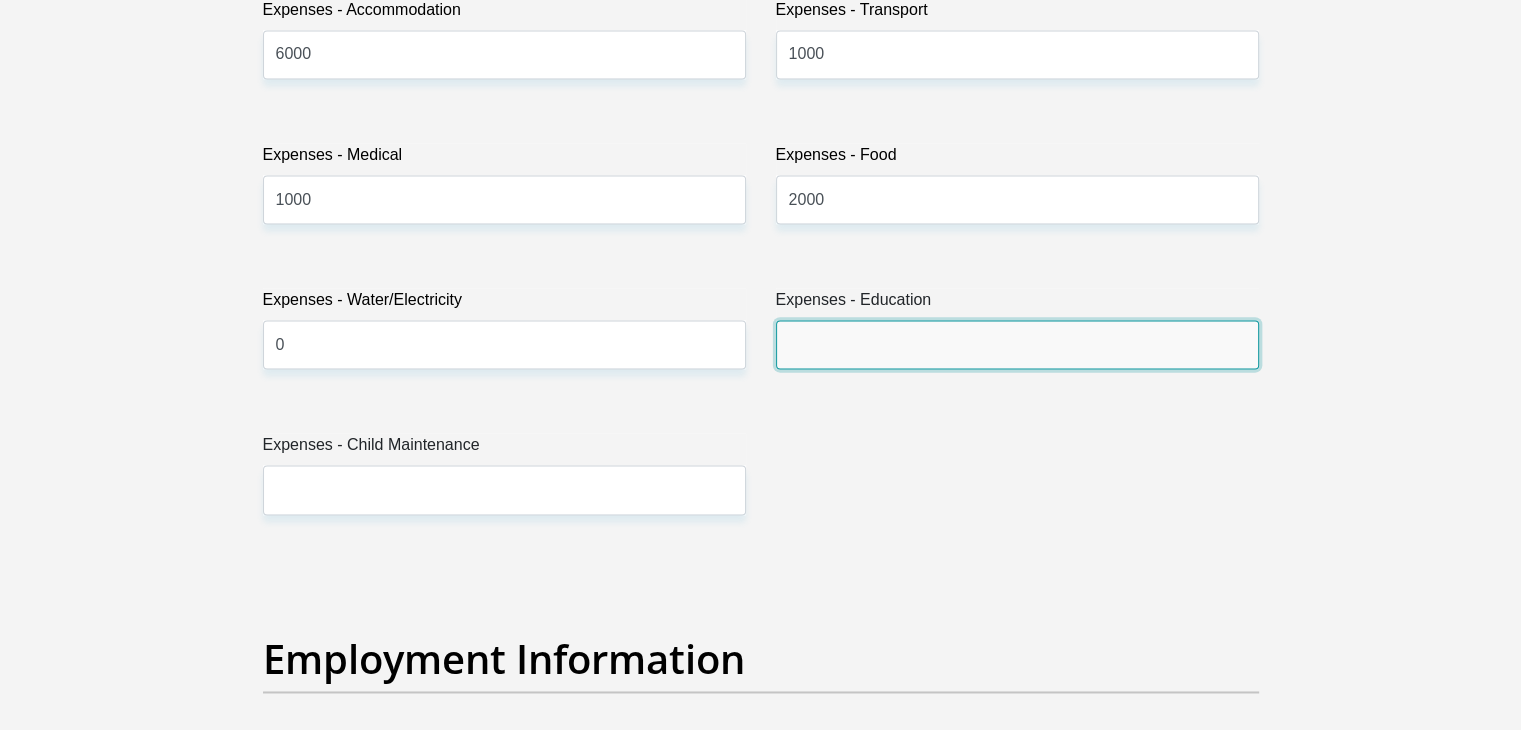 click on "Expenses - Education" at bounding box center [1017, 344] 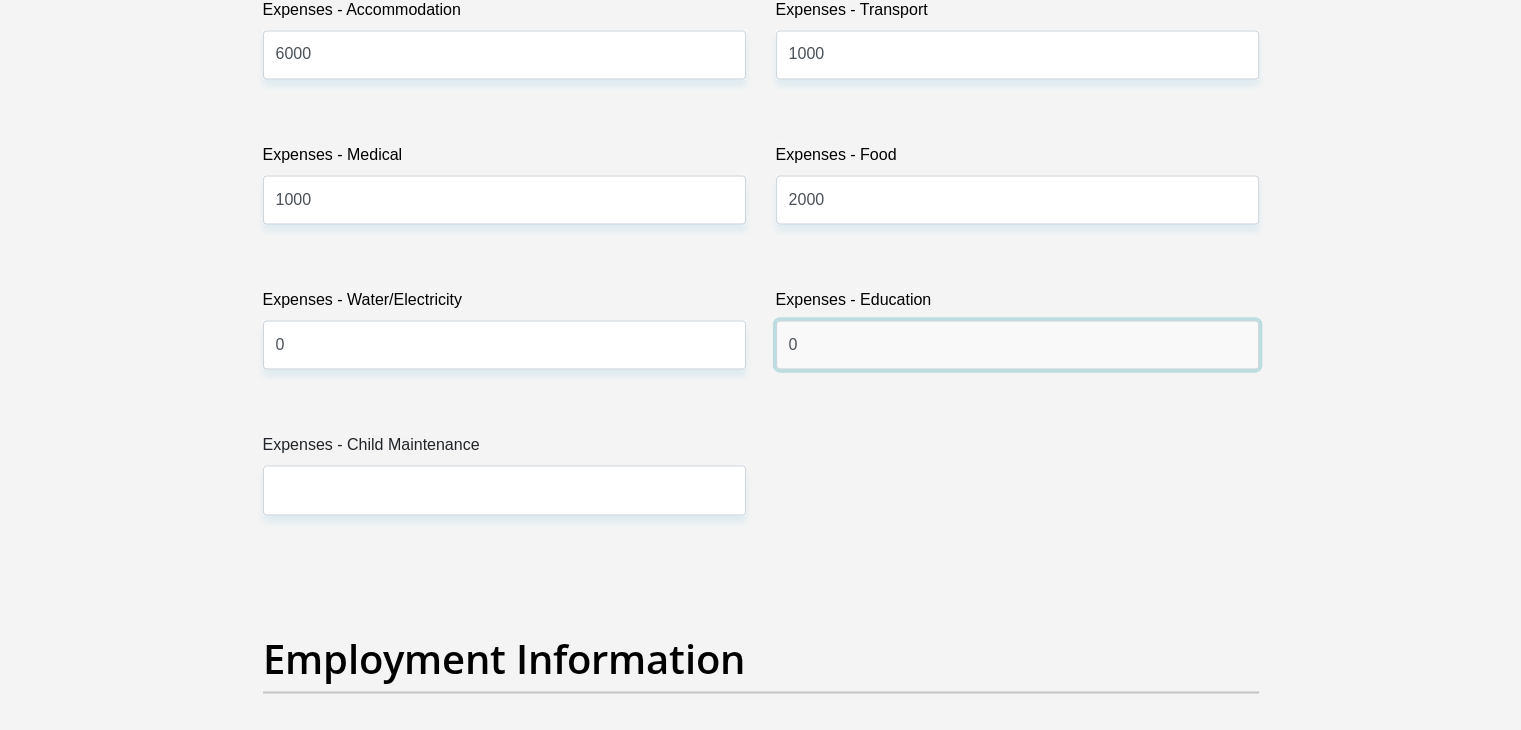 type on "0" 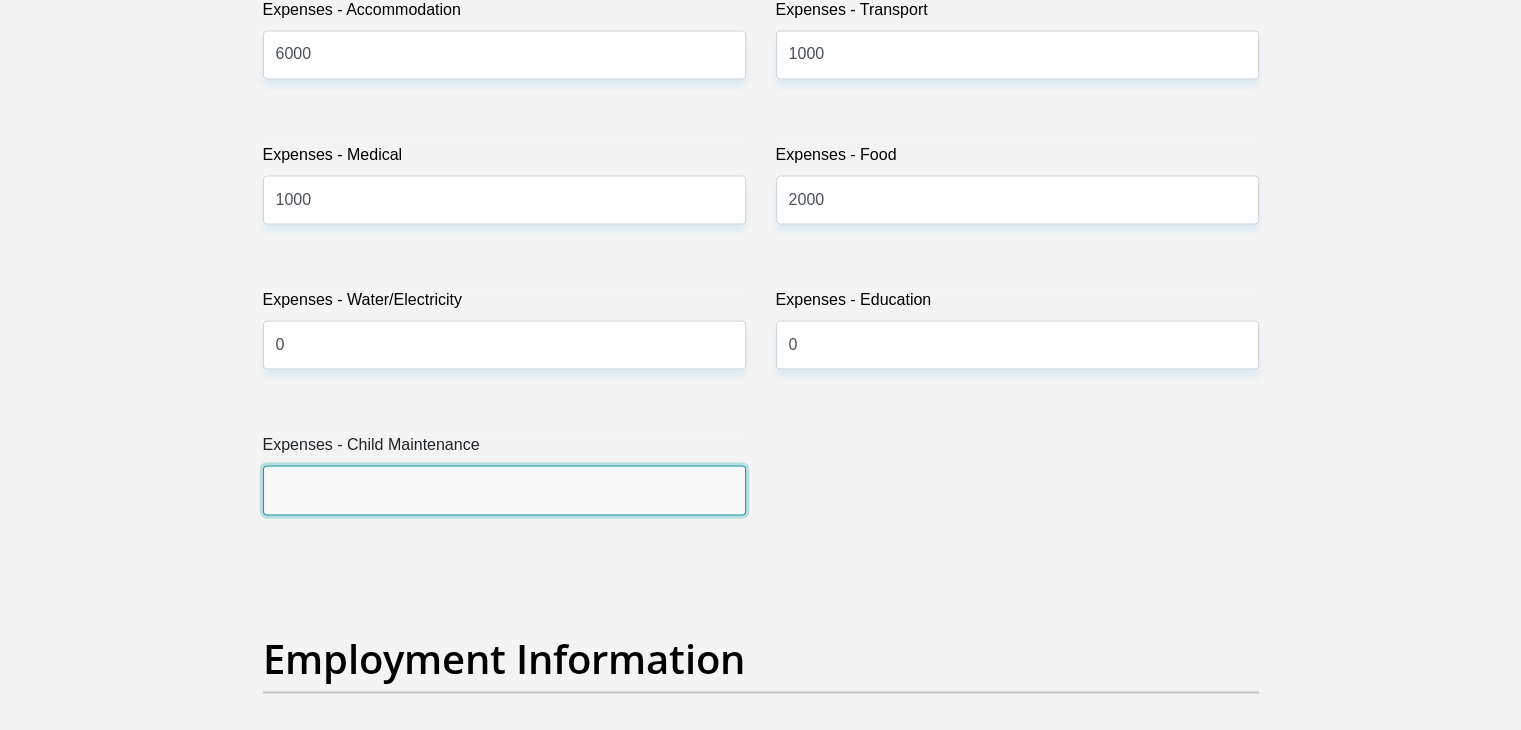 click on "Expenses - Child Maintenance" at bounding box center [504, 489] 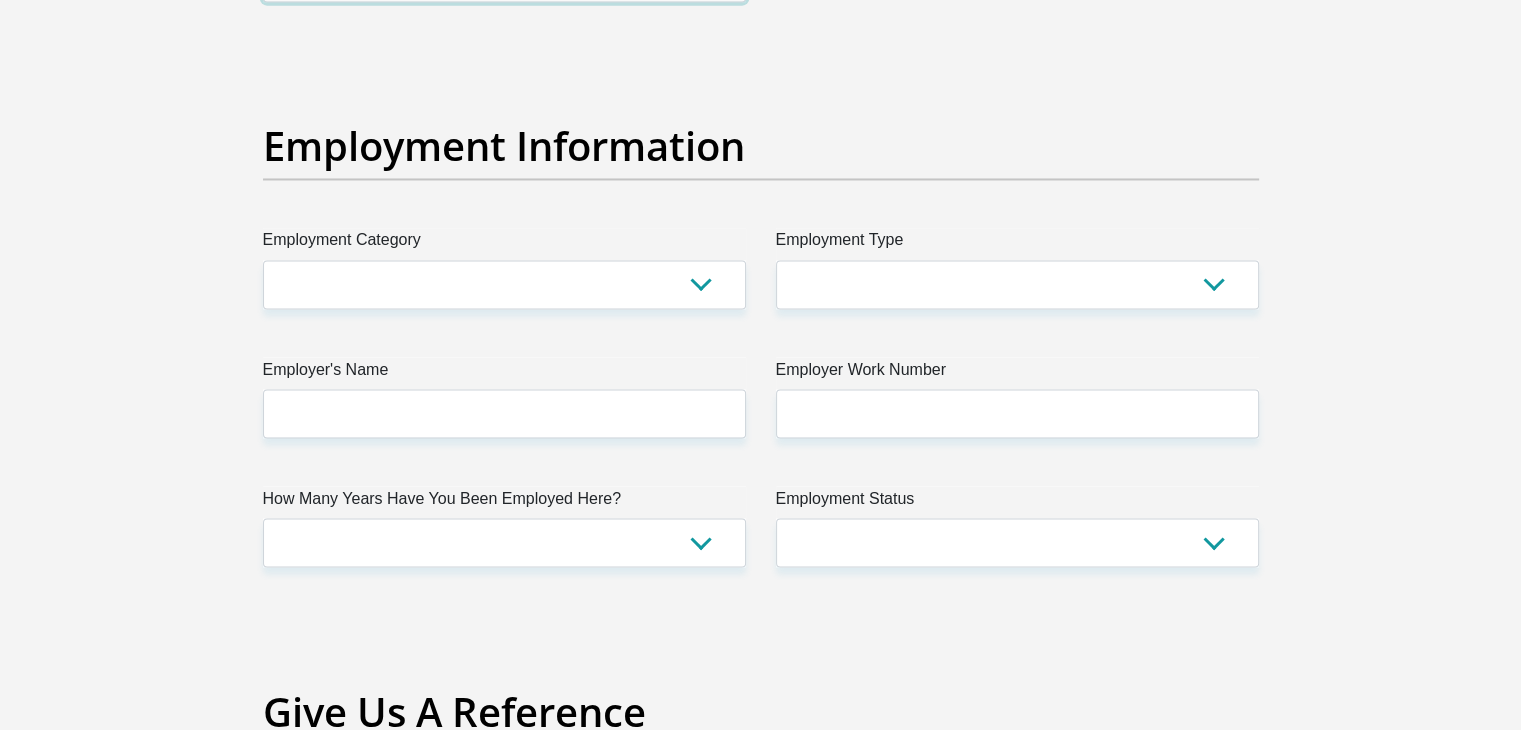 scroll, scrollTop: 3528, scrollLeft: 0, axis: vertical 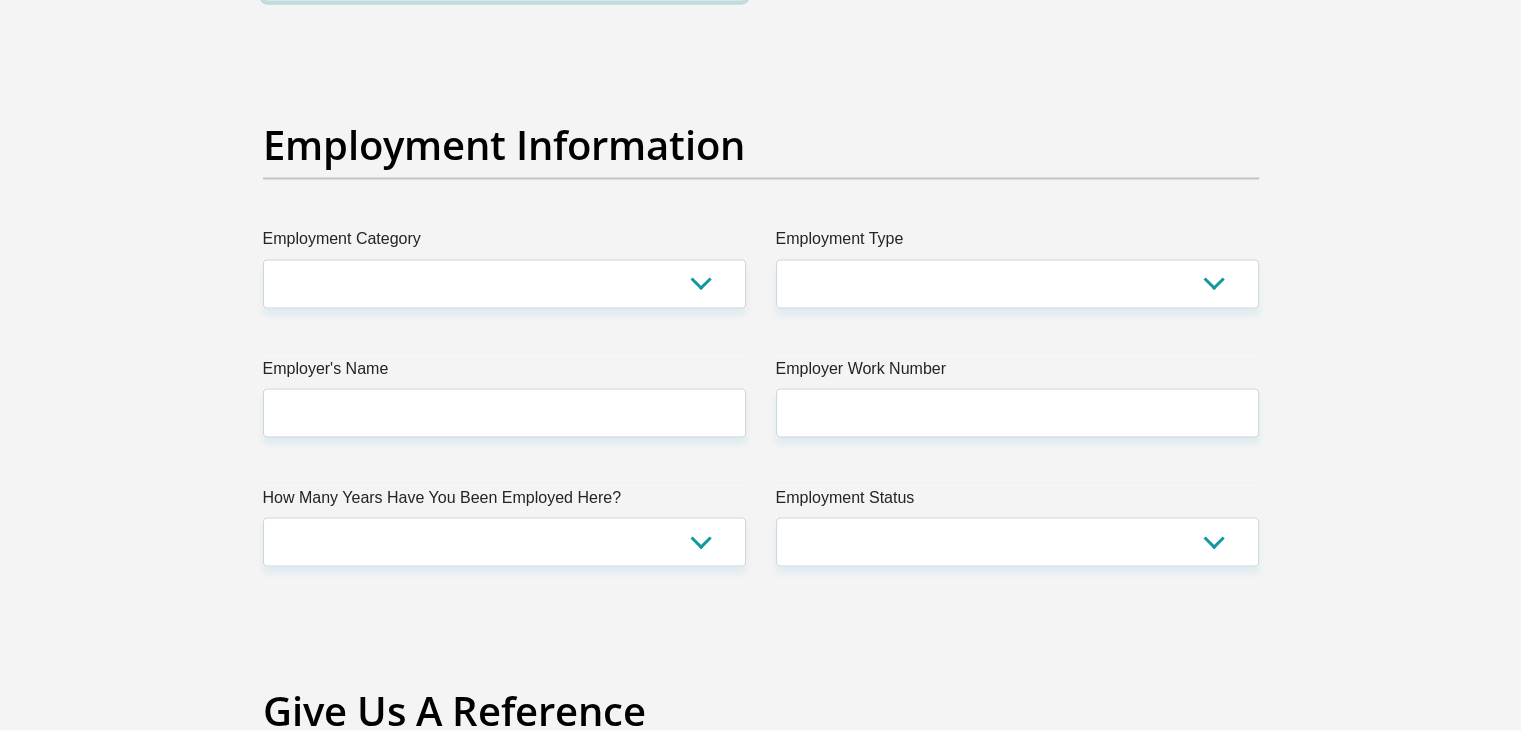 type on "0" 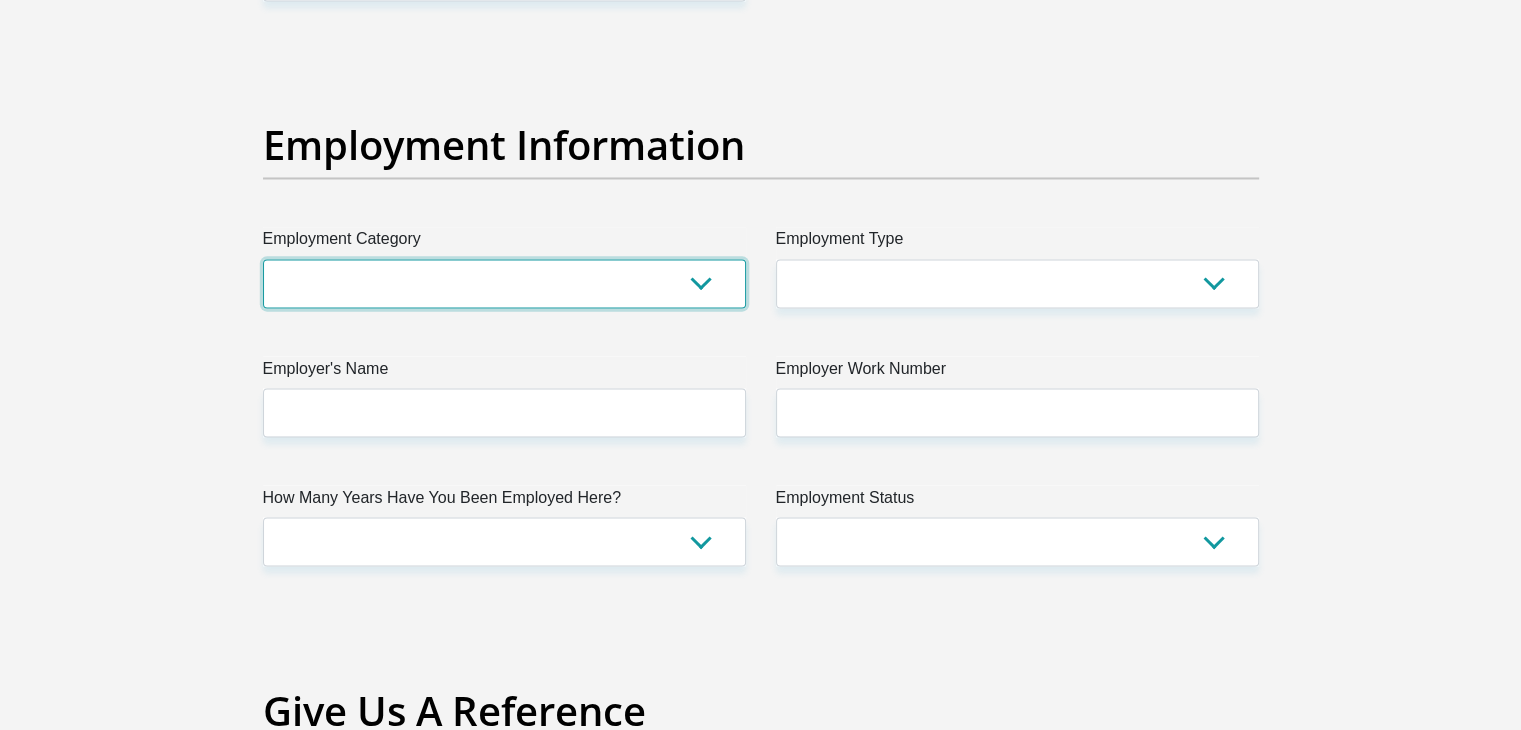click on "AGRICULTURE
ALCOHOL & TOBACCO
CONSTRUCTION MATERIALS
METALLURGY
EQUIPMENT FOR RENEWABLE ENERGY
SPECIALIZED CONTRACTORS
CAR
GAMING (INCL. INTERNET
OTHER WHOLESALE
UNLICENSED PHARMACEUTICALS
CURRENCY EXCHANGE HOUSES
OTHER FINANCIAL INSTITUTIONS & INSURANCE
REAL ESTATE AGENTS
OIL & GAS
OTHER MATERIALS (E.G. IRON ORE)
PRECIOUS STONES & PRECIOUS METALS
POLITICAL ORGANIZATIONS
RELIGIOUS ORGANIZATIONS(NOT SECTS)
ACTI. HAVING BUSINESS DEAL WITH PUBLIC ADMINISTRATION
LAUNDROMATS" at bounding box center (504, 283) 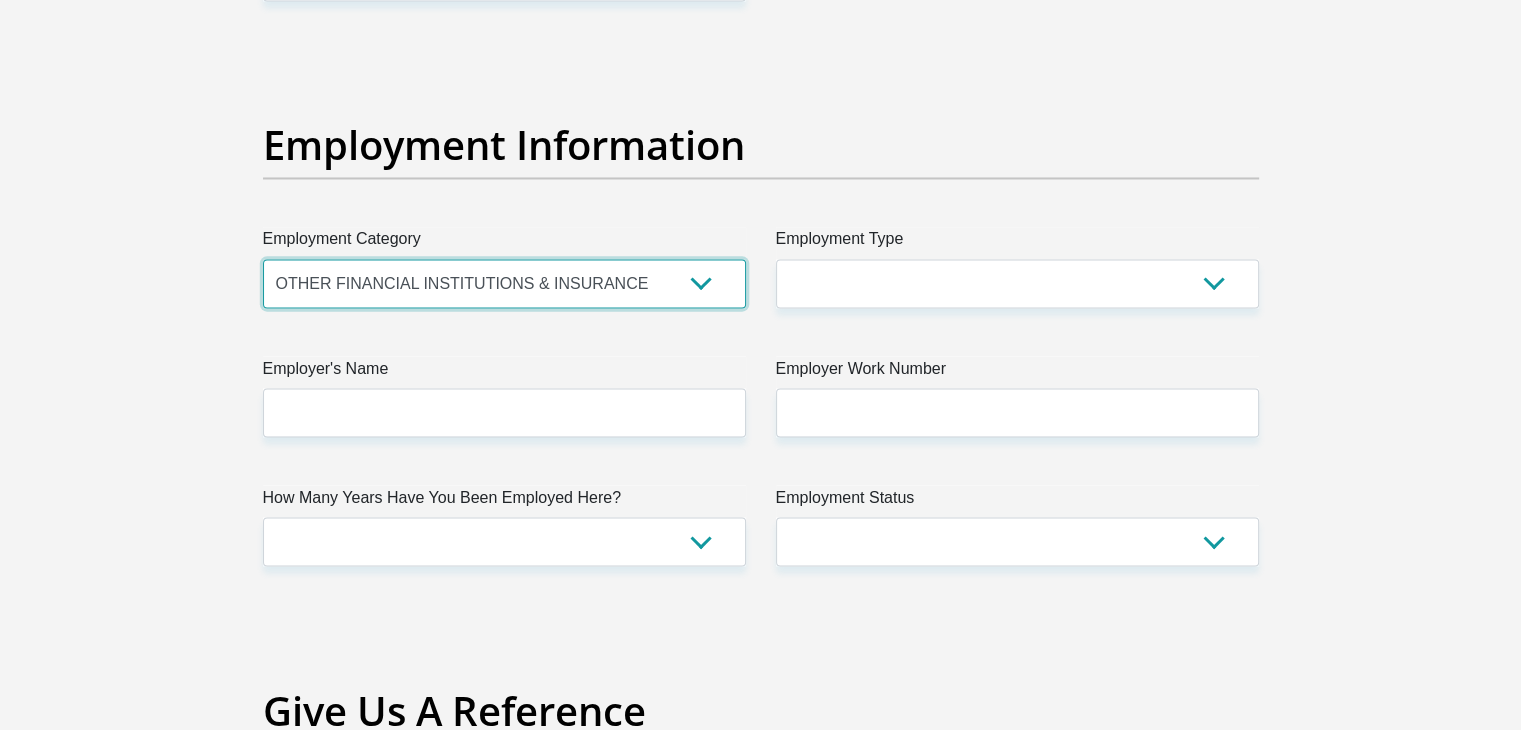 click on "AGRICULTURE
ALCOHOL & TOBACCO
CONSTRUCTION MATERIALS
METALLURGY
EQUIPMENT FOR RENEWABLE ENERGY
SPECIALIZED CONTRACTORS
CAR
GAMING (INCL. INTERNET
OTHER WHOLESALE
UNLICENSED PHARMACEUTICALS
CURRENCY EXCHANGE HOUSES
OTHER FINANCIAL INSTITUTIONS & INSURANCE
REAL ESTATE AGENTS
OIL & GAS
OTHER MATERIALS (E.G. IRON ORE)
PRECIOUS STONES & PRECIOUS METALS
POLITICAL ORGANIZATIONS
RELIGIOUS ORGANIZATIONS(NOT SECTS)
ACTI. HAVING BUSINESS DEAL WITH PUBLIC ADMINISTRATION
LAUNDROMATS" at bounding box center [504, 283] 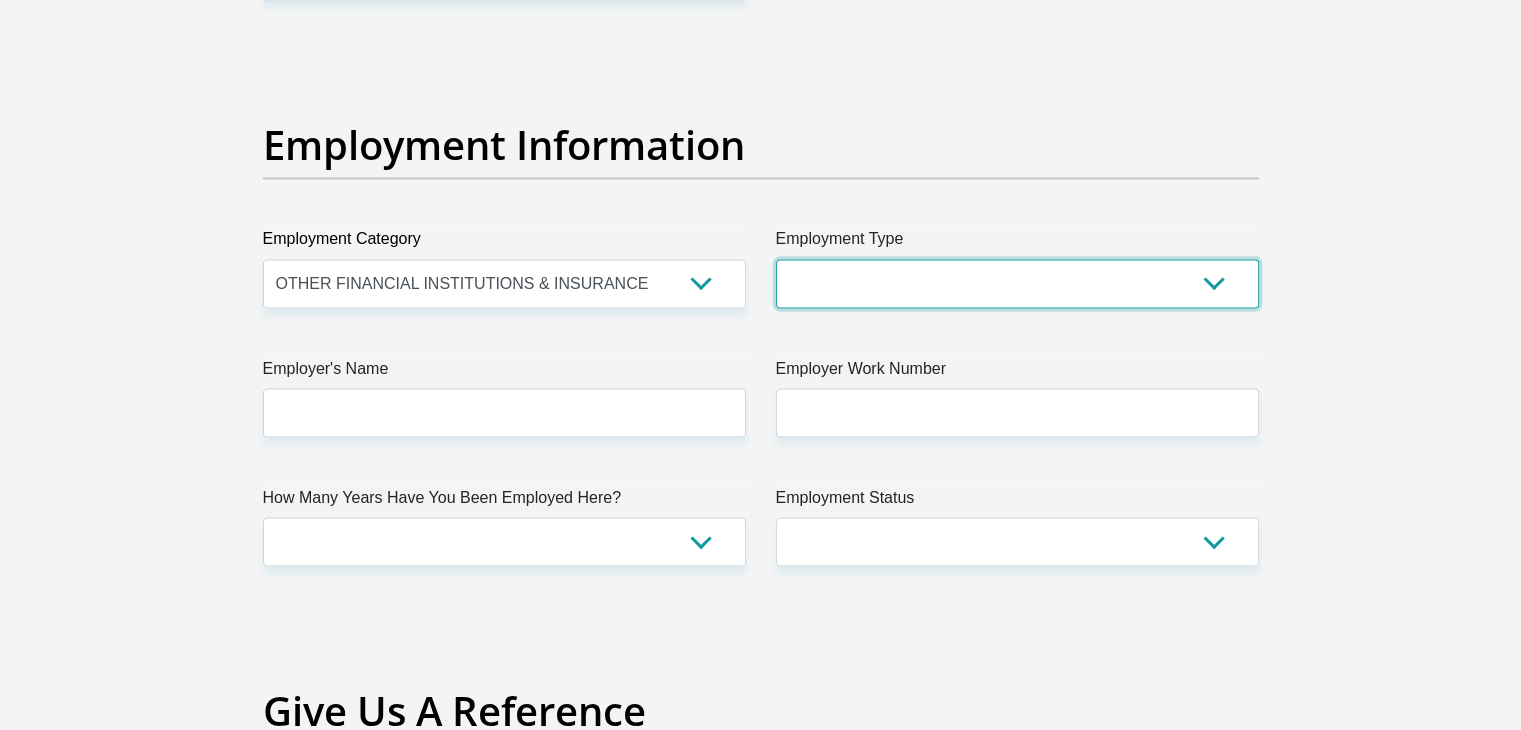 click on "College/Lecturer
Craft Seller
Creative
Driver
Executive
Farmer
Forces - Non Commissioned
Forces - Officer
Hawker
Housewife
Labourer
Licenced Professional
Manager
Miner
Non Licenced Professional
Office Staff/Clerk
Outside Worker
Pensioner
Permanent Teacher
Production/Manufacturing
Sales
Self-Employed
Semi-Professional Worker
Service Industry  Social Worker  Student" at bounding box center [1017, 283] 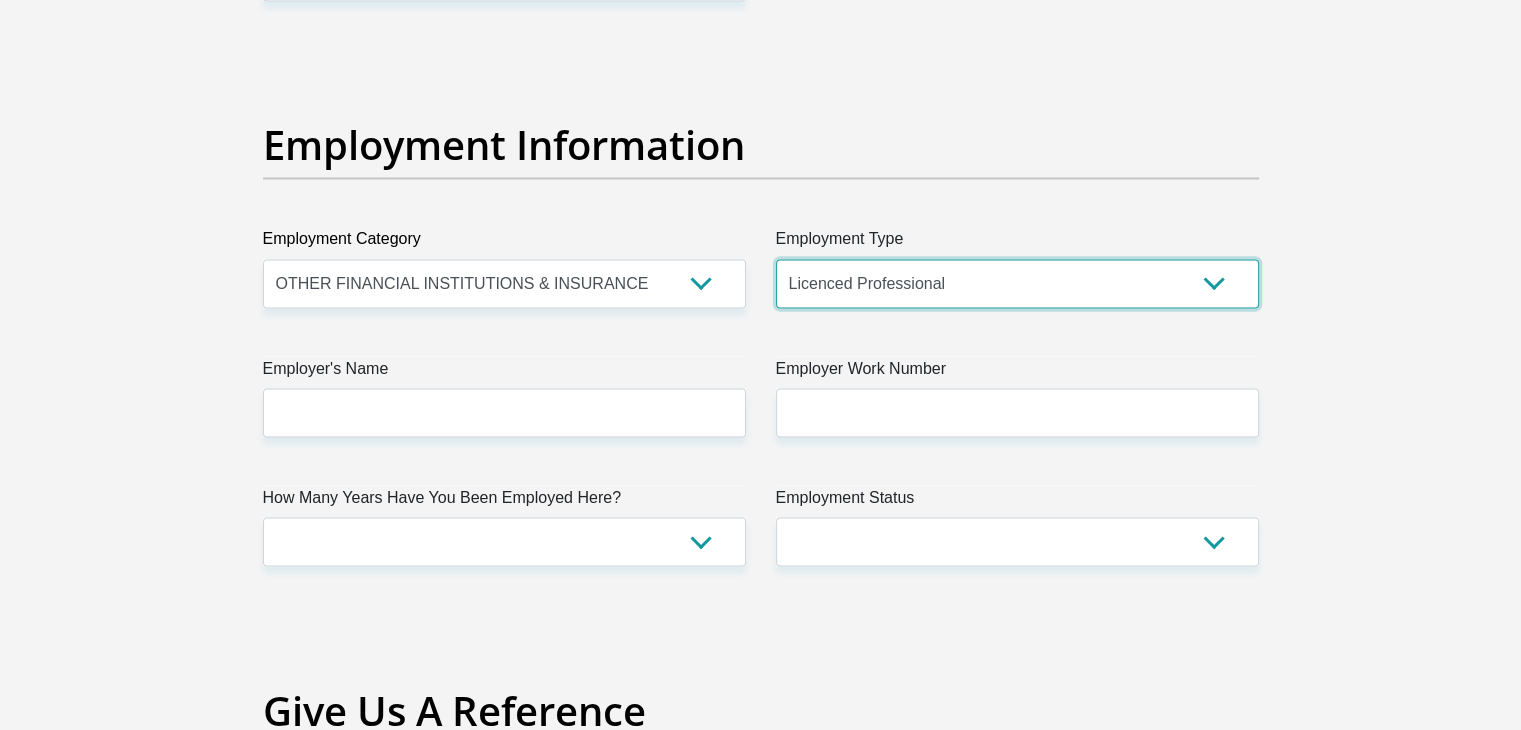 click on "College/Lecturer
Craft Seller
Creative
Driver
Executive
Farmer
Forces - Non Commissioned
Forces - Officer
Hawker
Housewife
Labourer
Licenced Professional
Manager
Miner
Non Licenced Professional
Office Staff/Clerk
Outside Worker
Pensioner
Permanent Teacher
Production/Manufacturing
Sales
Self-Employed
Semi-Professional Worker
Service Industry  Social Worker  Student" at bounding box center [1017, 283] 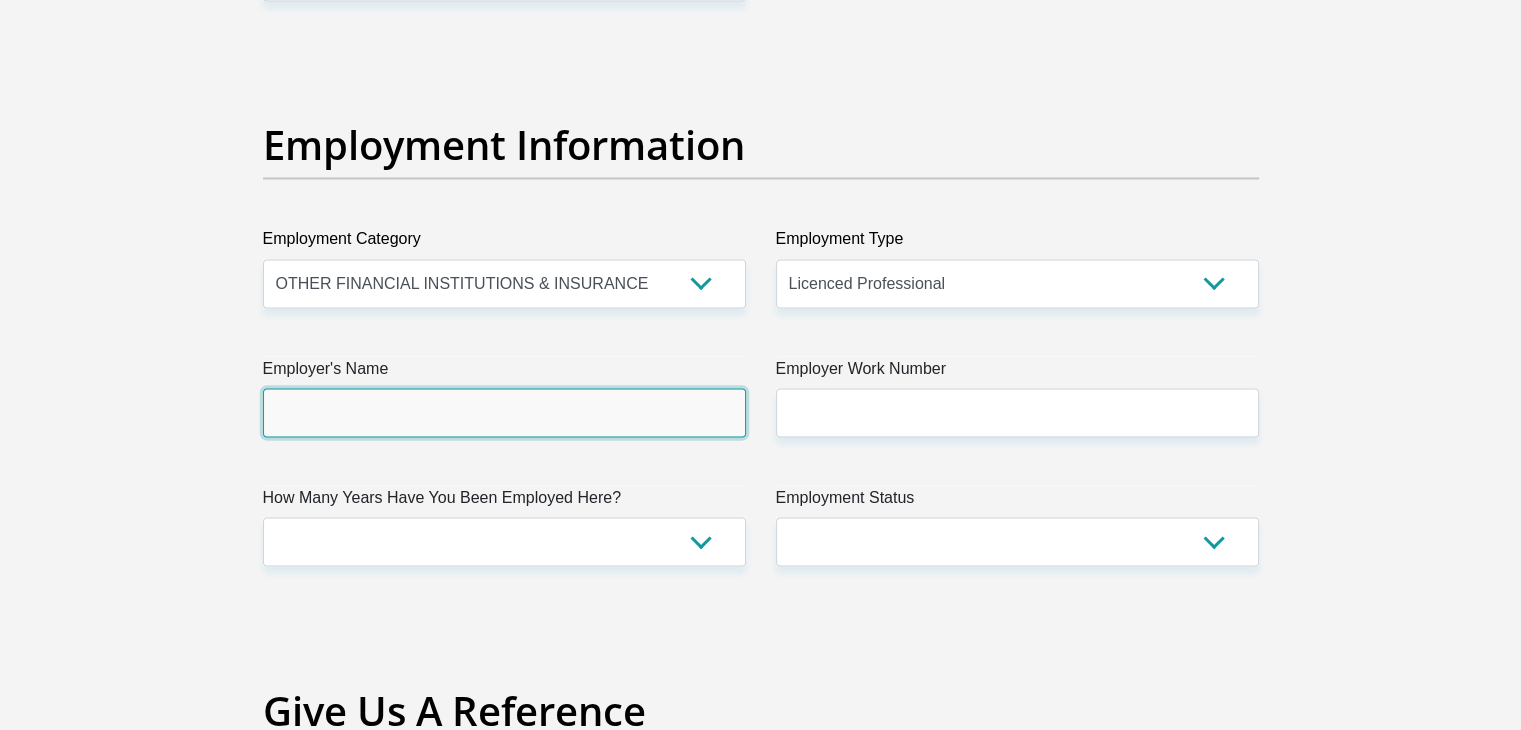click on "Employer's Name" at bounding box center (504, 412) 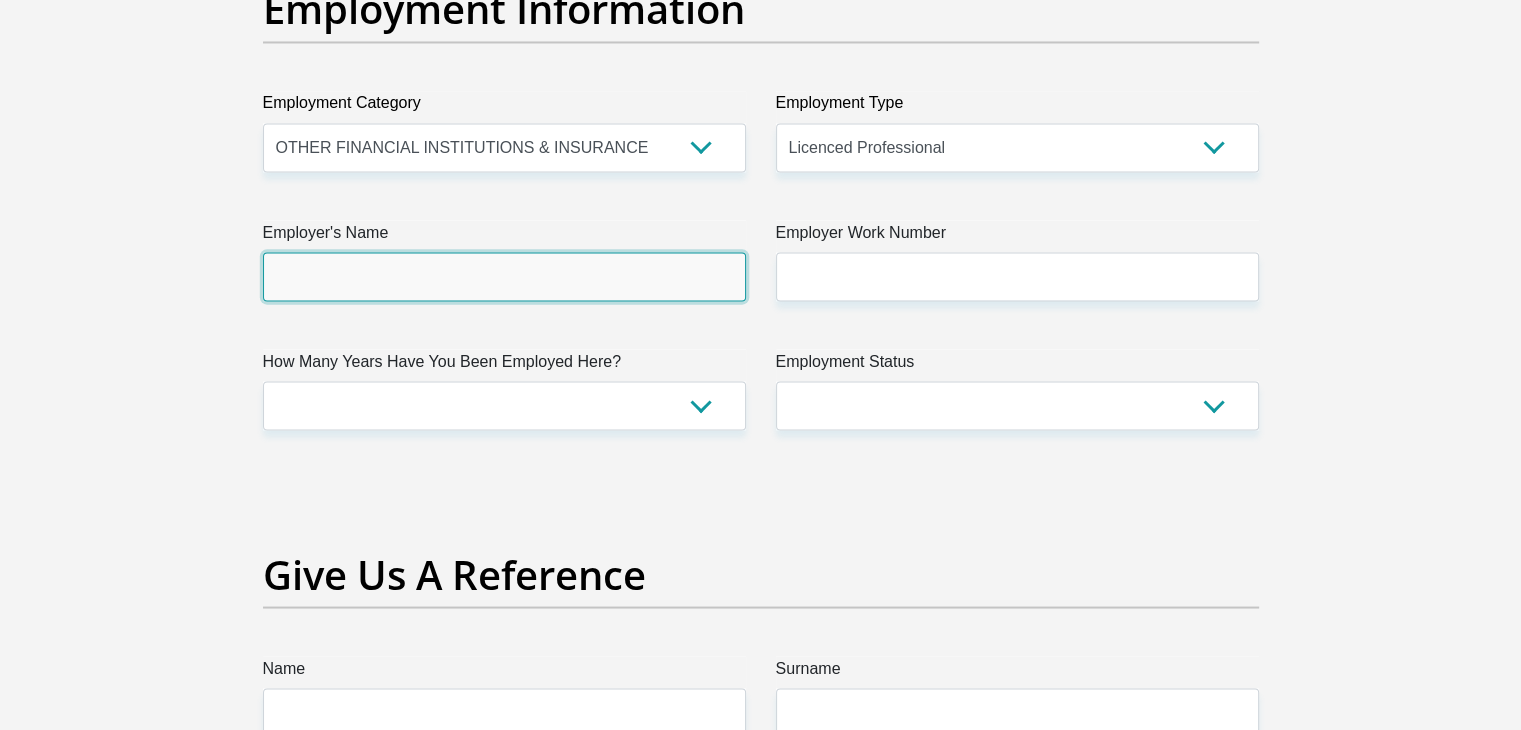 scroll, scrollTop: 3666, scrollLeft: 0, axis: vertical 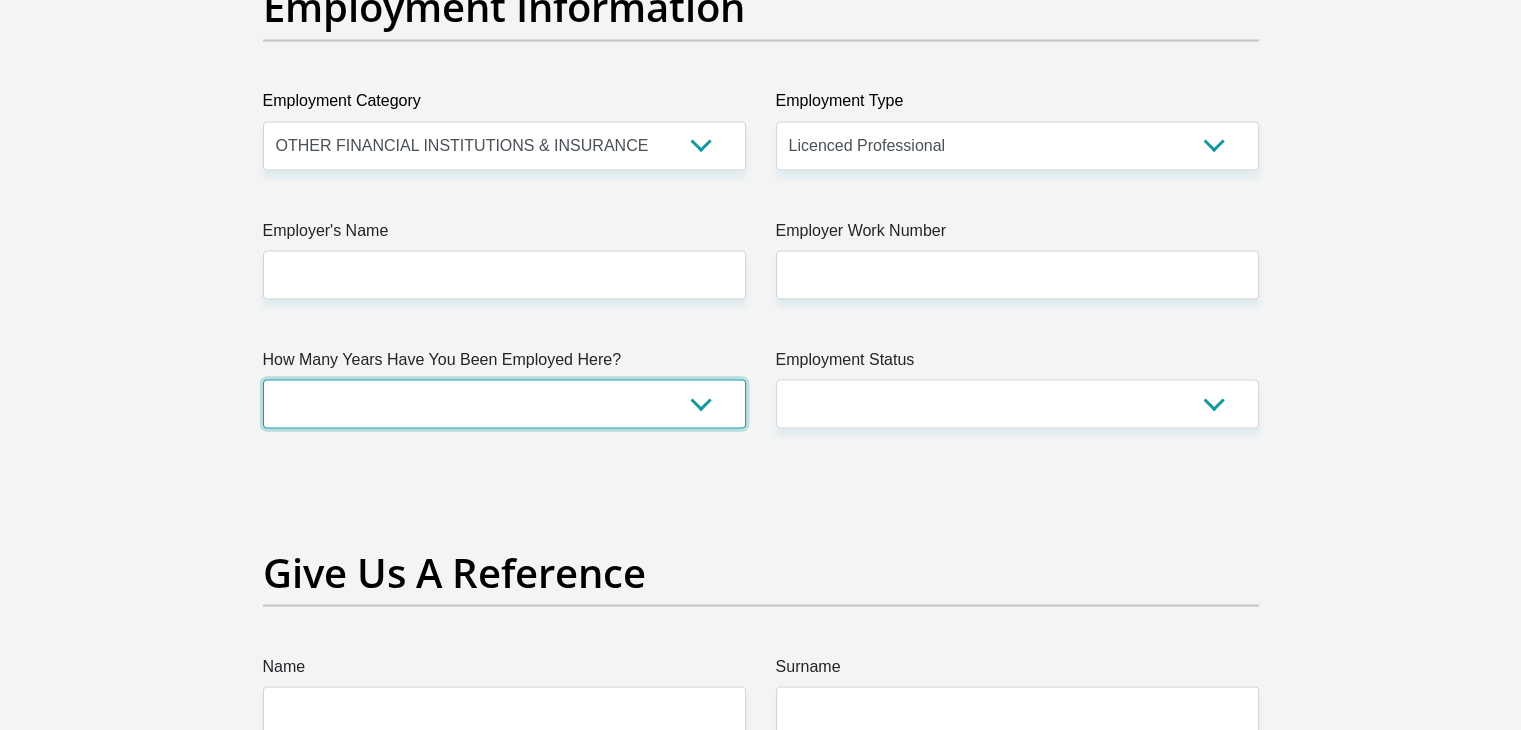click on "less than 1 year
1-3 years
3-5 years
5+ years" at bounding box center (504, 403) 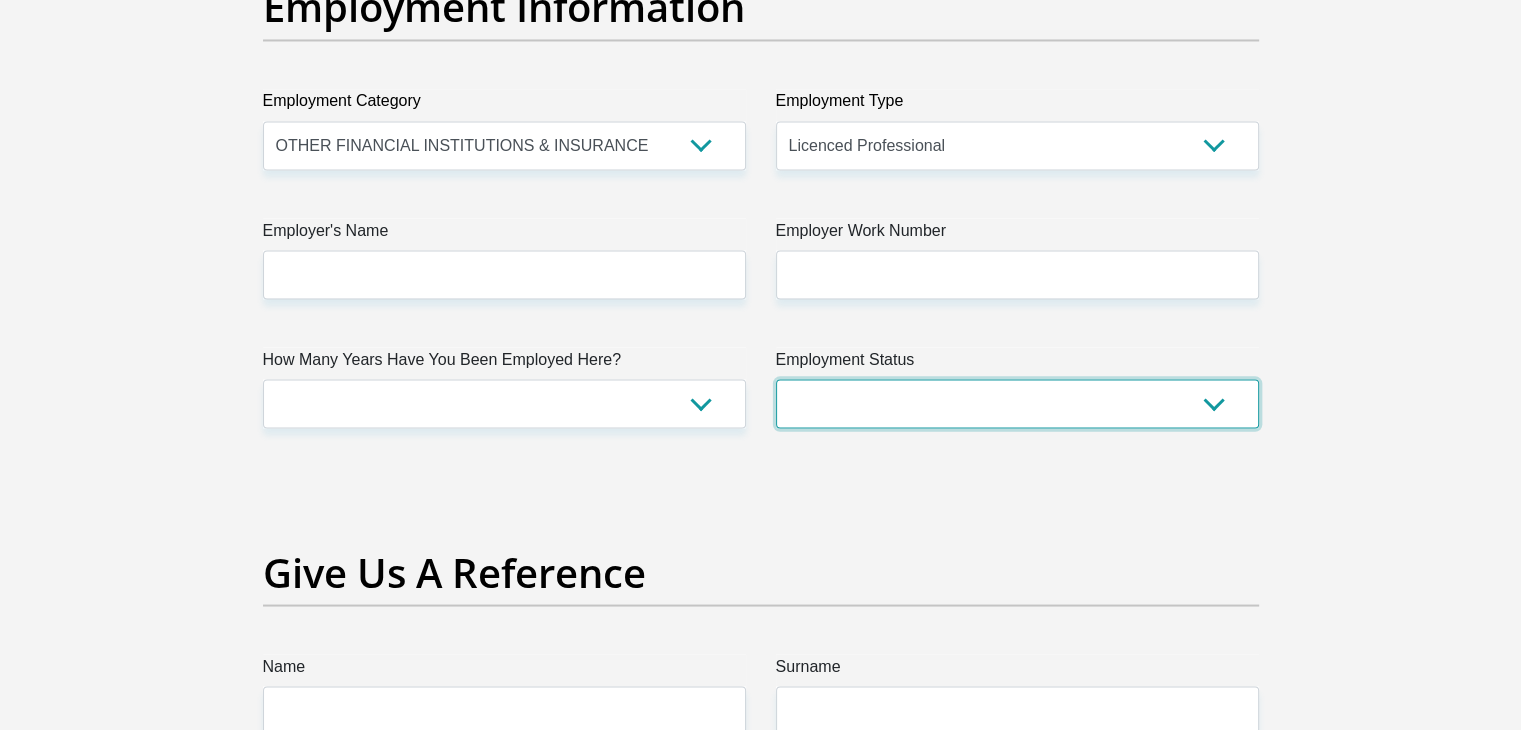 click on "Permanent/Full-time
Part-time/Casual
Contract Worker
Self-Employed
Housewife
Retired
Student
Medically Boarded
Disability
Unemployed" at bounding box center [1017, 403] 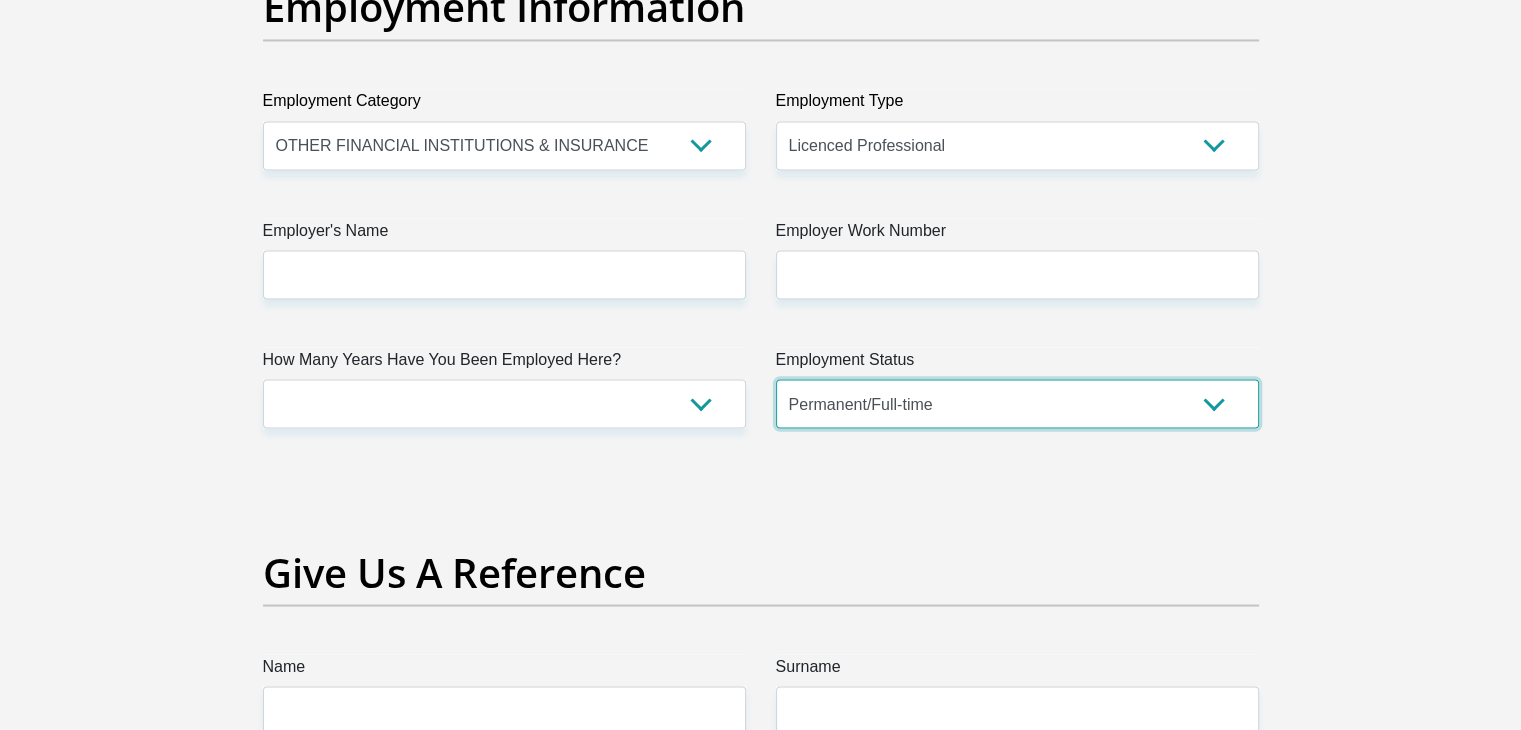 click on "Permanent/Full-time
Part-time/Casual
Contract Worker
Self-Employed
Housewife
Retired
Student
Medically Boarded
Disability
Unemployed" at bounding box center [1017, 403] 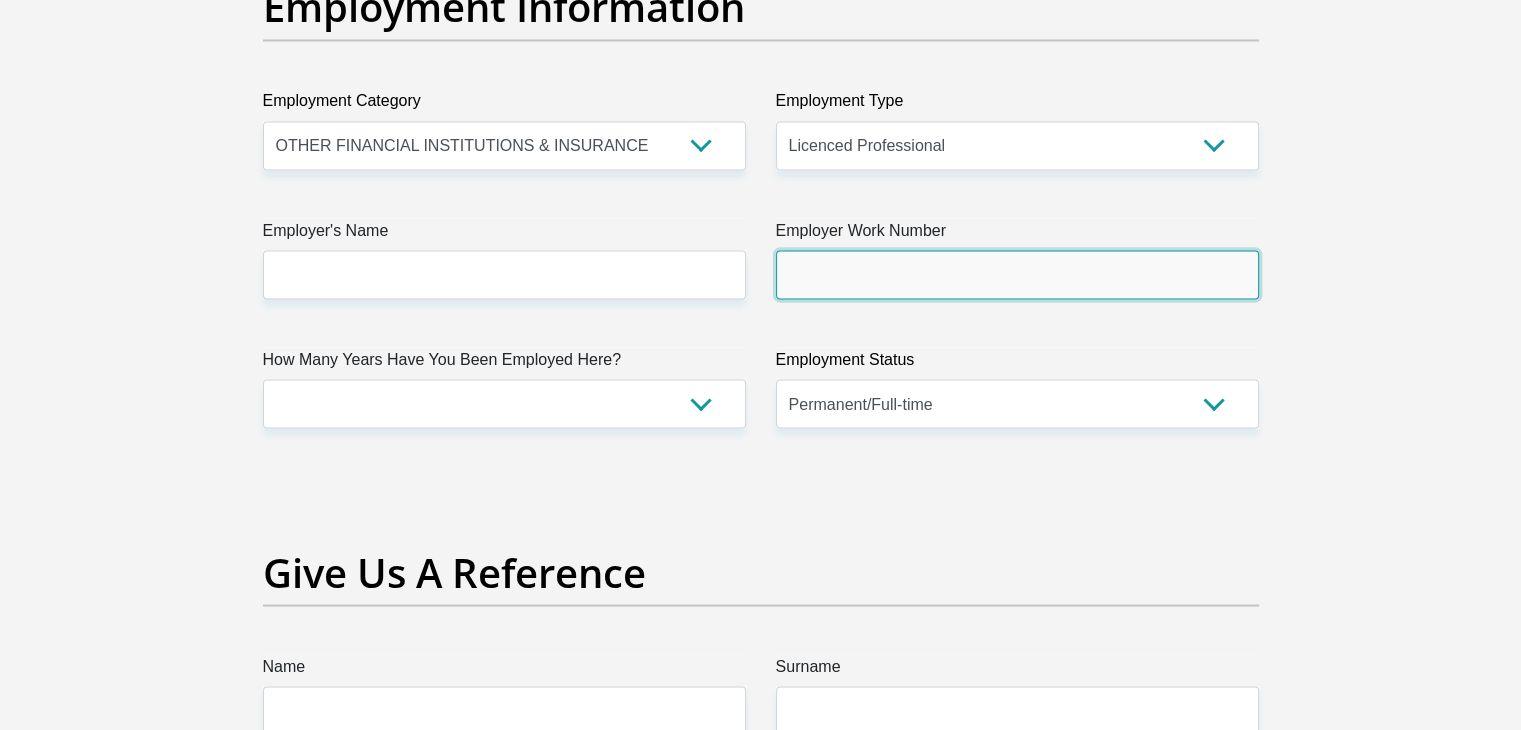 click on "Employer Work Number" at bounding box center [1017, 274] 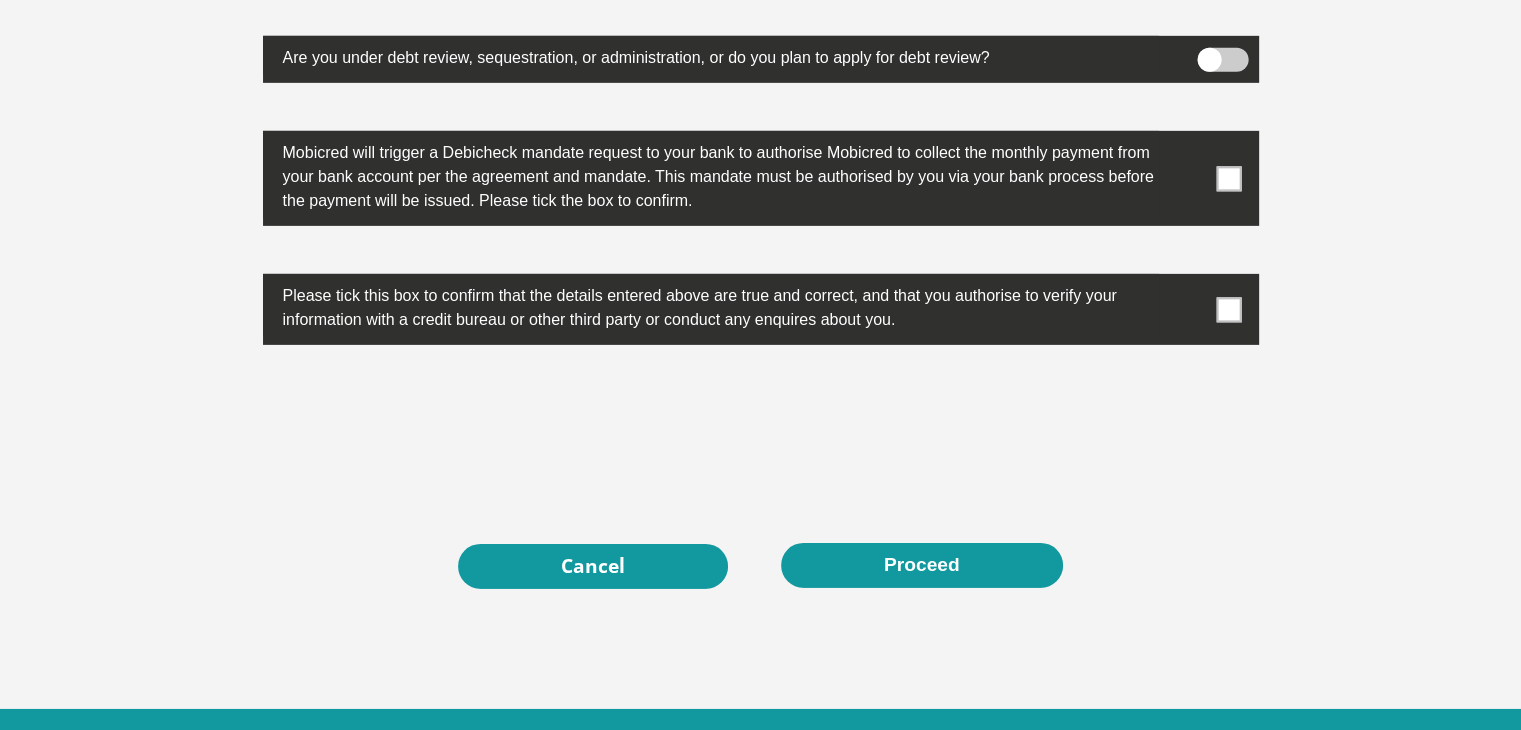 scroll, scrollTop: 6349, scrollLeft: 0, axis: vertical 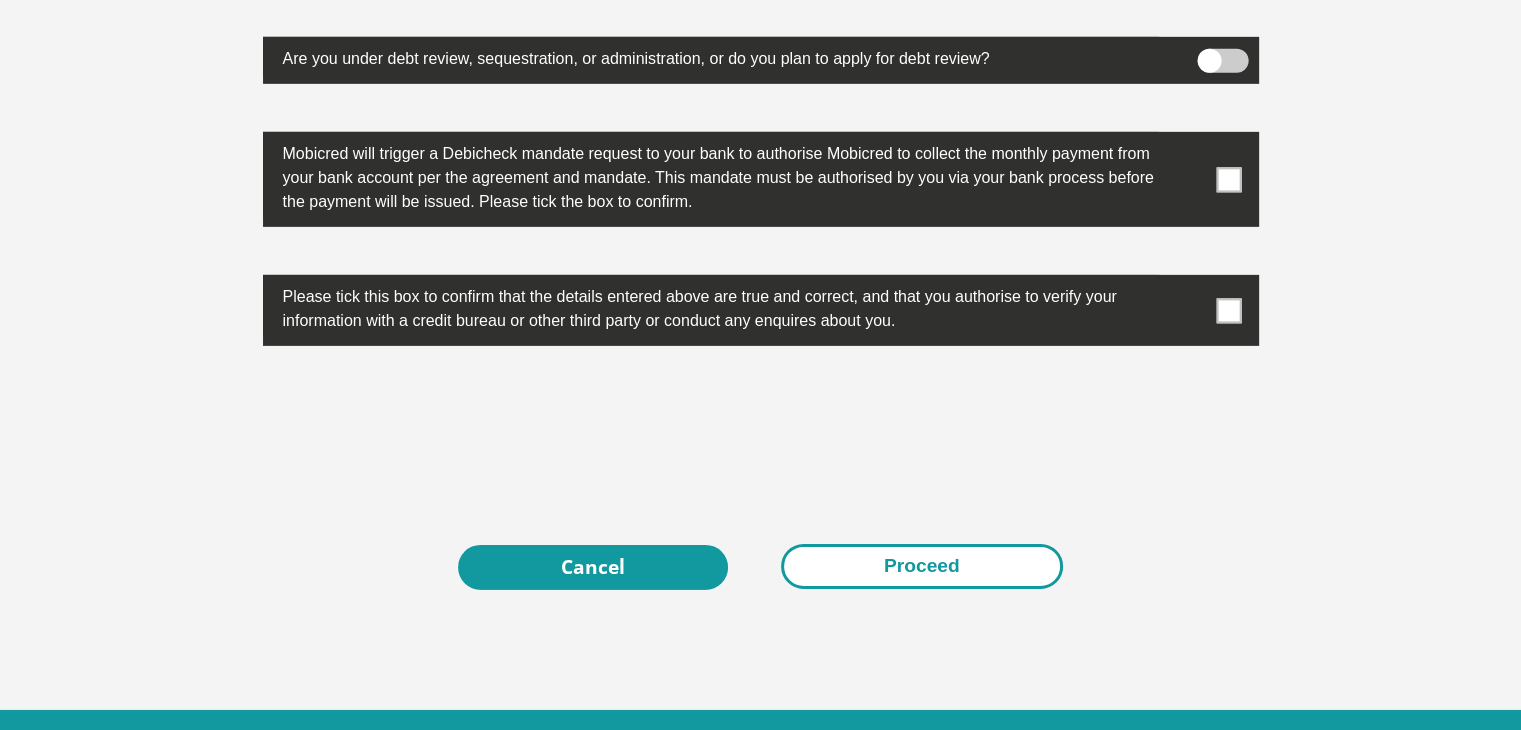 click on "Proceed" at bounding box center (922, 566) 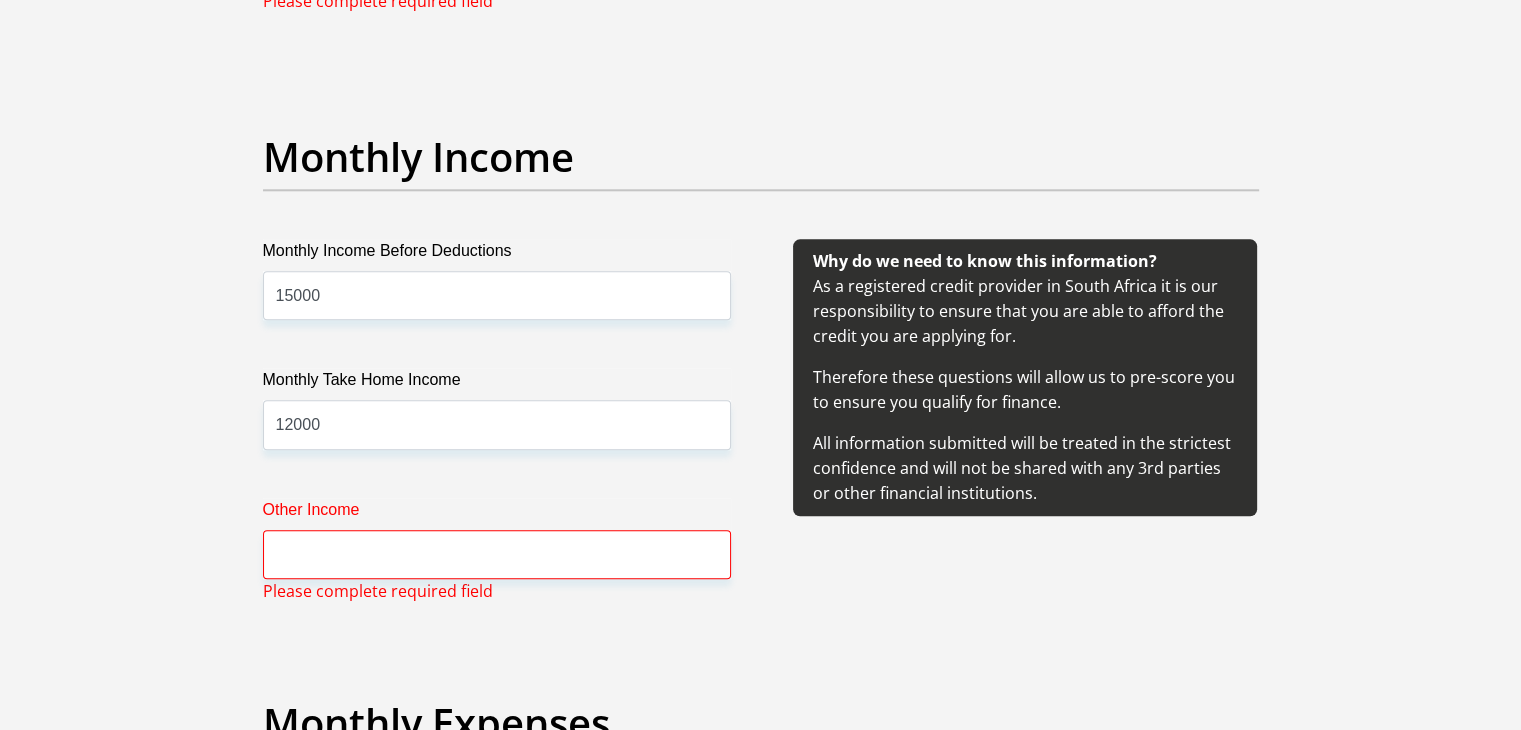 scroll, scrollTop: 2256, scrollLeft: 0, axis: vertical 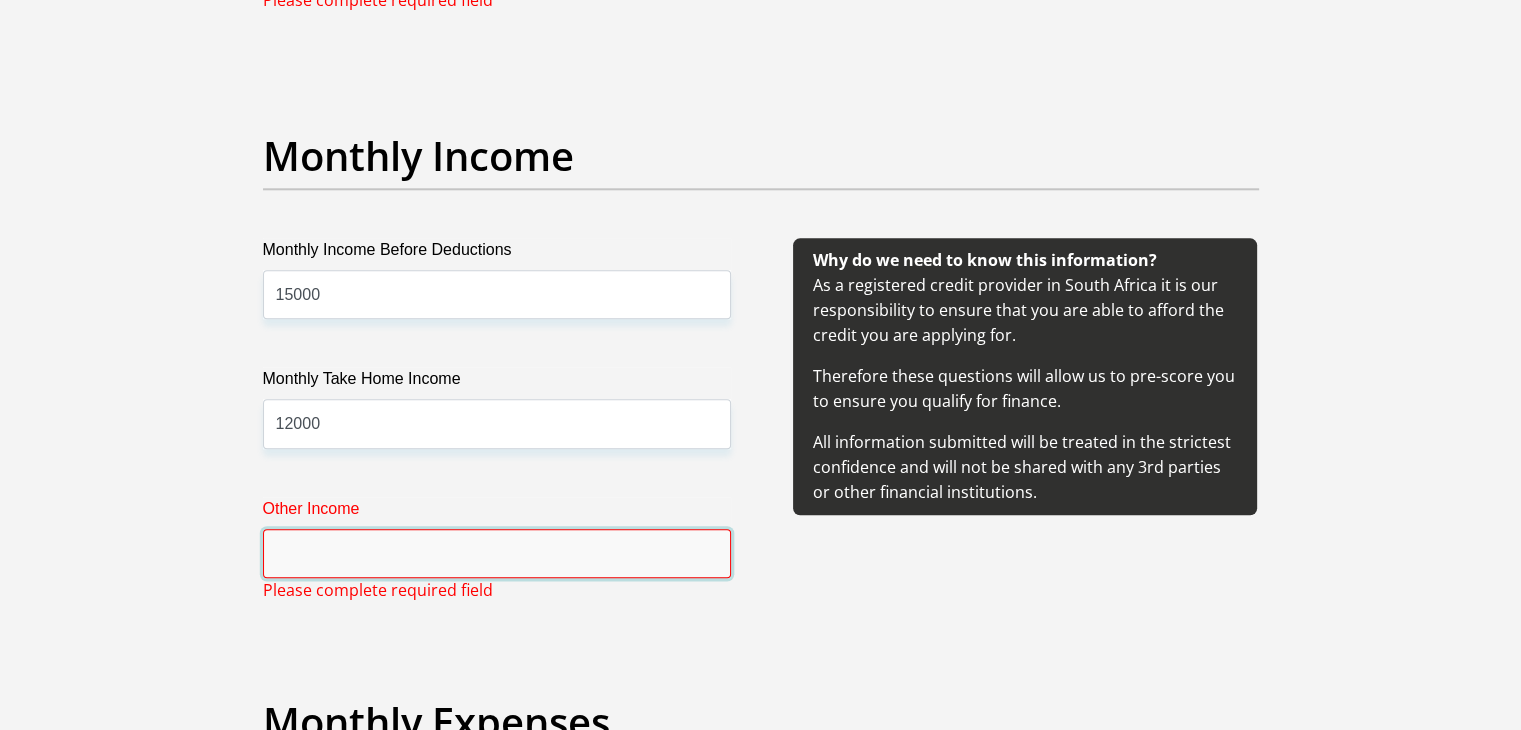 click on "Other Income" at bounding box center [497, 553] 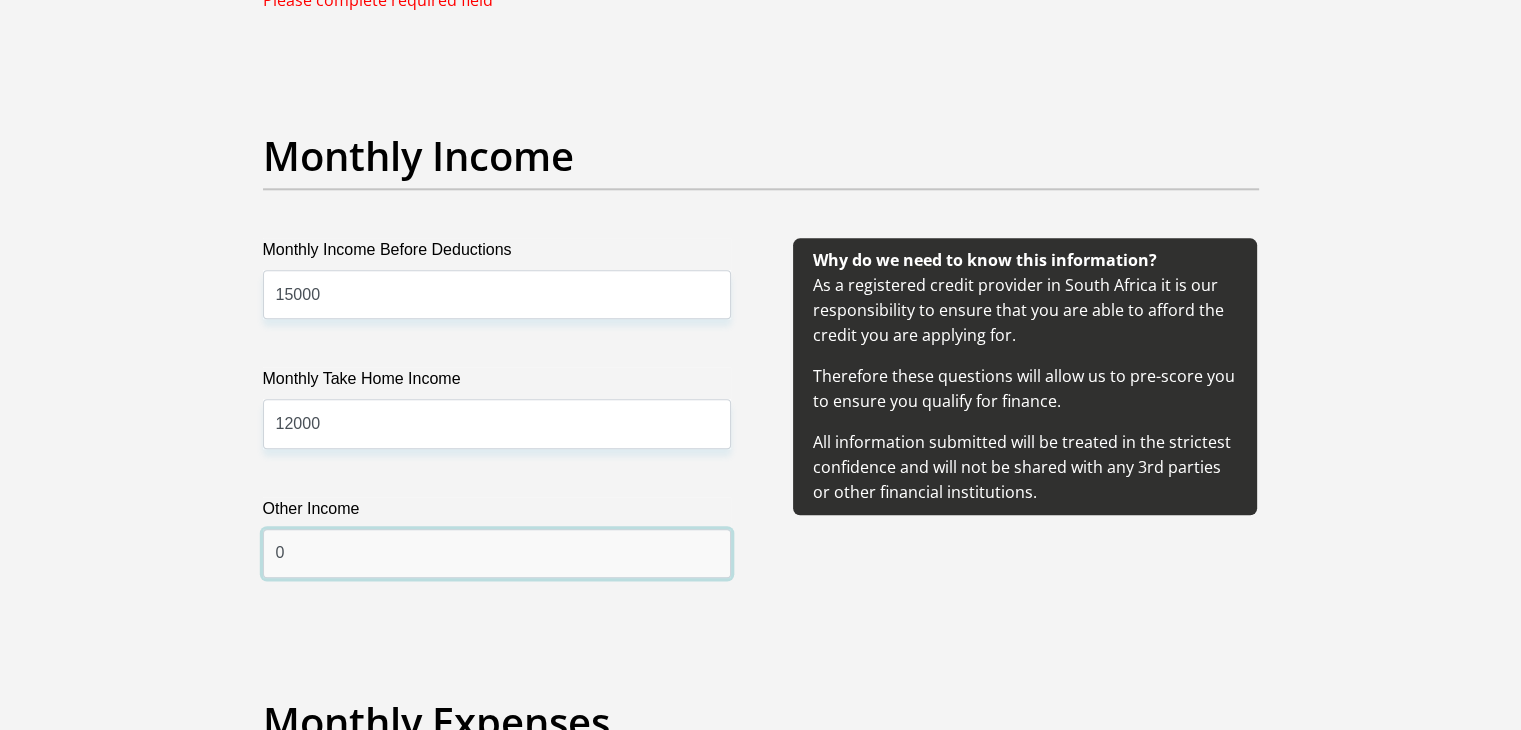 type on "0" 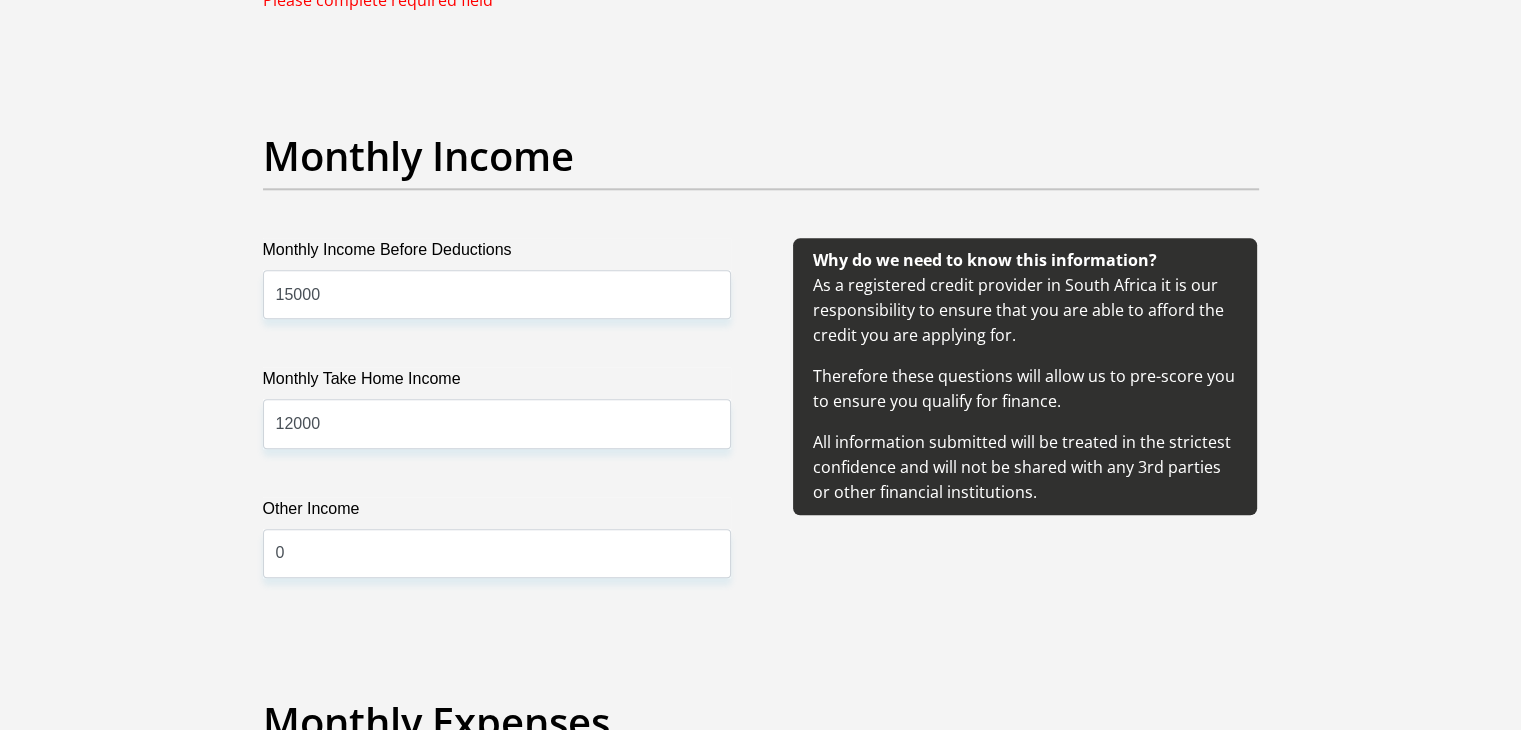 click on "Why do we need to know this information?
As a registered credit provider in South Africa it is our responsibility
to ensure that you are able to afford the credit you are applying for.
Therefore these questions will allow us to pre-score you to ensure you qualify for finance.
All information submitted will be treated in the strictest confidence
and will not be shared with any 3rd parties or other financial institutions." at bounding box center (1025, 432) 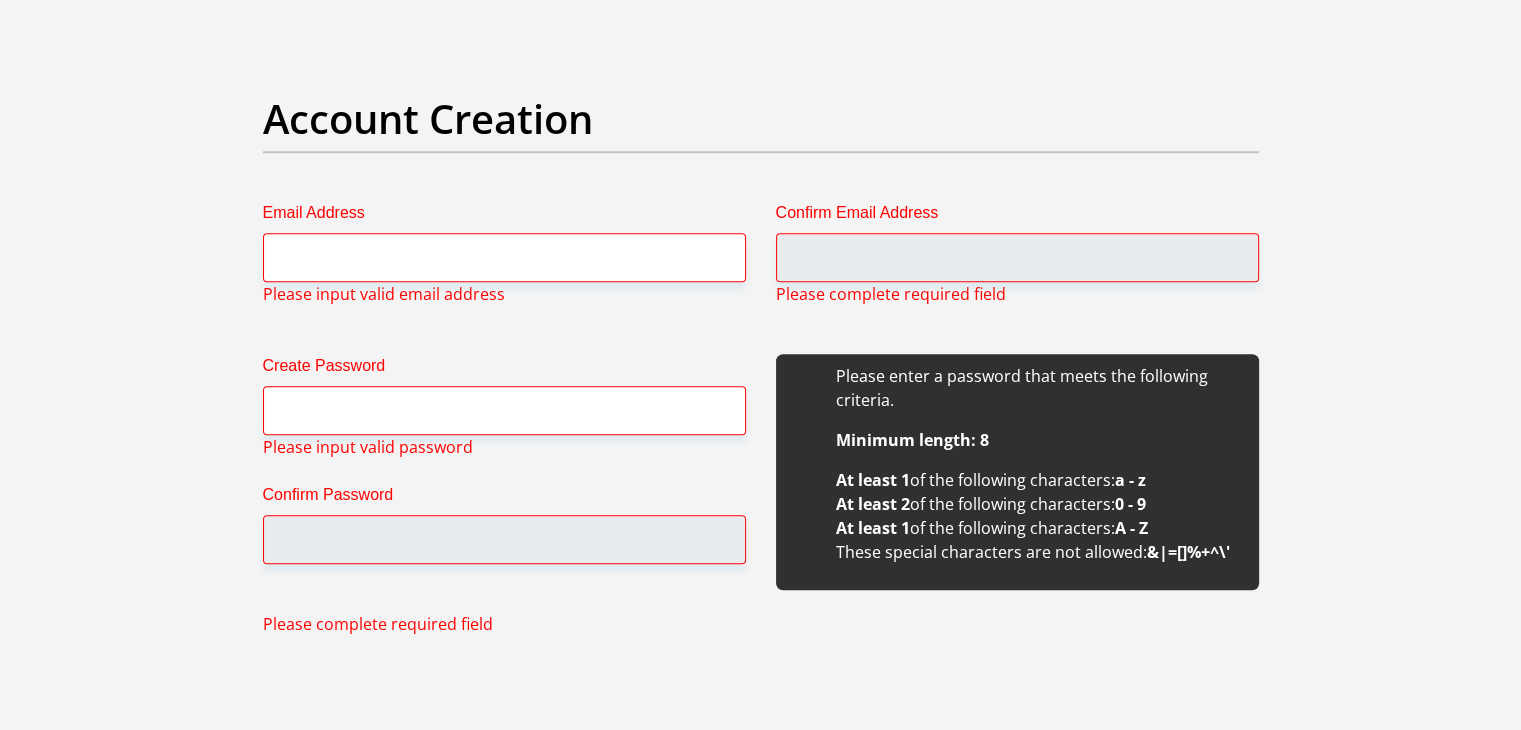 scroll, scrollTop: 1620, scrollLeft: 0, axis: vertical 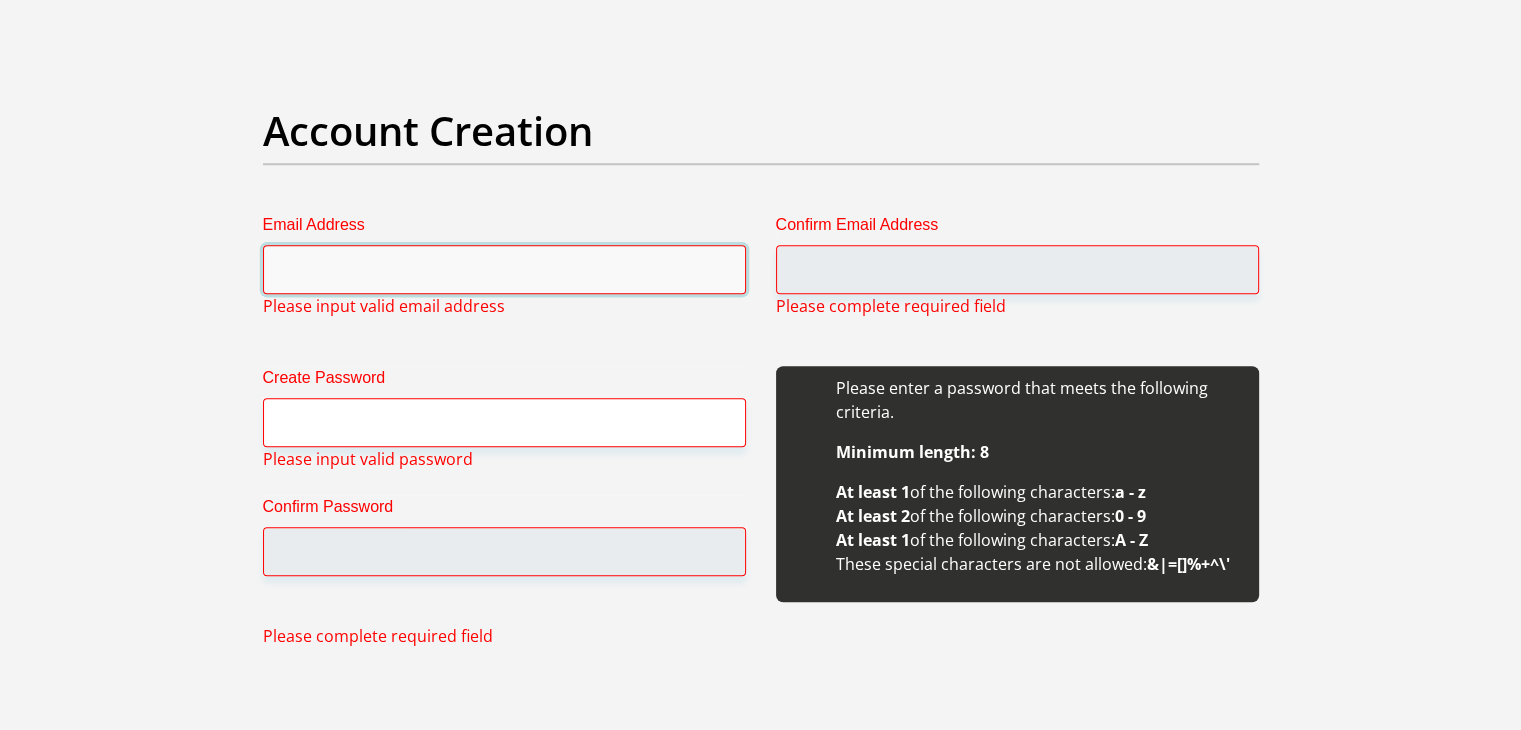 click on "Email Address" at bounding box center [504, 269] 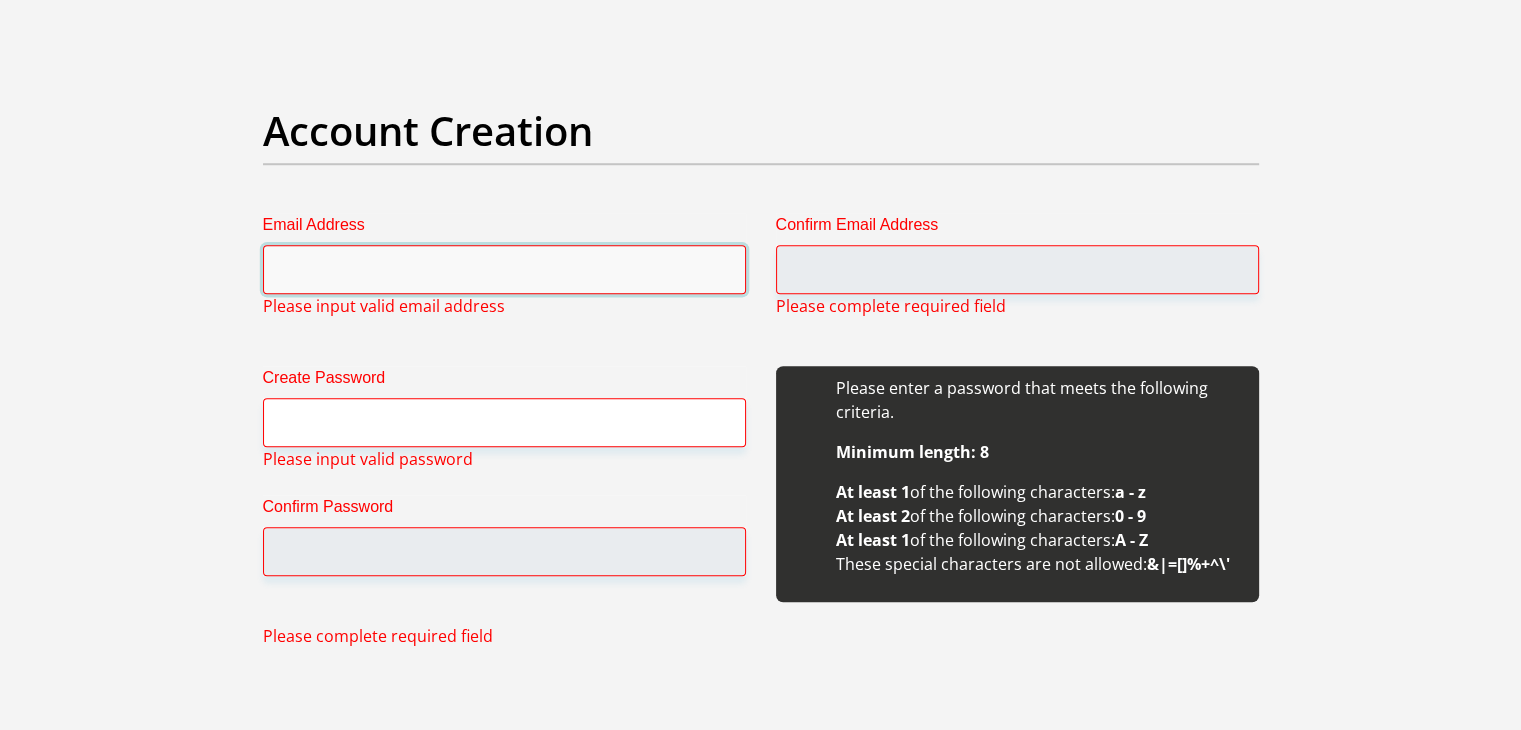 type on "[EMAIL]" 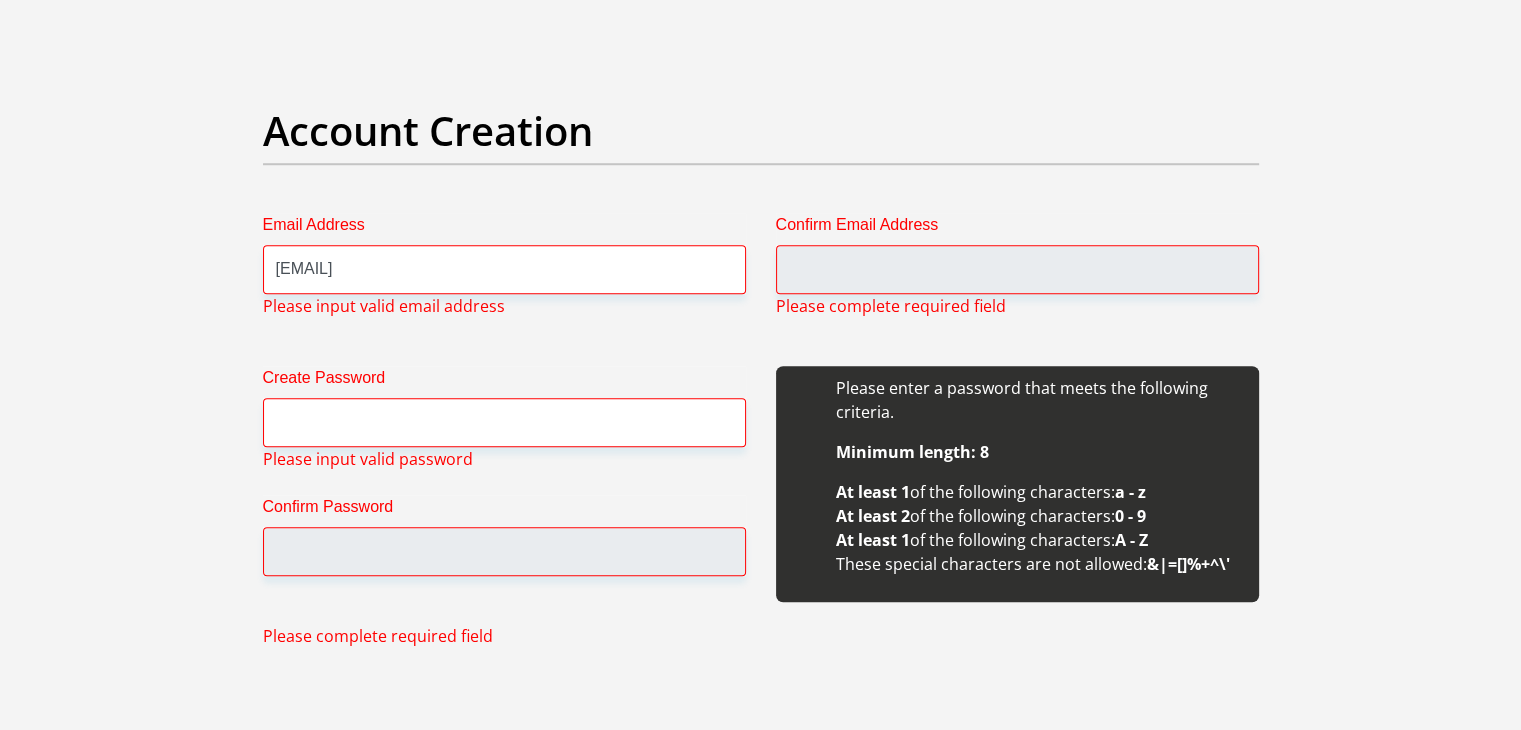 type on "[FIRST]" 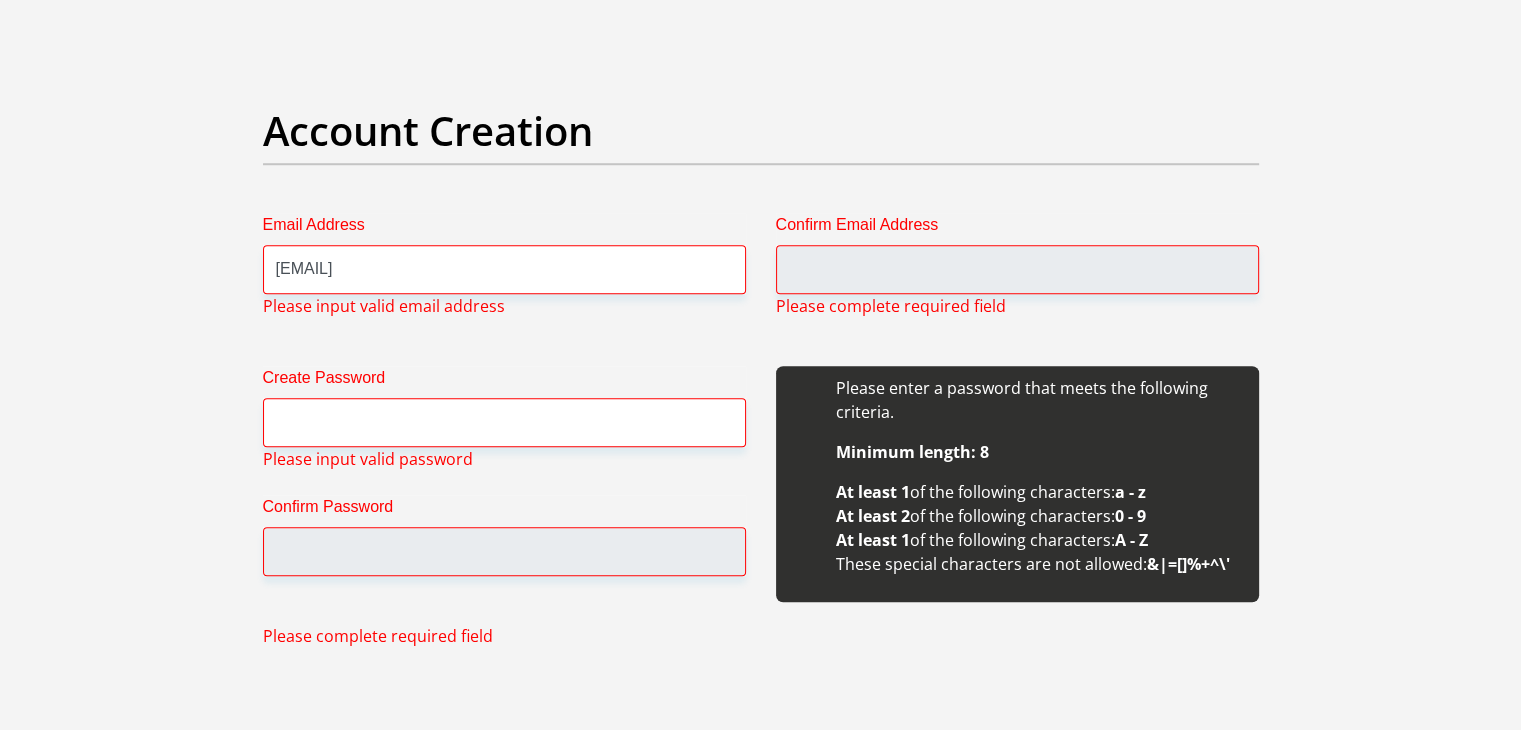 type on "[LAST]" 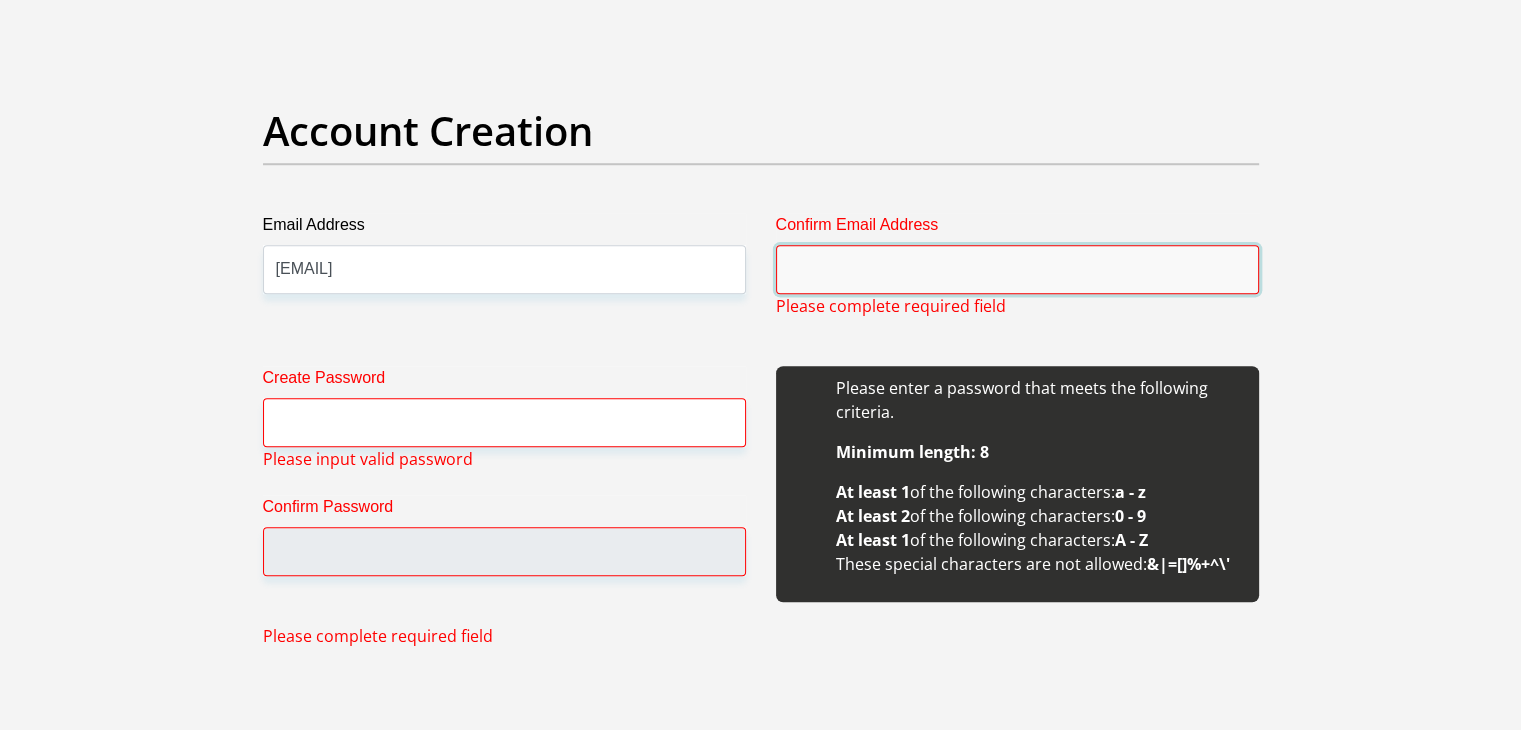 type on "[EMAIL]" 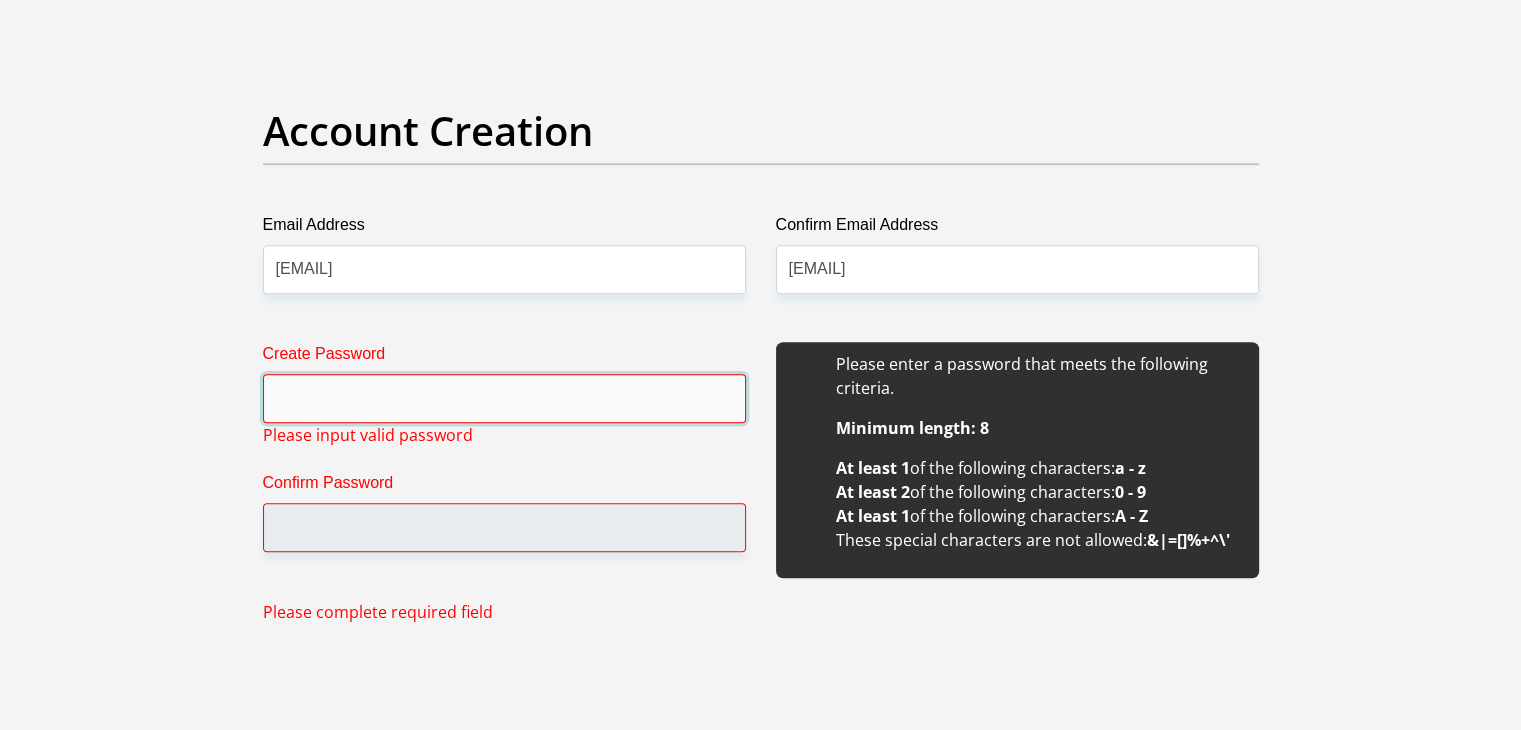 click on "Create Password" at bounding box center (504, 398) 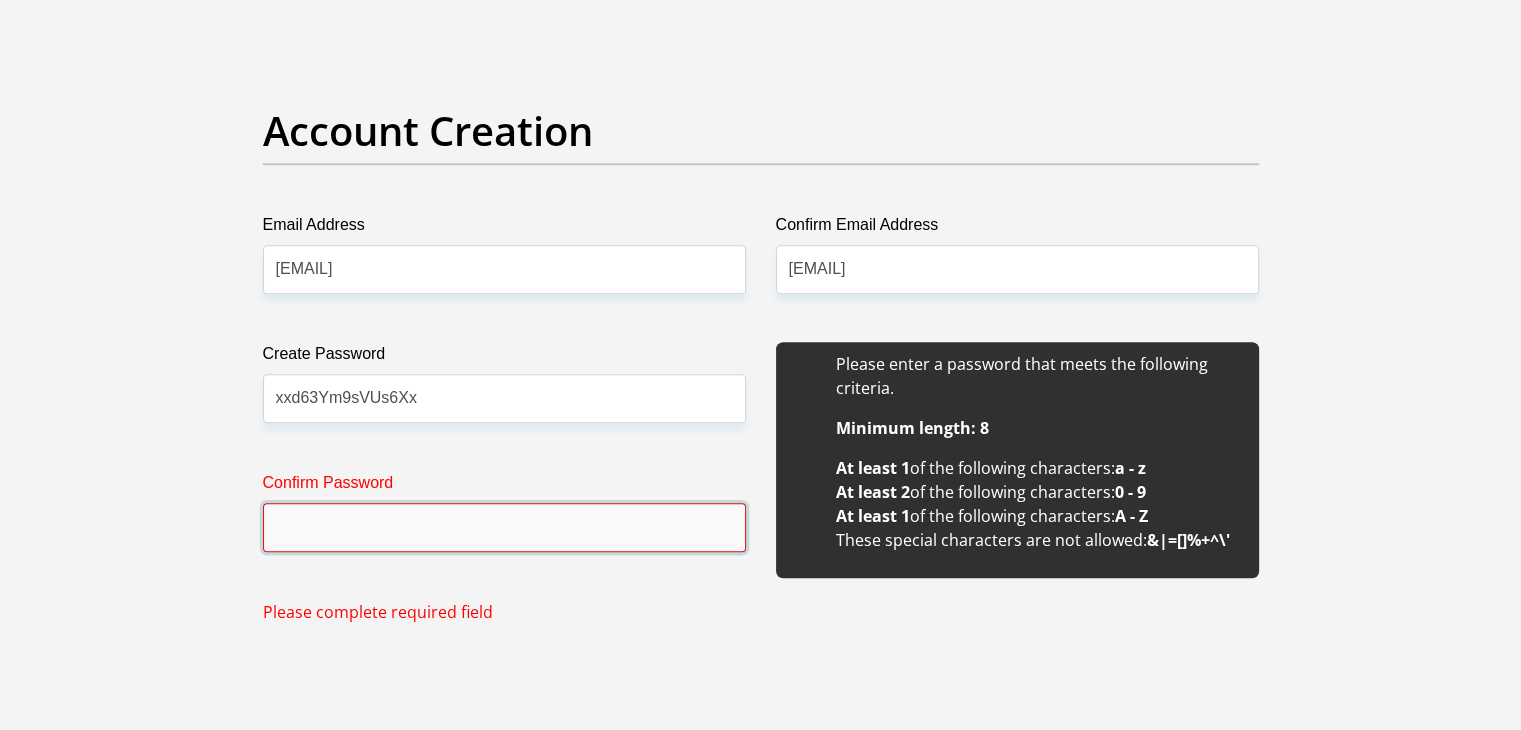 click on "Confirm Password" at bounding box center (504, 527) 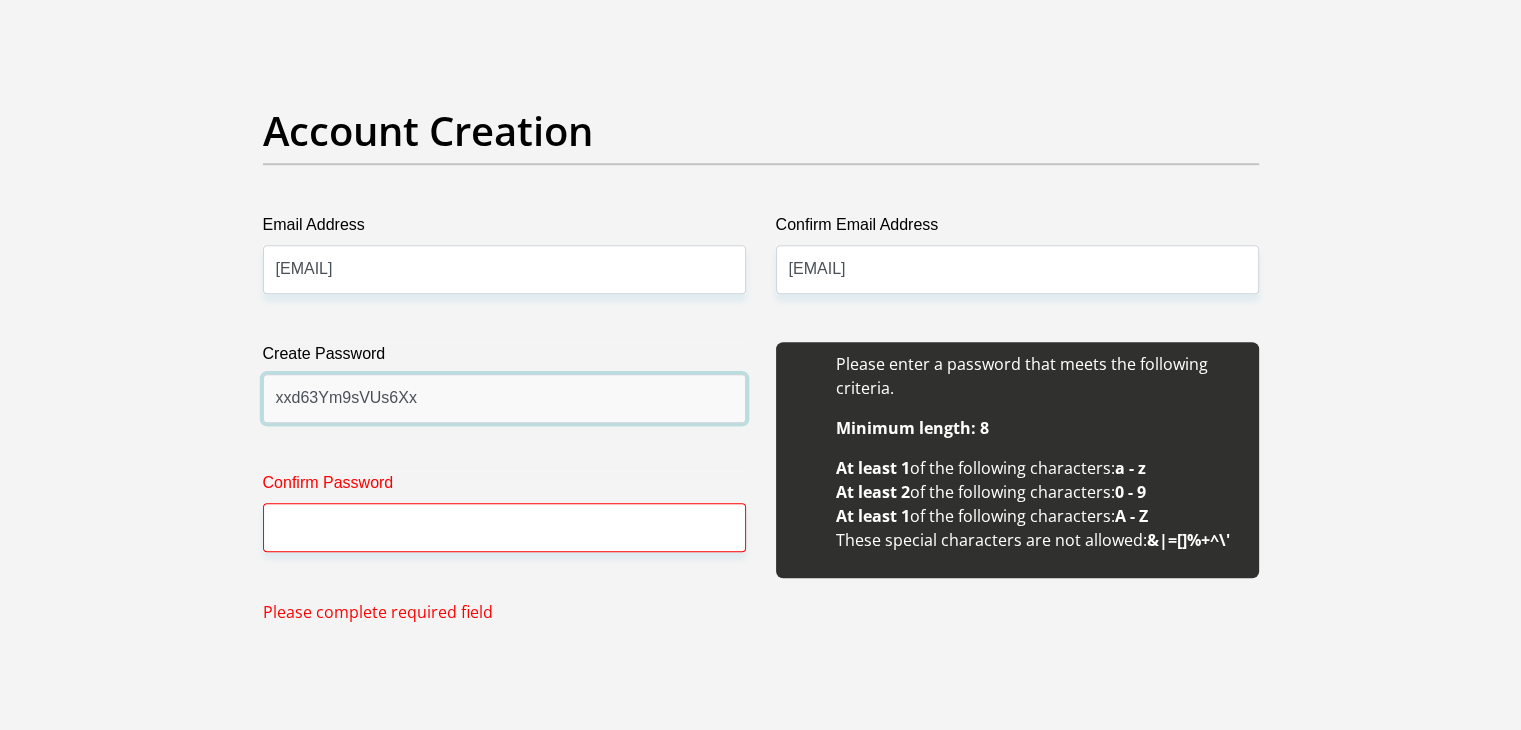 drag, startPoint x: 604, startPoint y: 533, endPoint x: 447, endPoint y: 397, distance: 207.71375 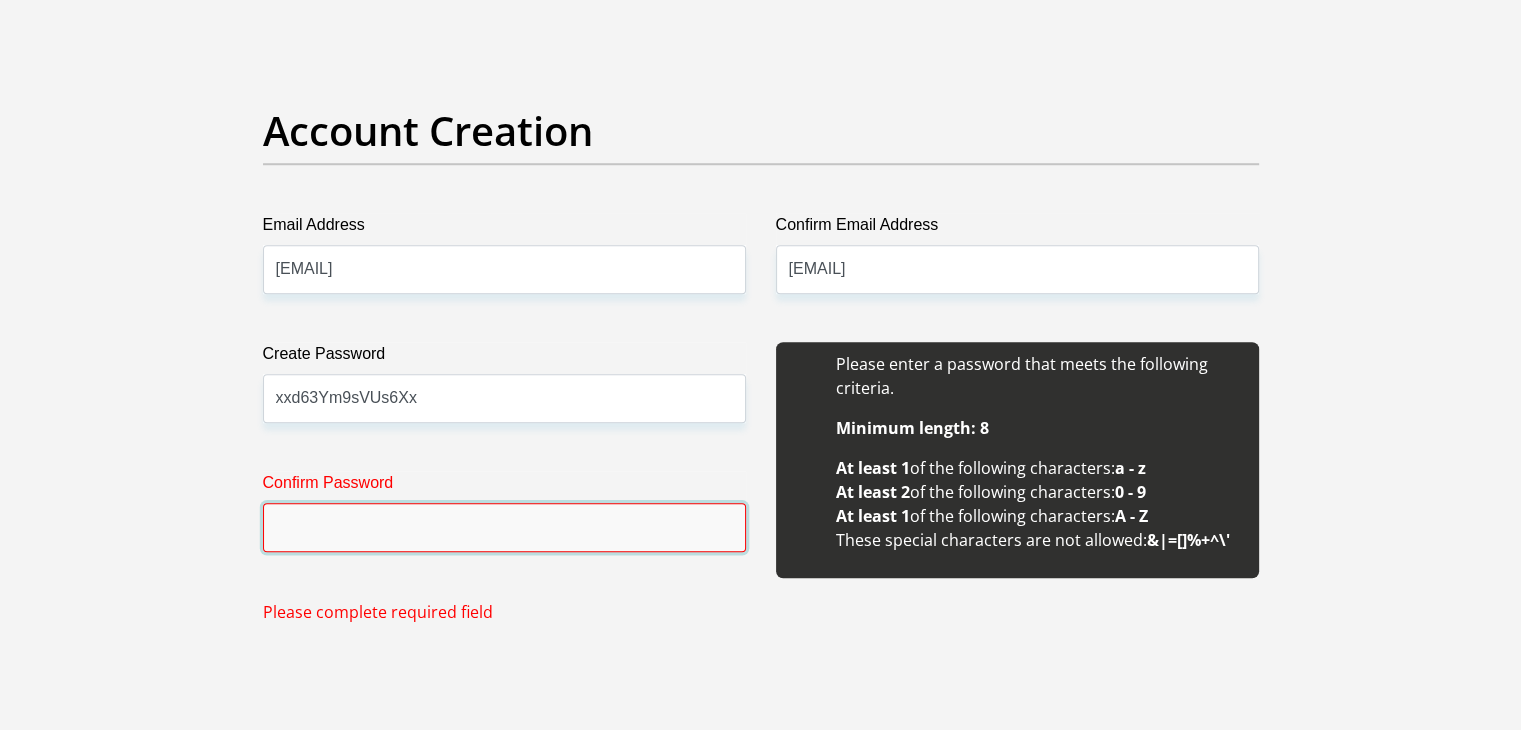 click on "Confirm Password" at bounding box center [504, 527] 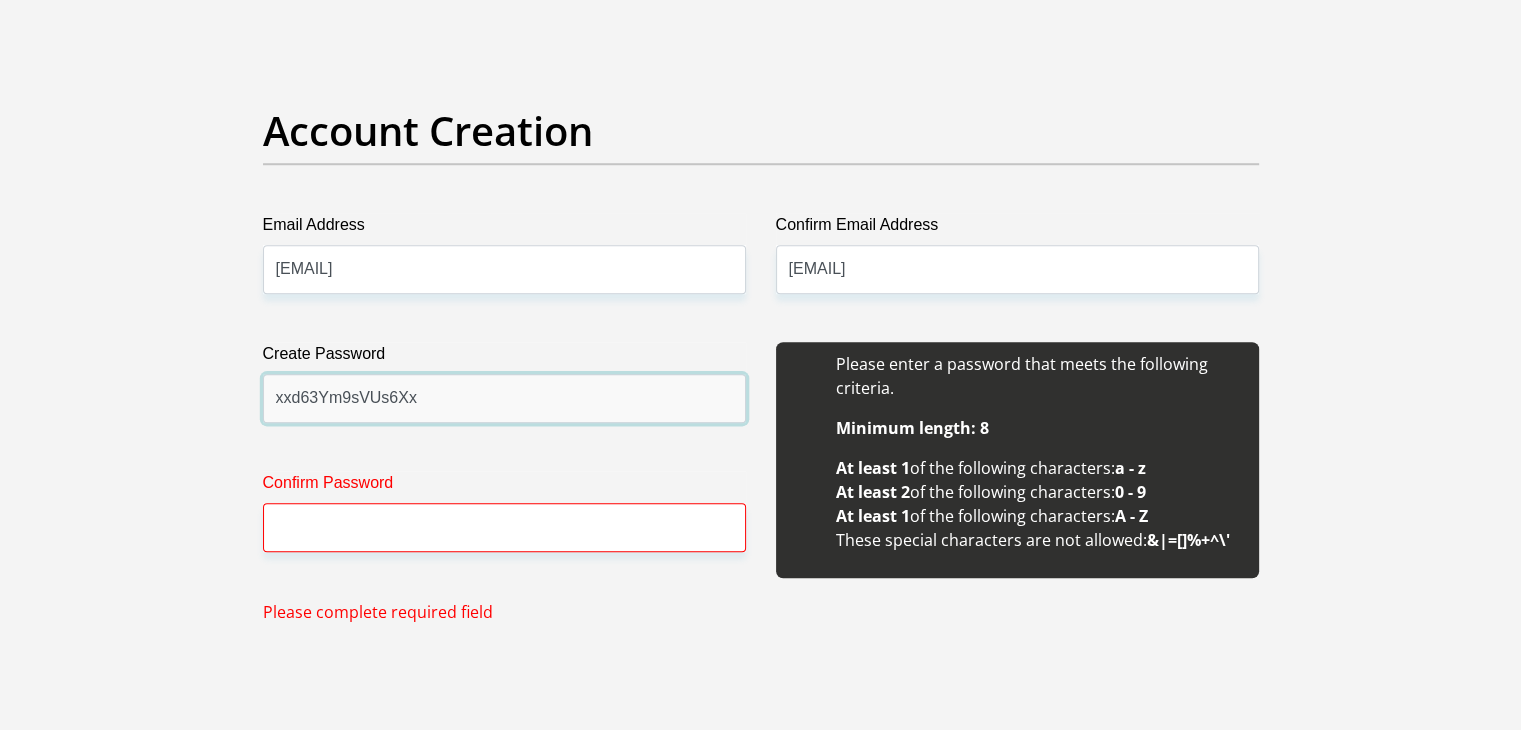 click on "xxd63Ym9sVUs6Xx" at bounding box center [504, 398] 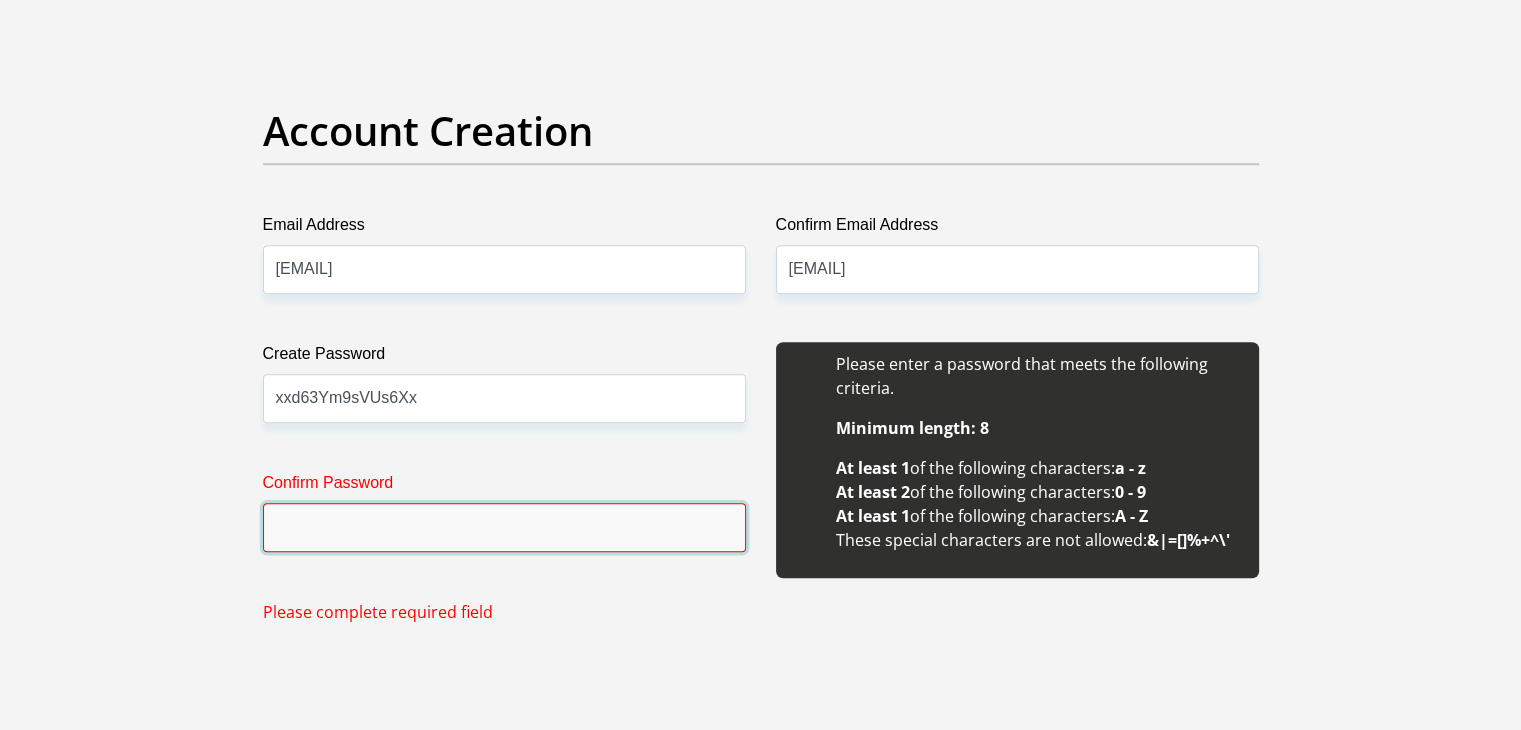 click on "Confirm Password" at bounding box center (504, 527) 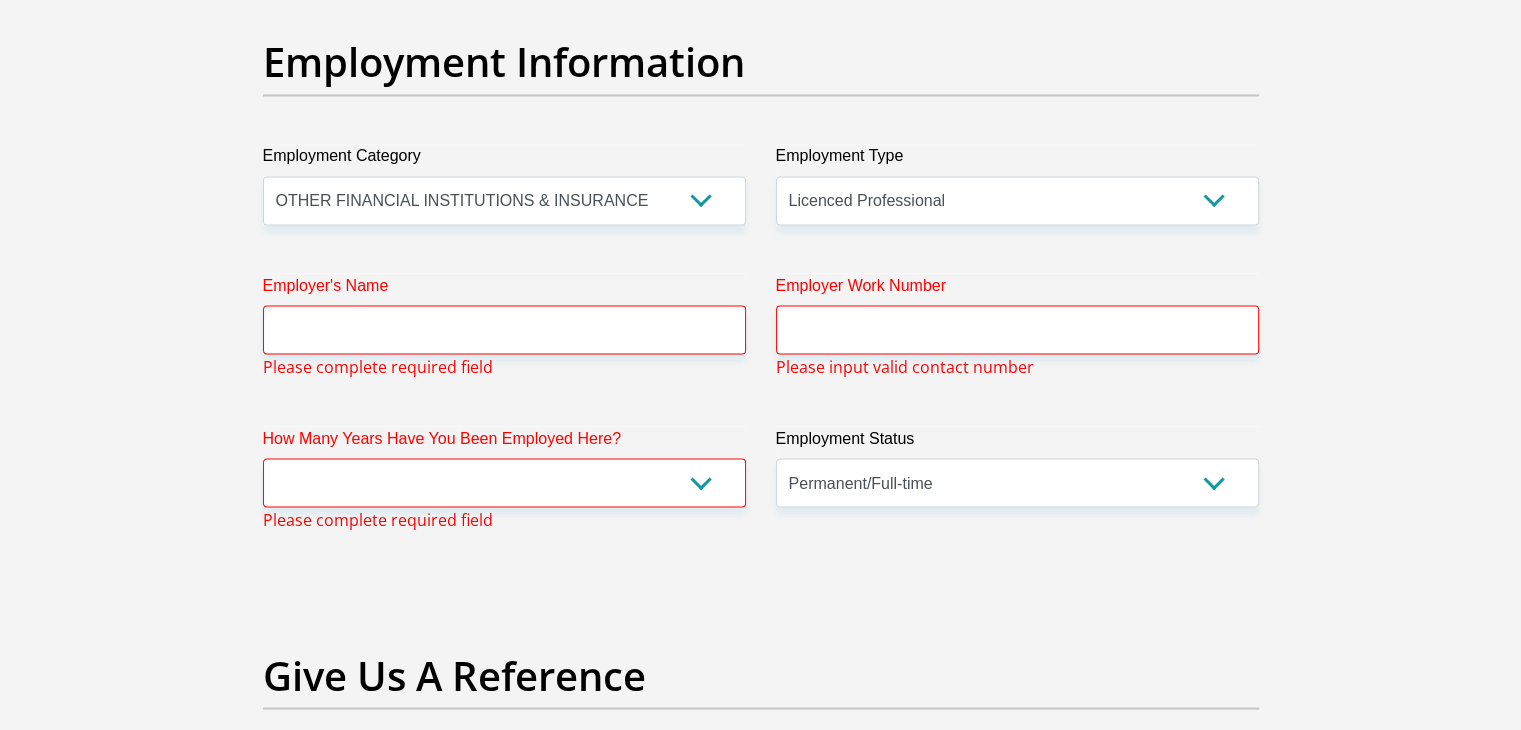 scroll, scrollTop: 3616, scrollLeft: 0, axis: vertical 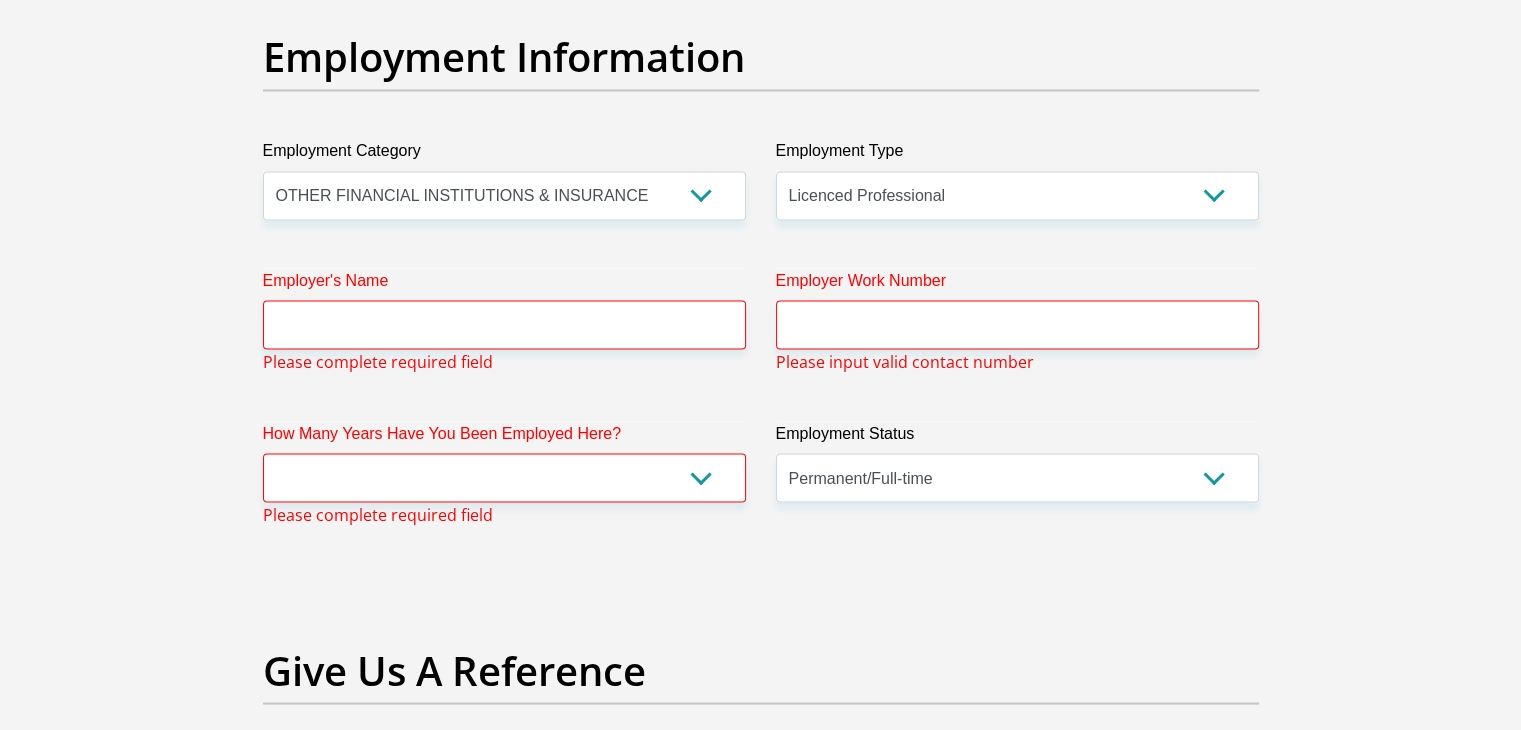 type on "xxd63Ym9sVUs6Xx" 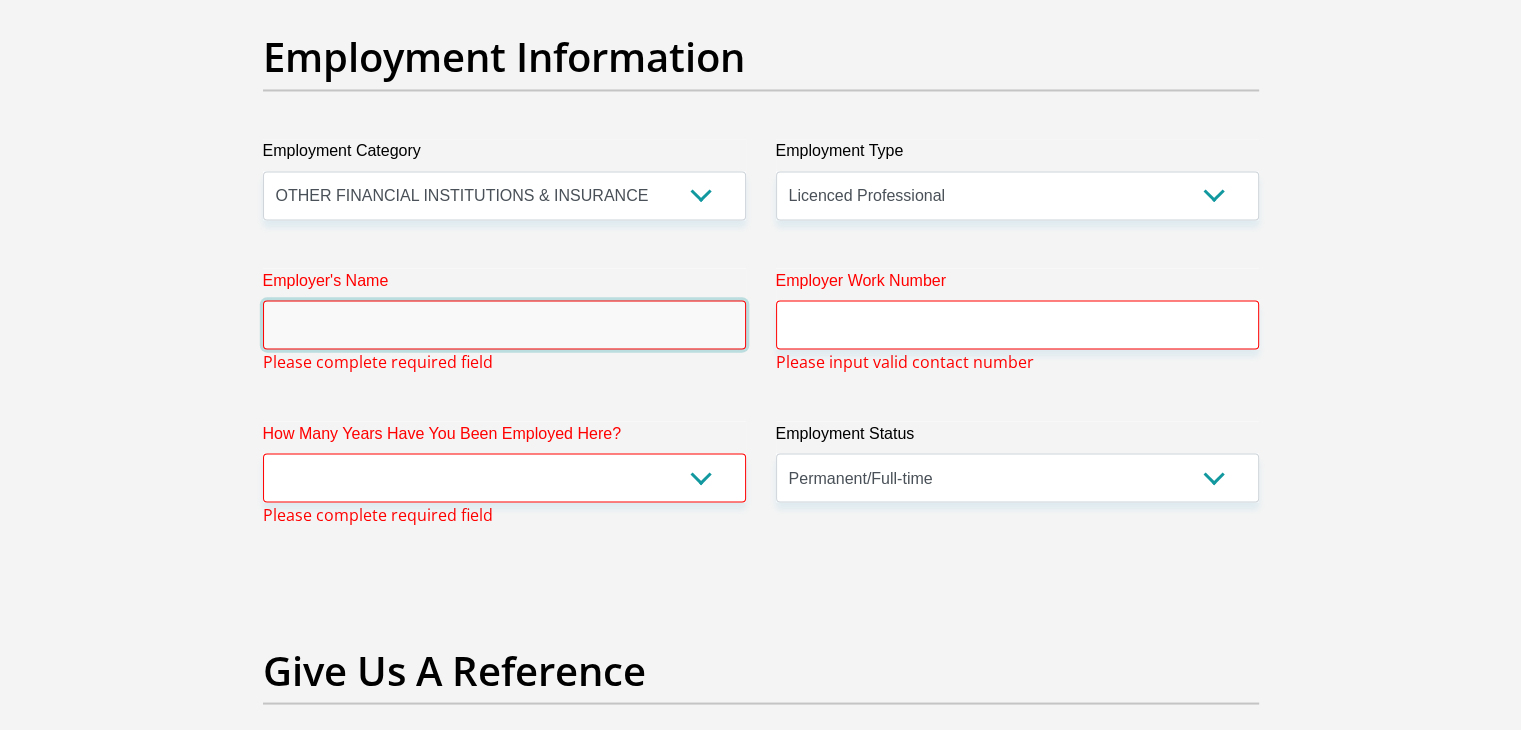 click on "Employer's Name" at bounding box center [504, 324] 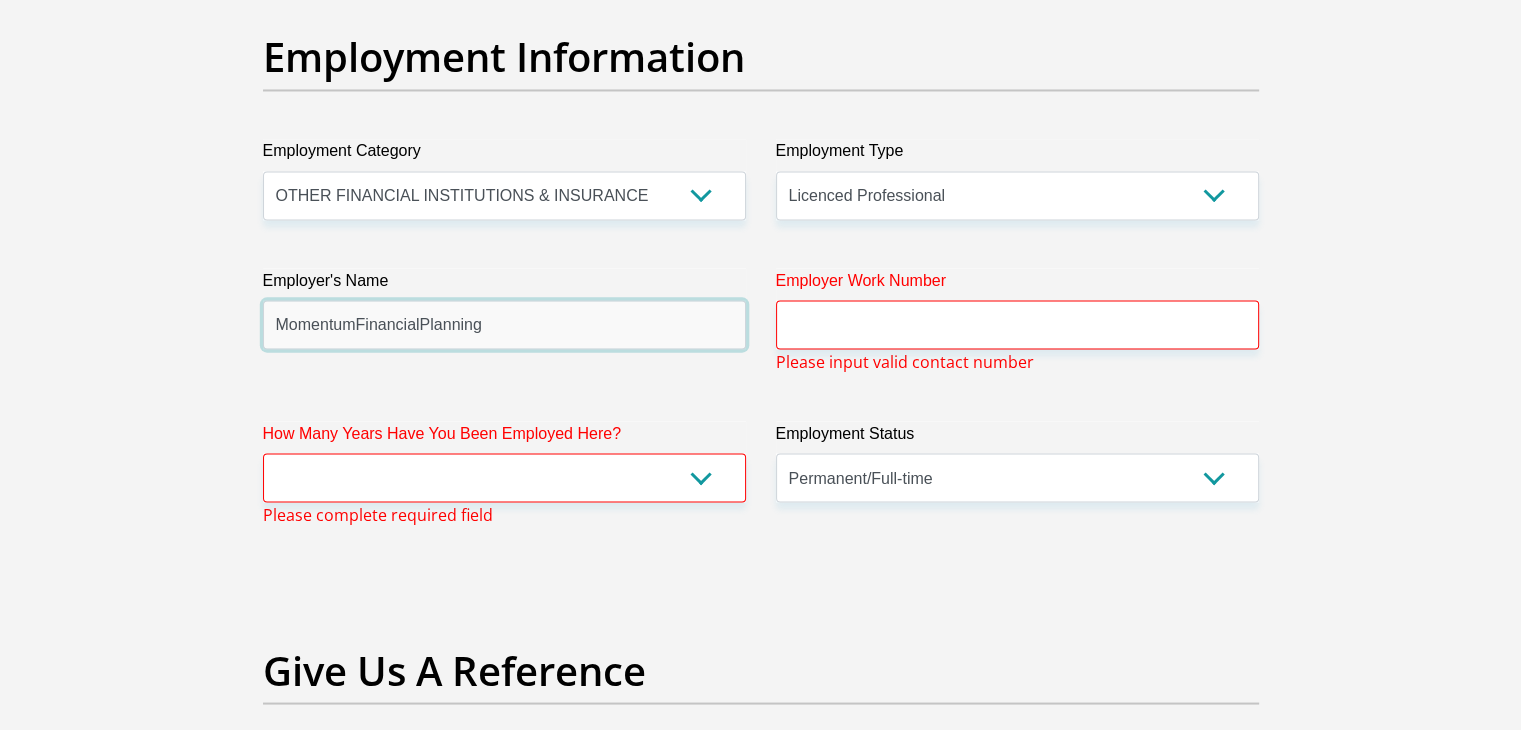 type on "MomentumFinancialPlanning" 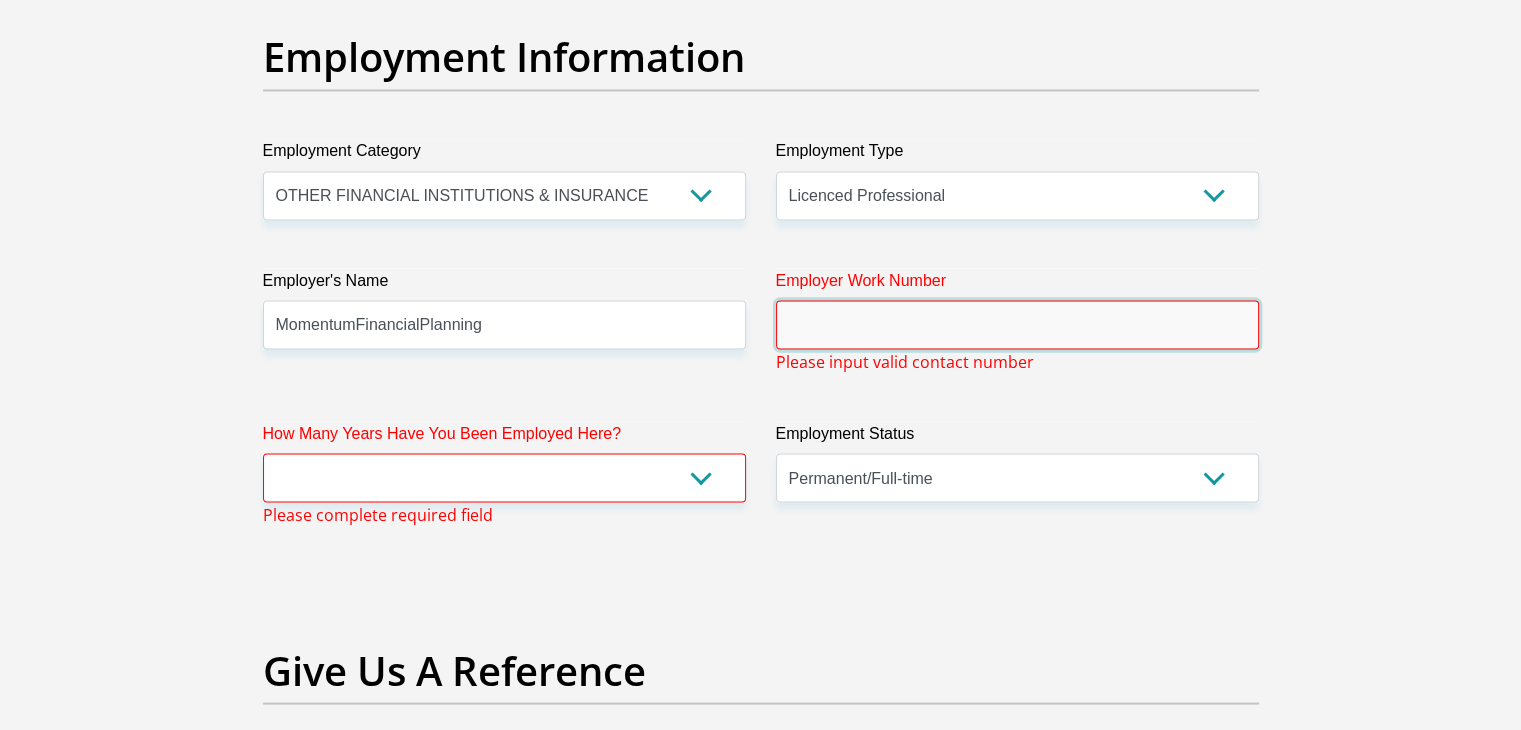 click on "Employer Work Number" at bounding box center (1017, 324) 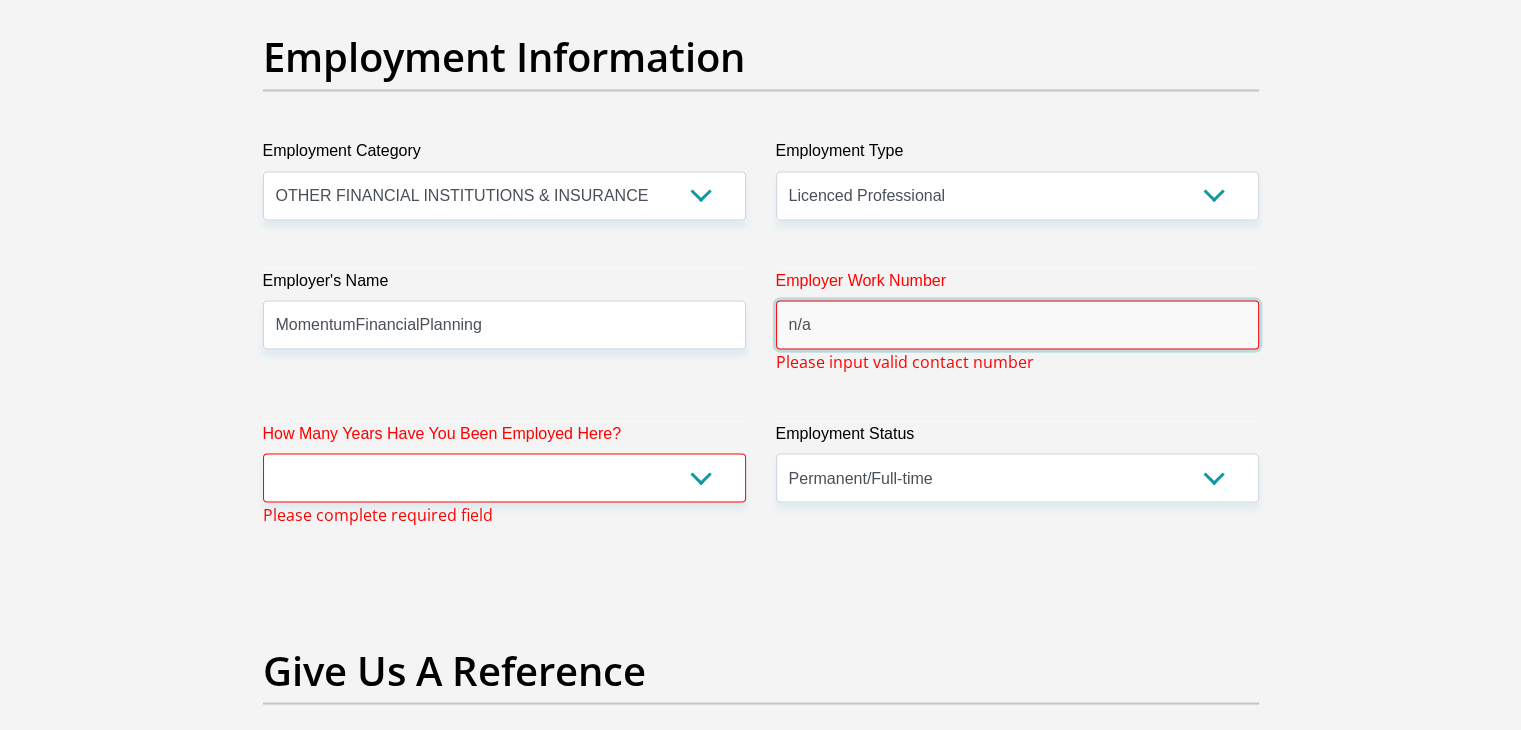 type on "n/a" 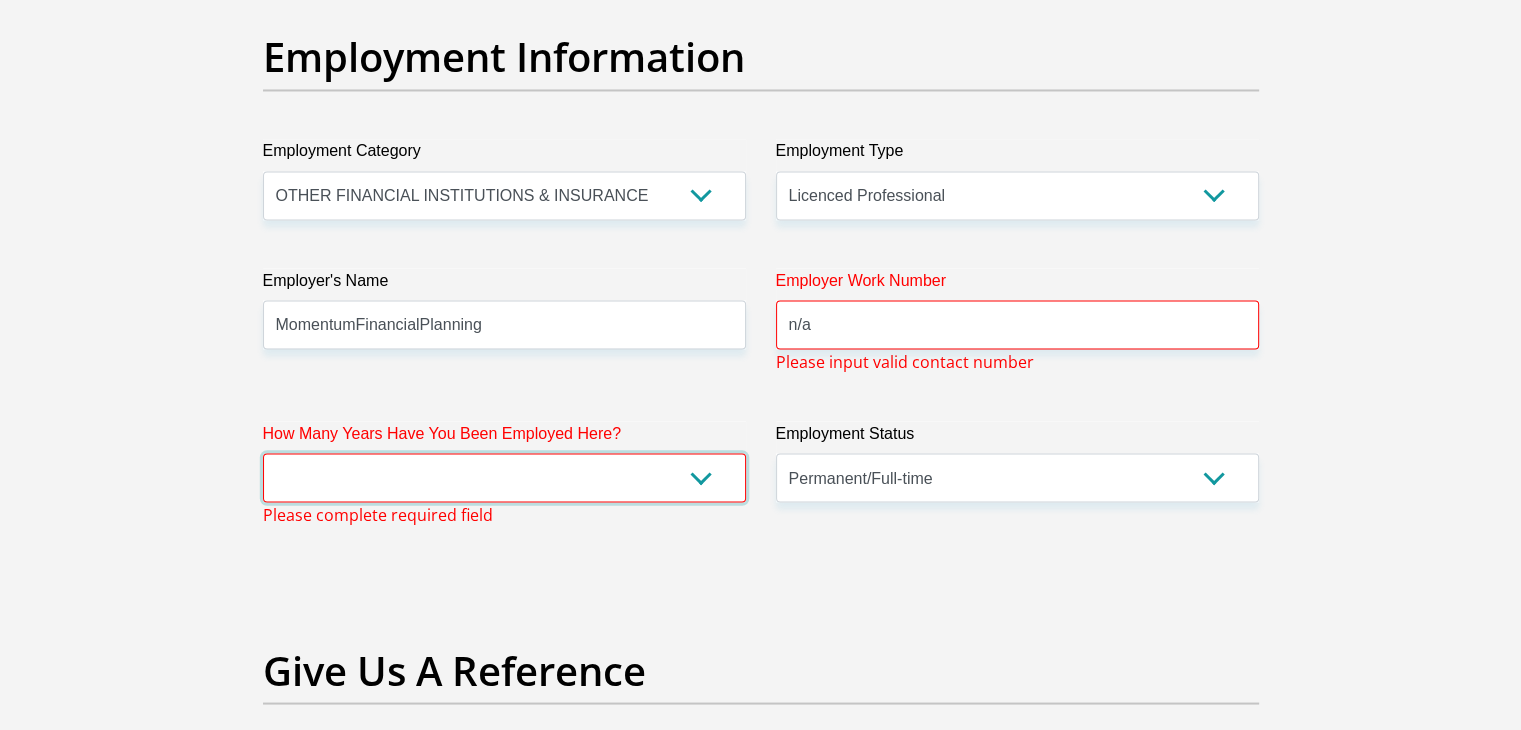 click on "less than 1 year
1-3 years
3-5 years
5+ years" at bounding box center [504, 477] 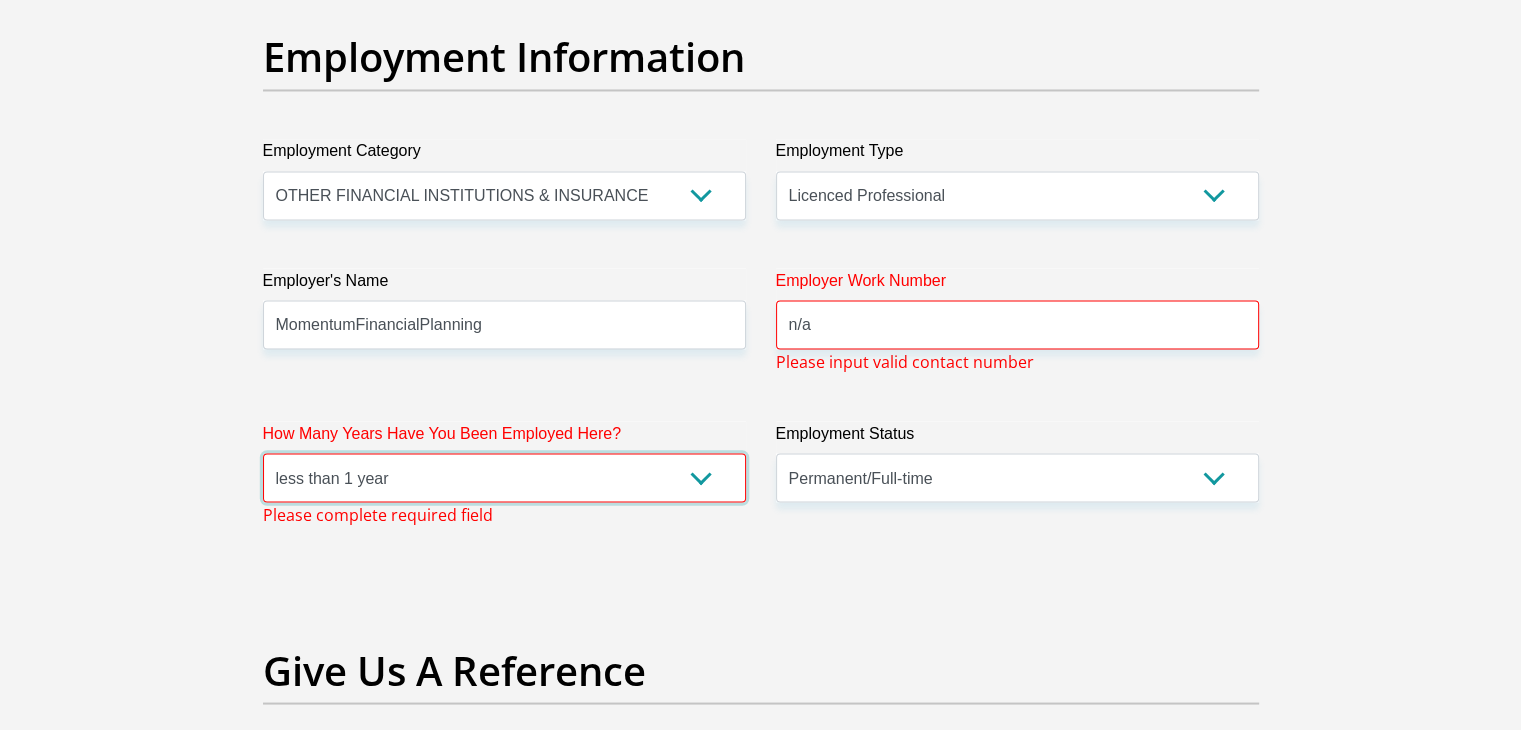 click on "less than 1 year
1-3 years
3-5 years
5+ years" at bounding box center [504, 477] 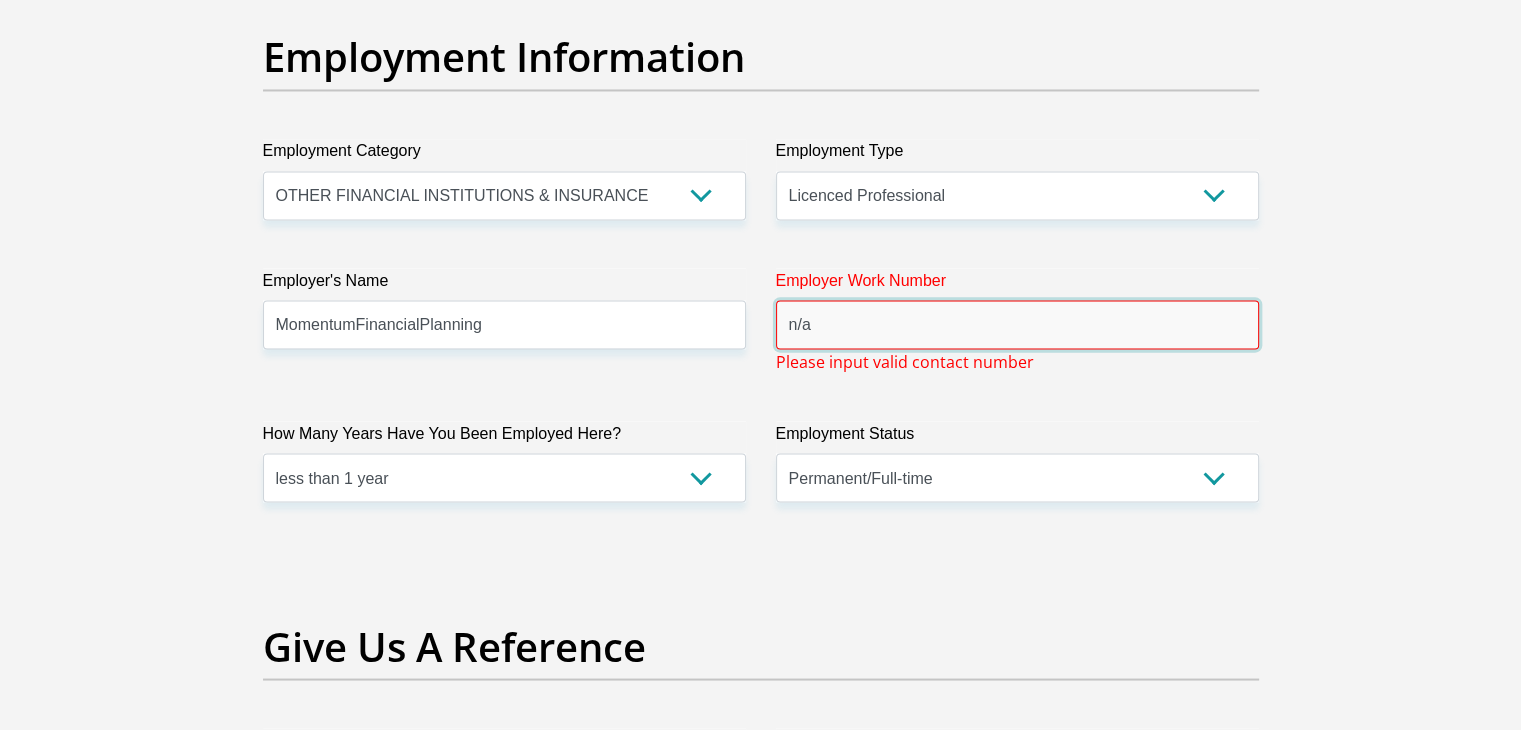click on "n/a" at bounding box center [1017, 324] 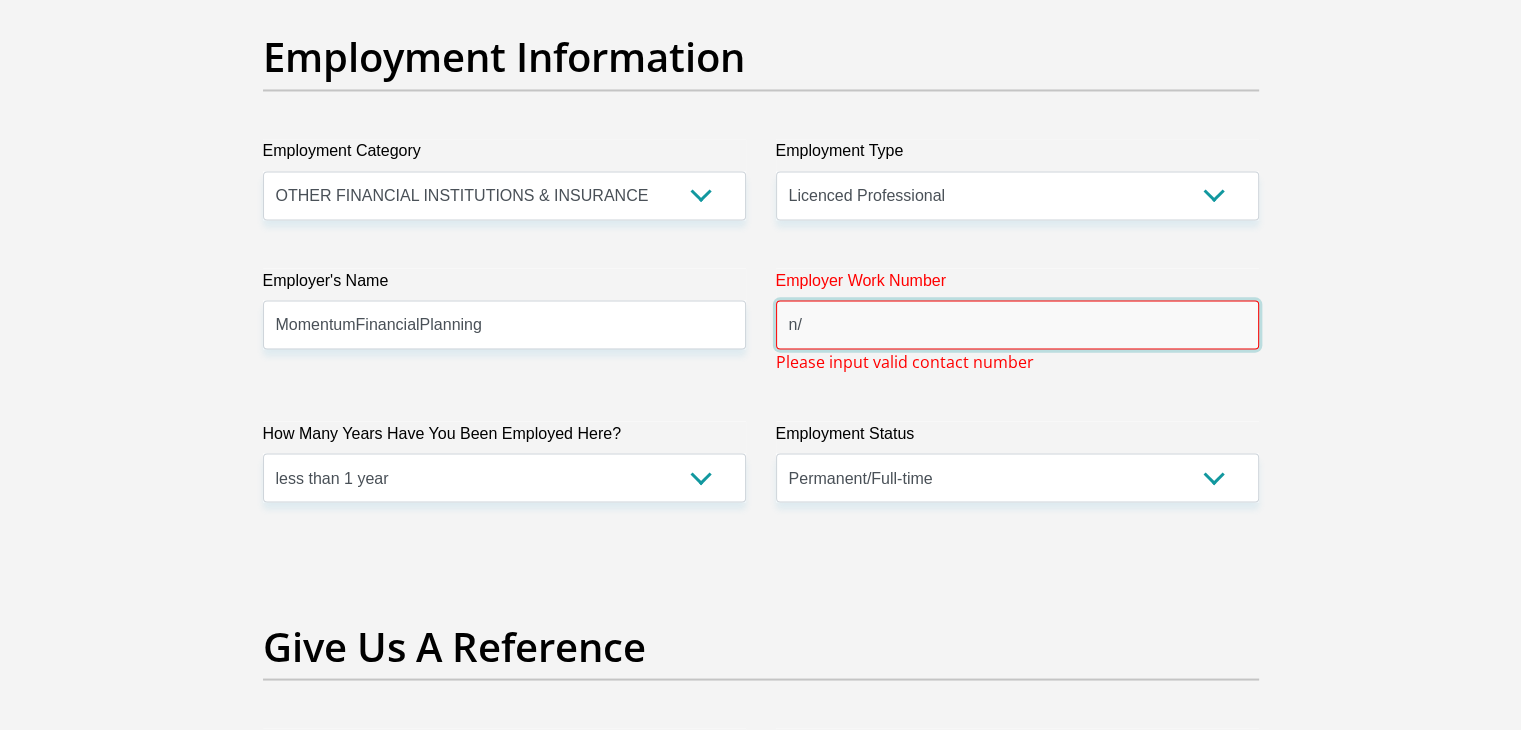 type on "n" 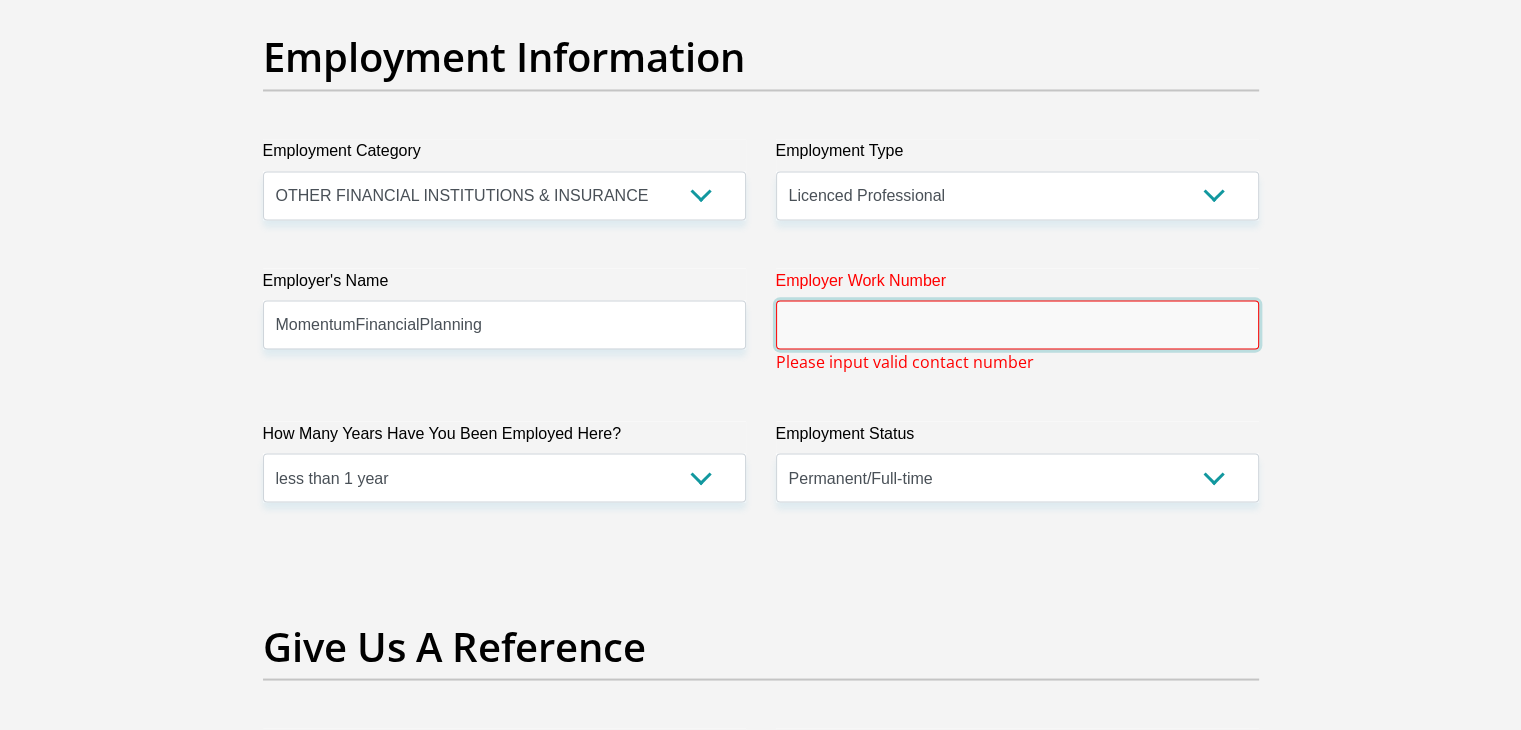 type 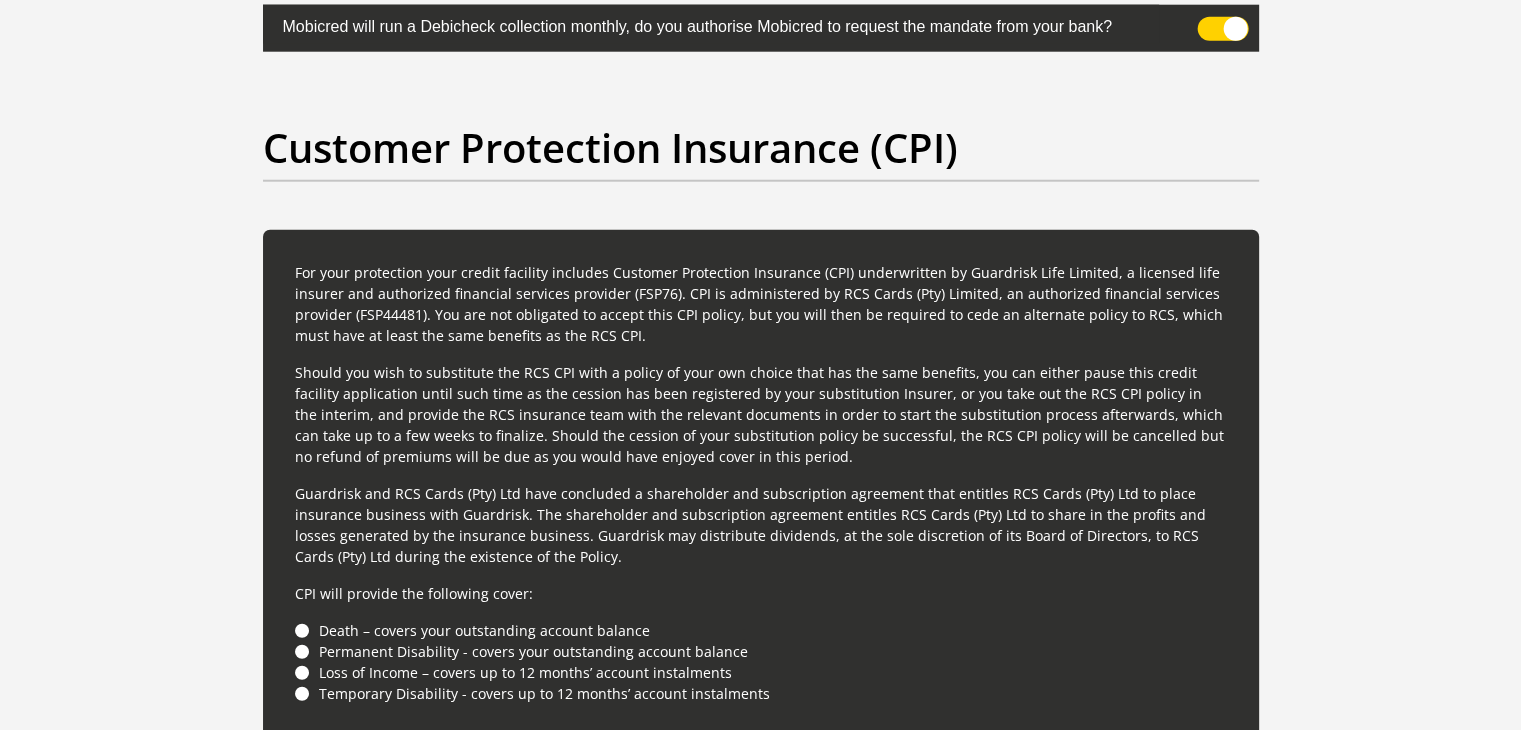 scroll, scrollTop: 5312, scrollLeft: 0, axis: vertical 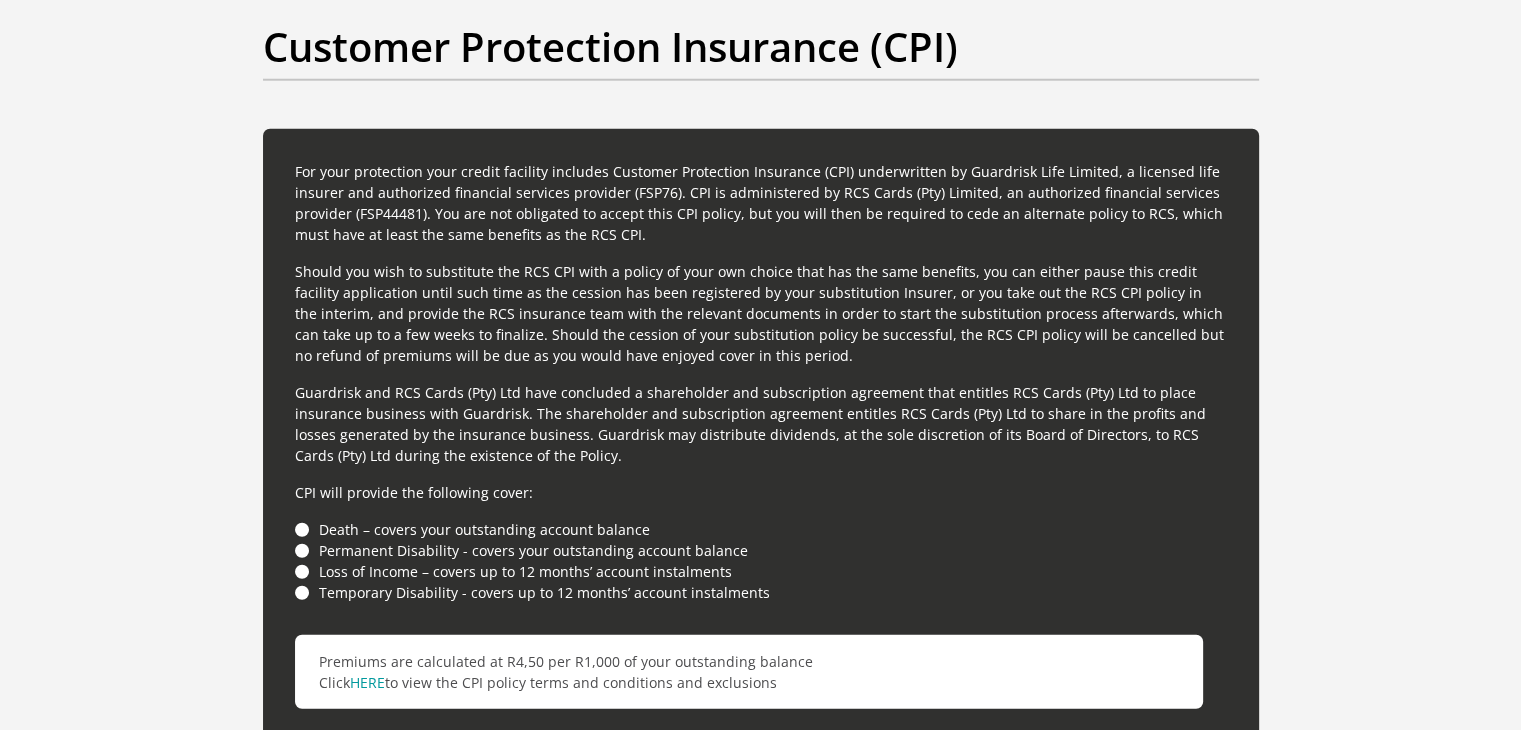 click on "Death – covers your outstanding account balance" at bounding box center (761, 529) 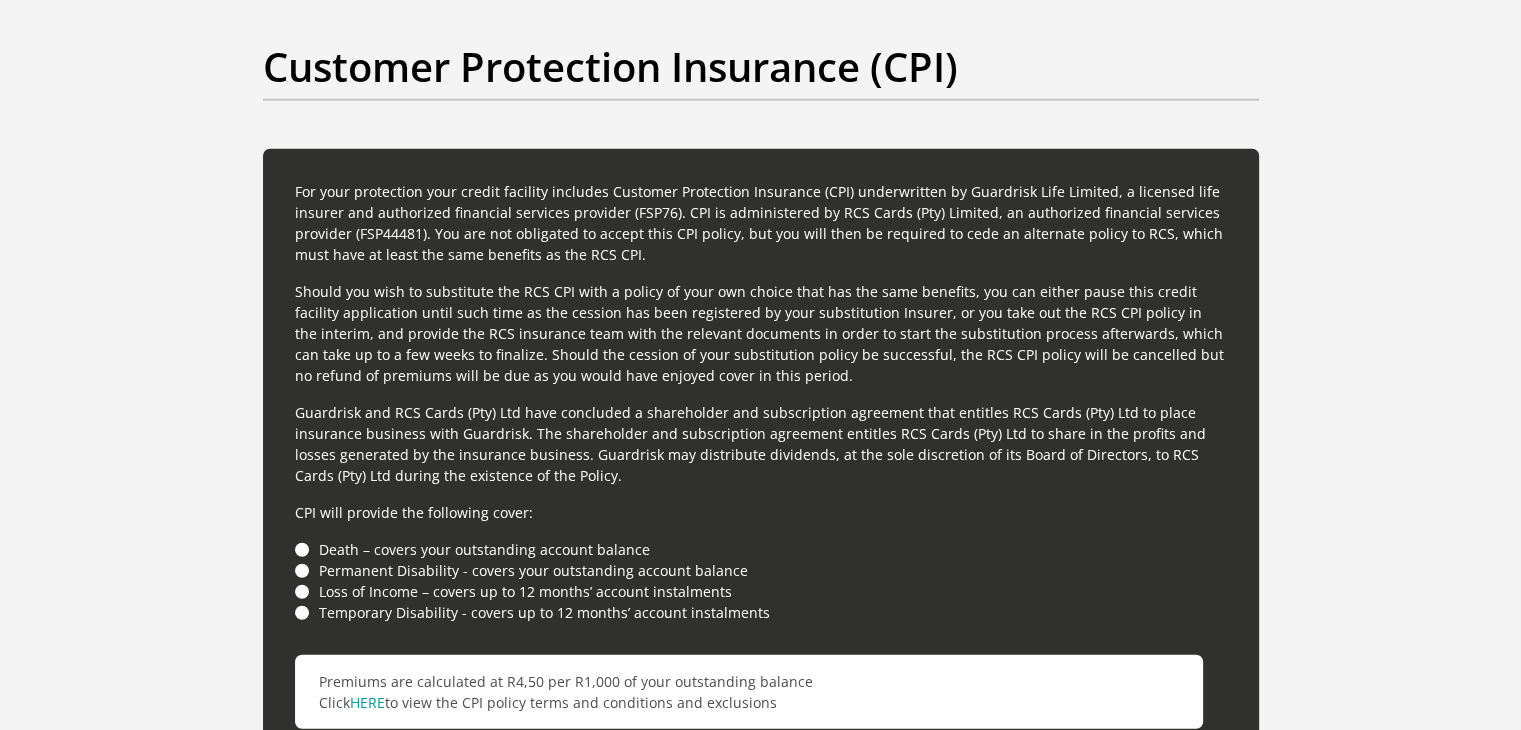 scroll, scrollTop: 5272, scrollLeft: 0, axis: vertical 